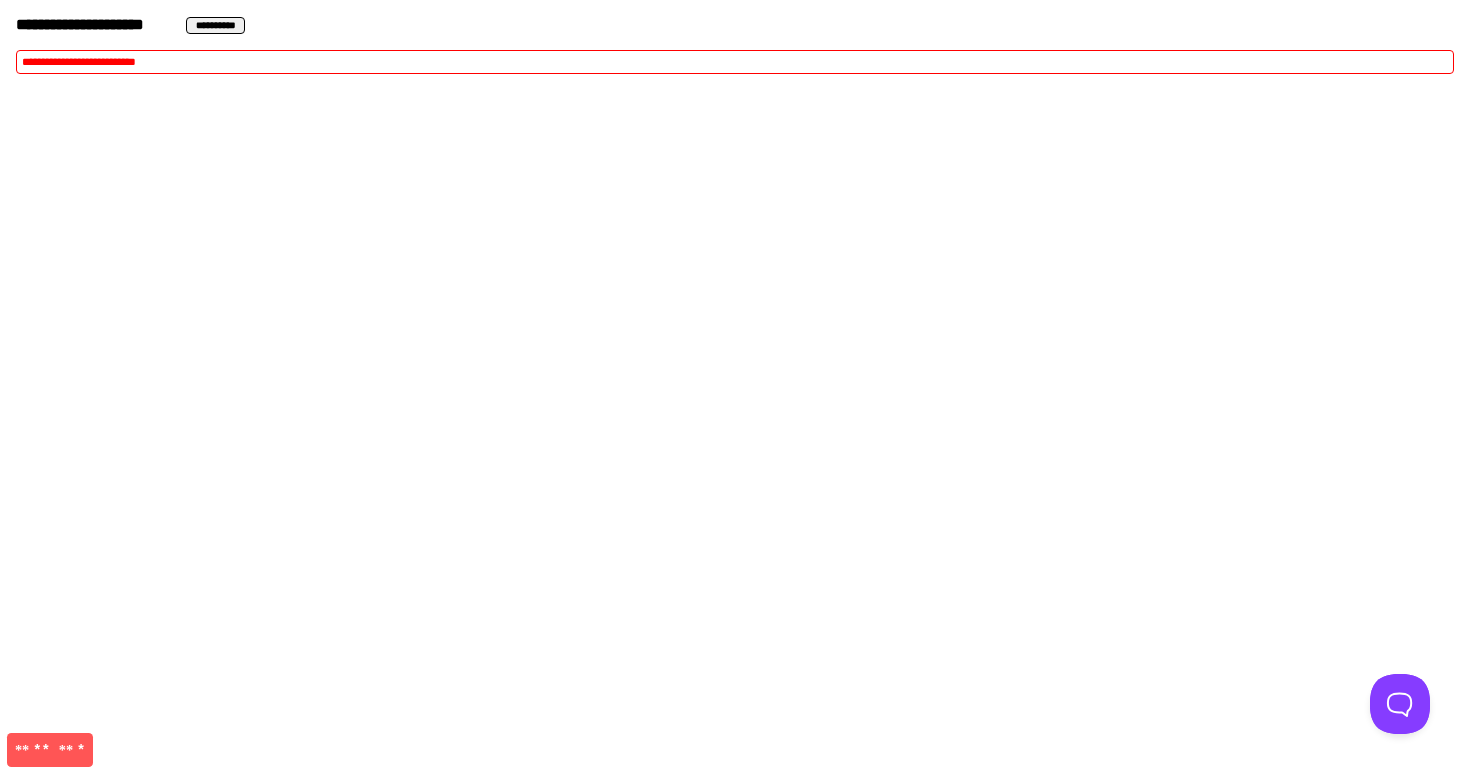 scroll, scrollTop: 0, scrollLeft: 0, axis: both 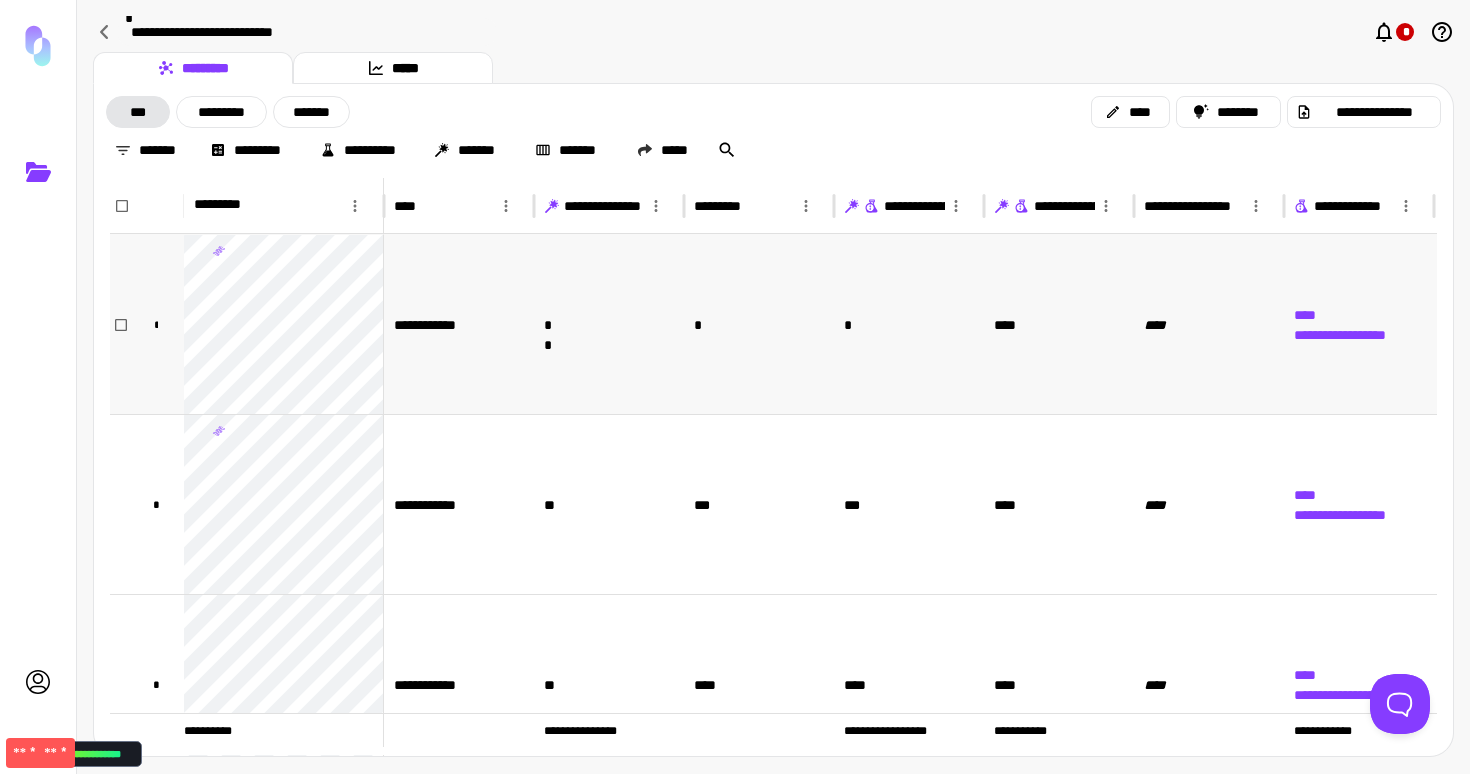 click on "*" at bounding box center (909, 324) 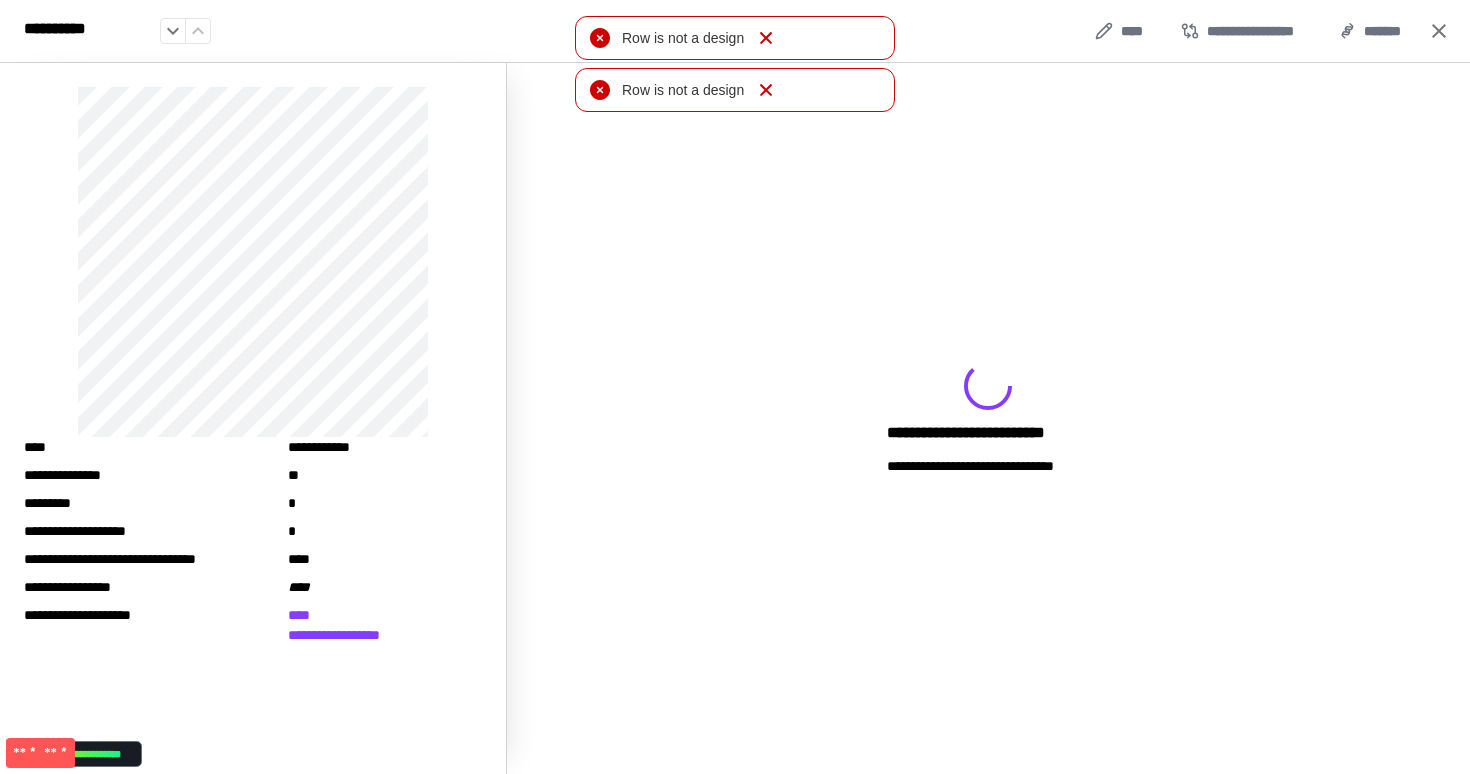 click 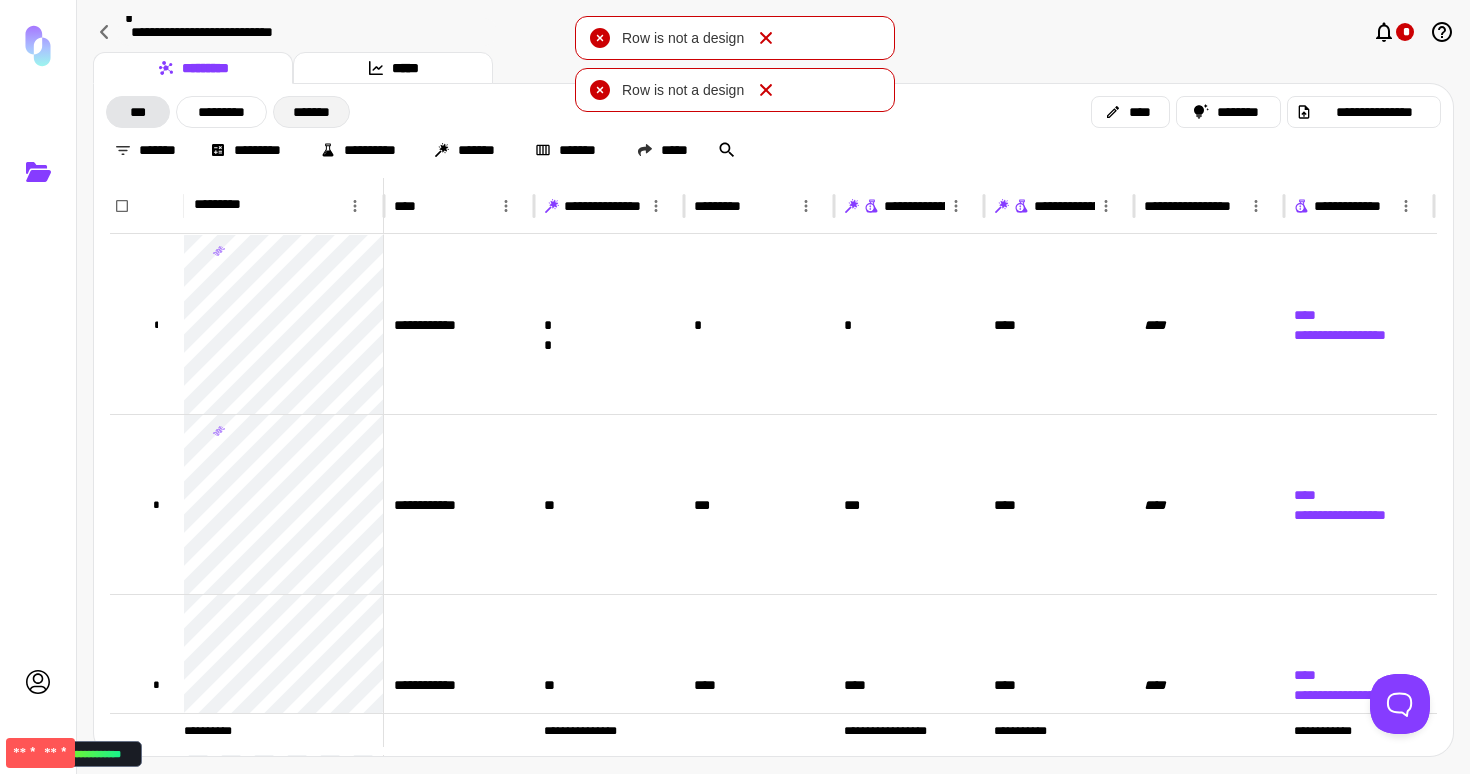 click on "*******" at bounding box center (311, 112) 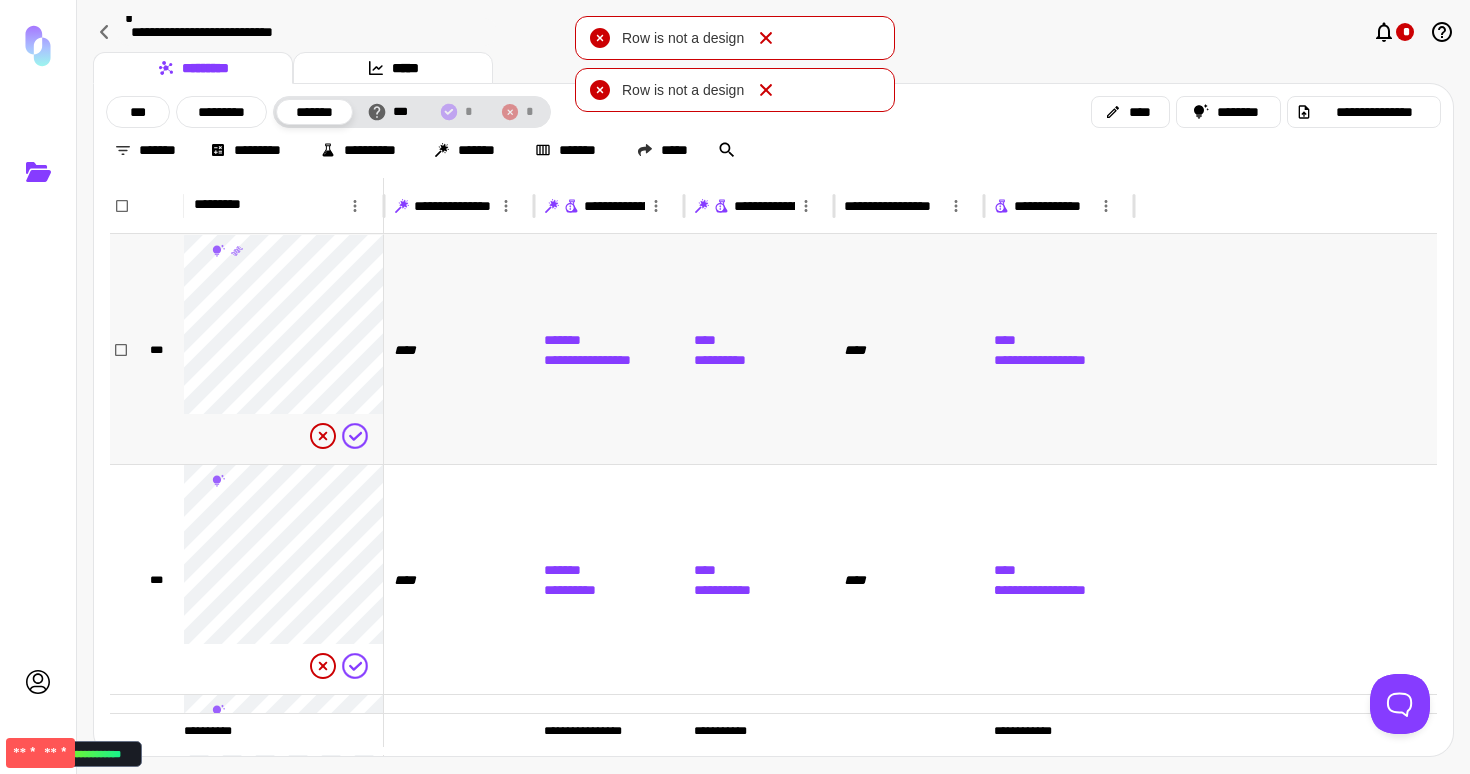 click on "****" at bounding box center [459, 349] 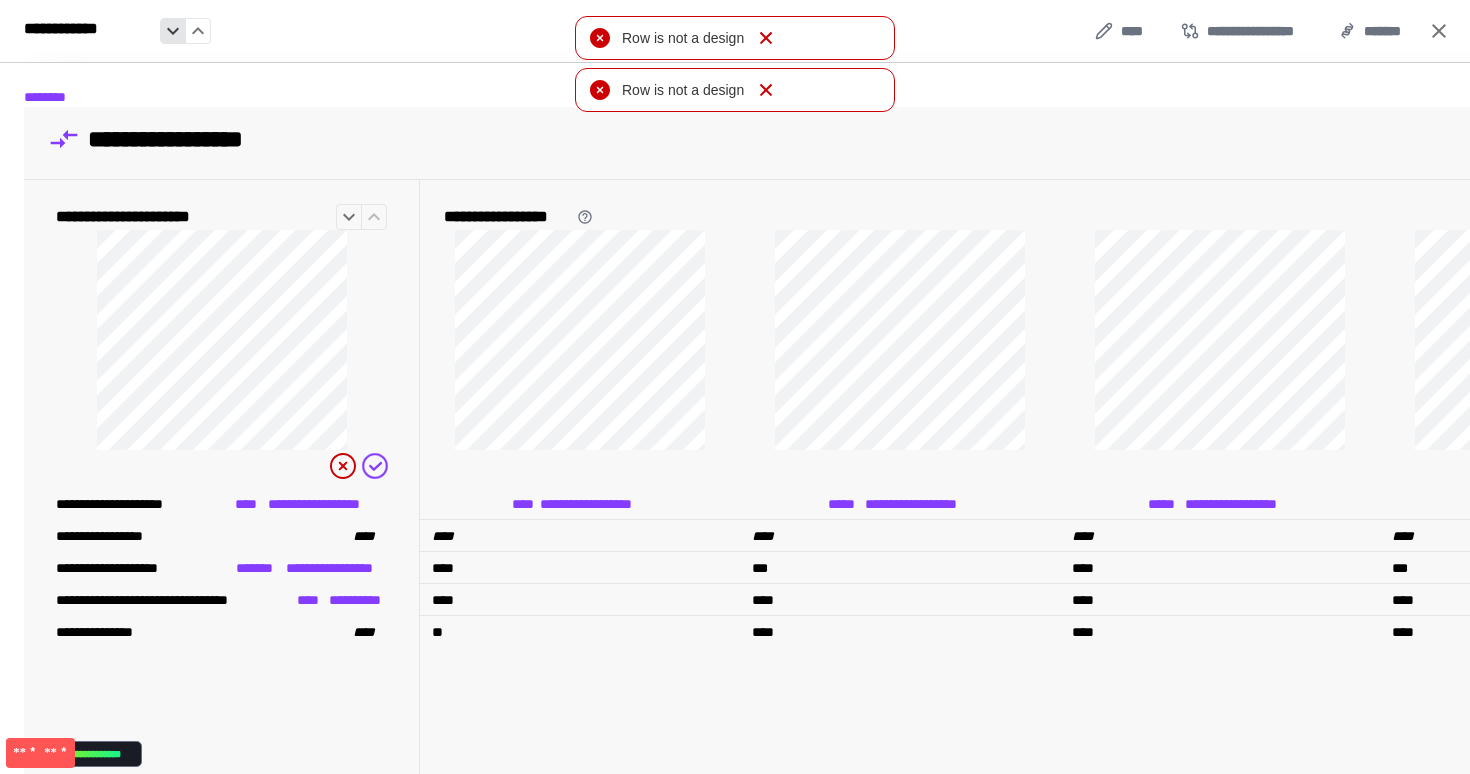 click 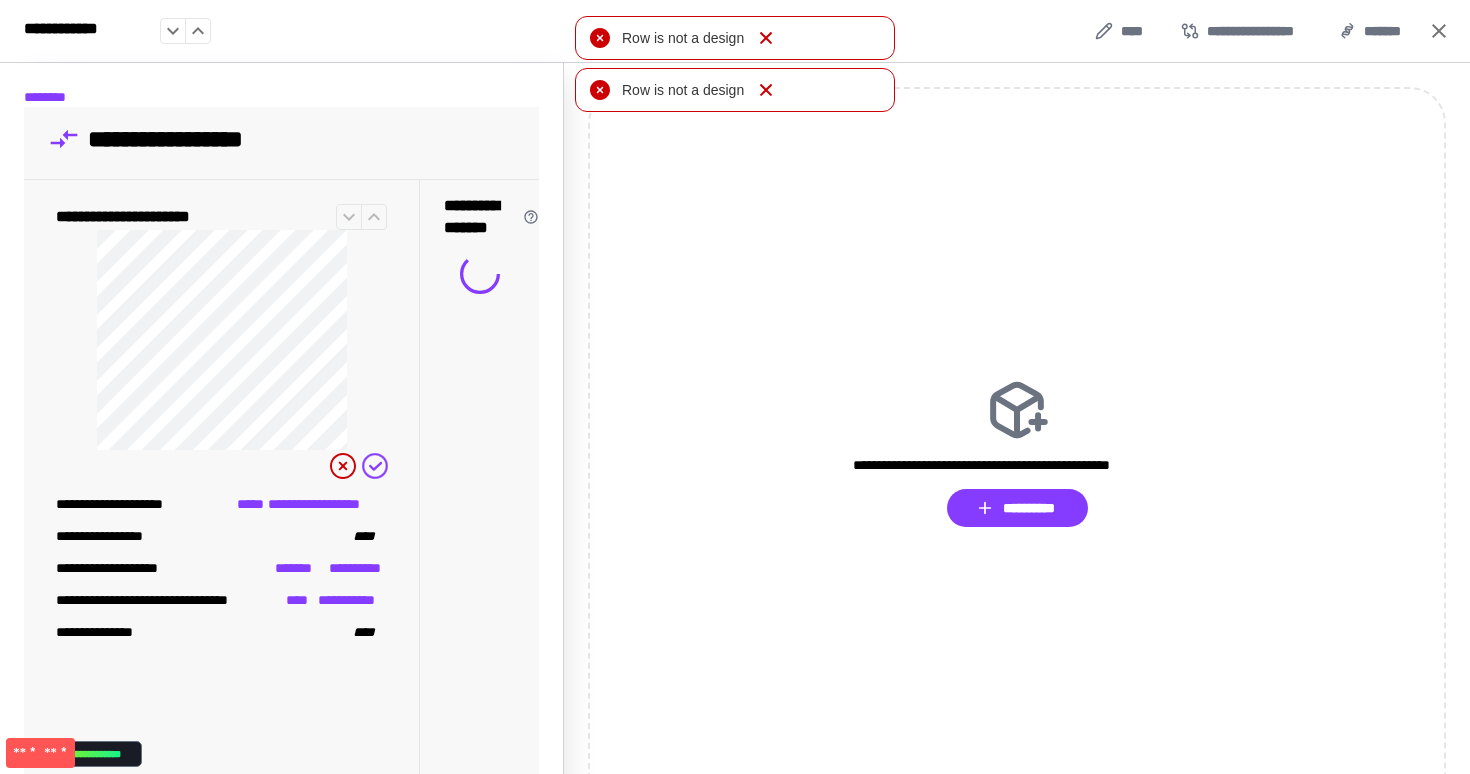 drag, startPoint x: 197, startPoint y: 29, endPoint x: 957, endPoint y: 2, distance: 760.47943 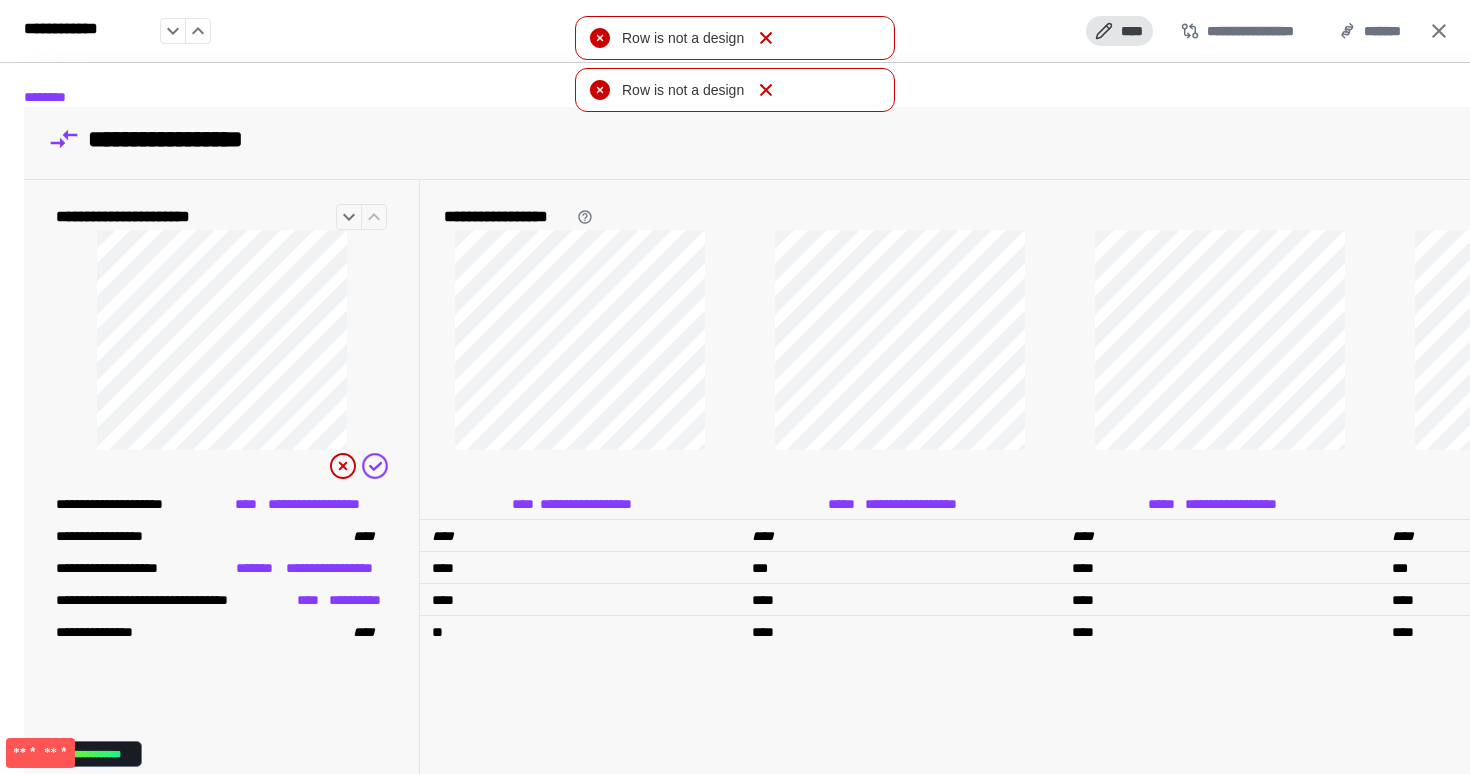 click on "****" at bounding box center (1119, 31) 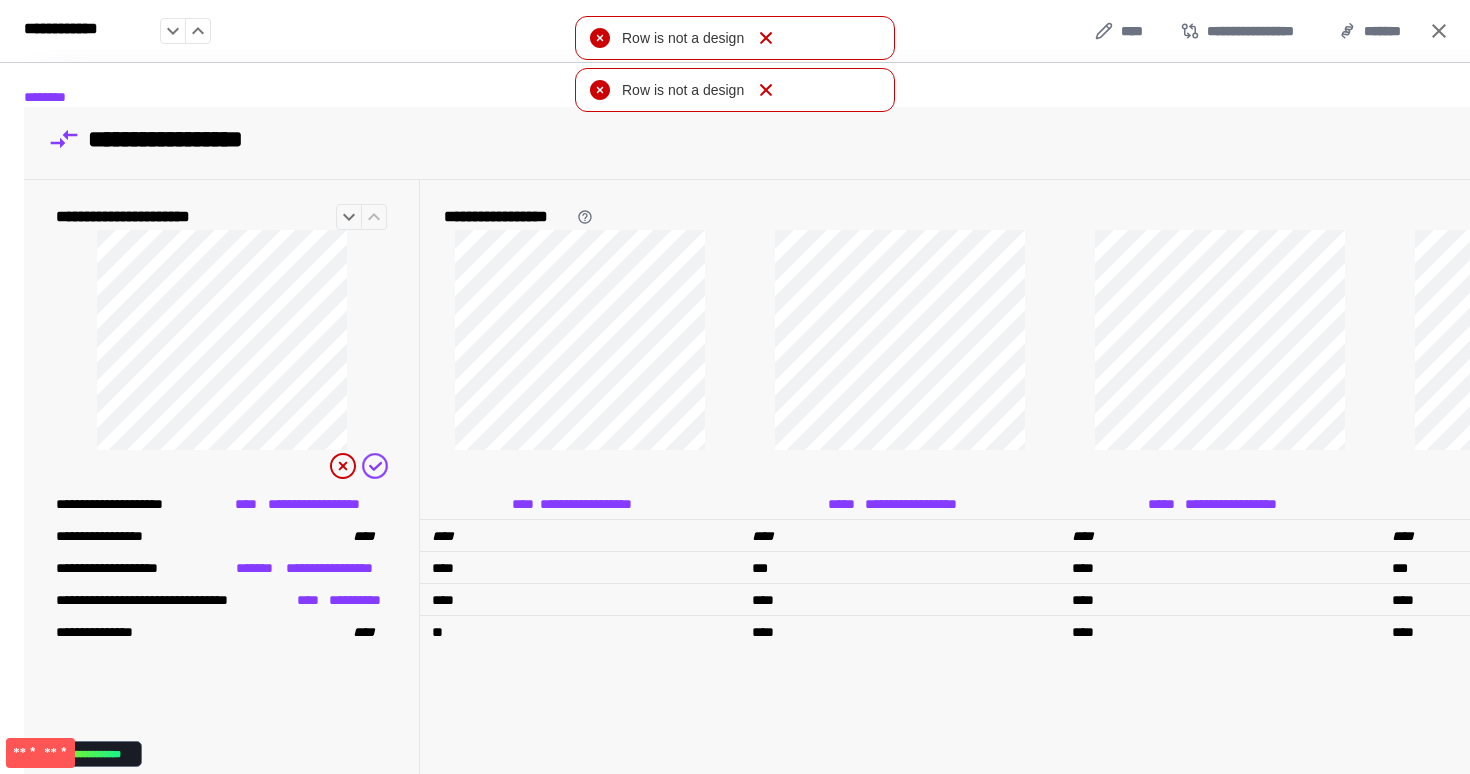 scroll, scrollTop: 0, scrollLeft: 549, axis: horizontal 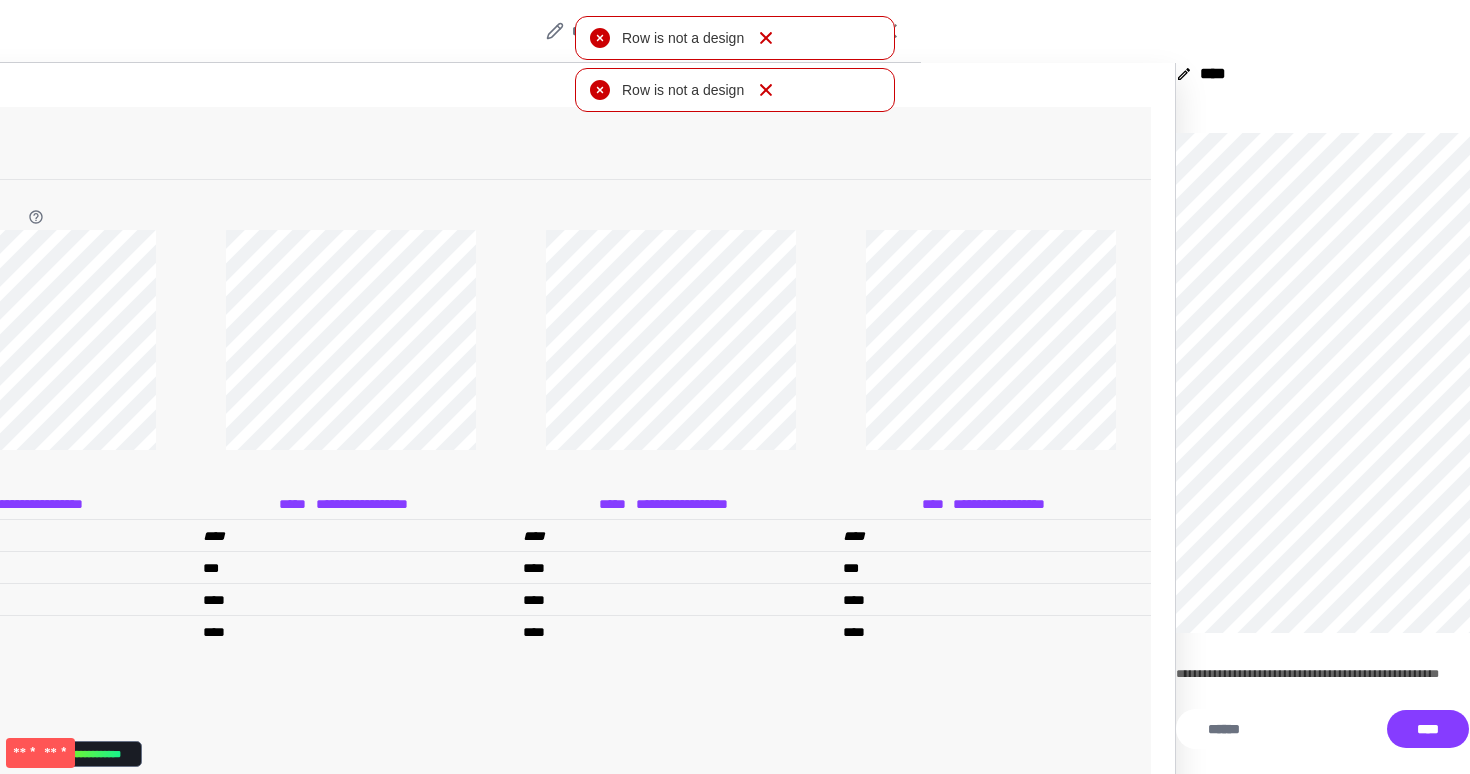 click 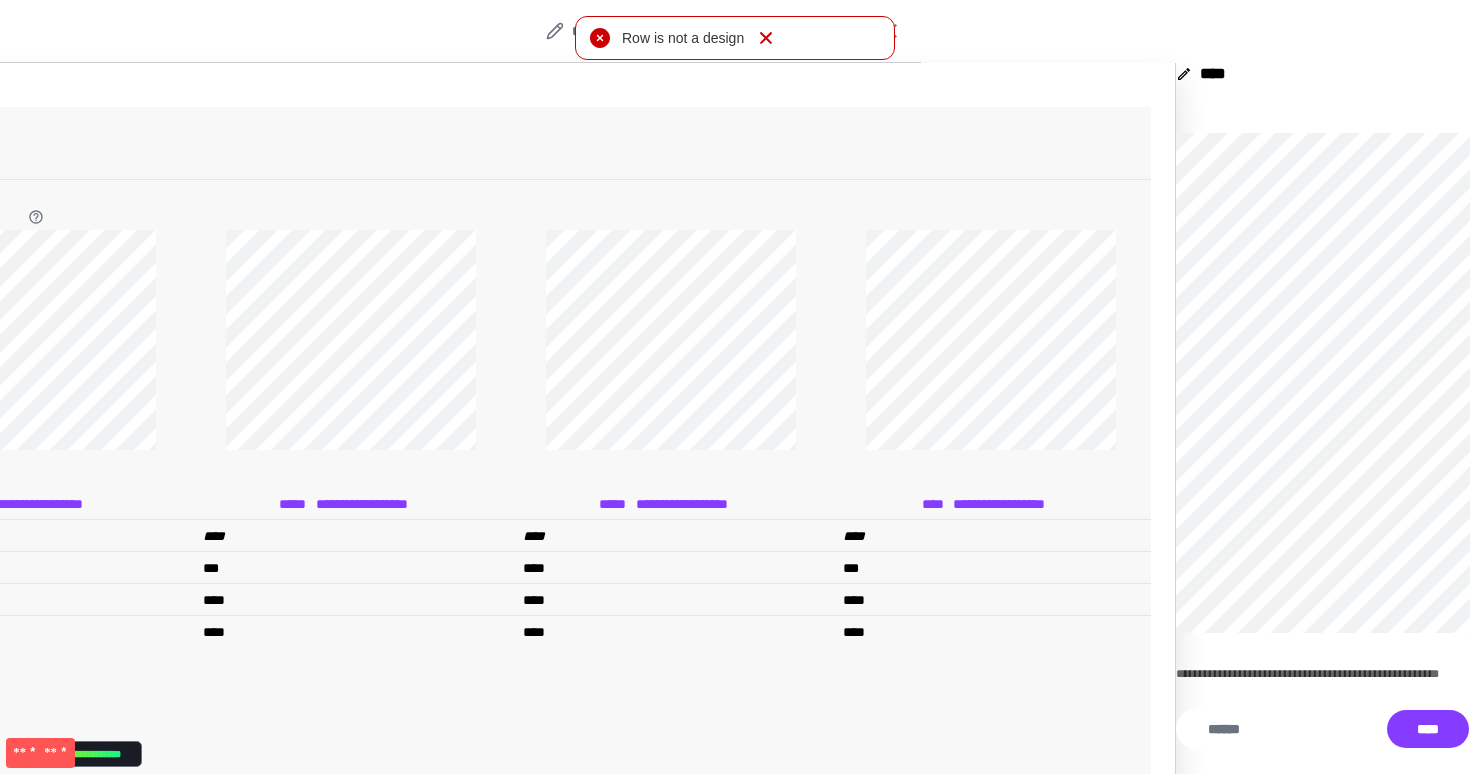 click 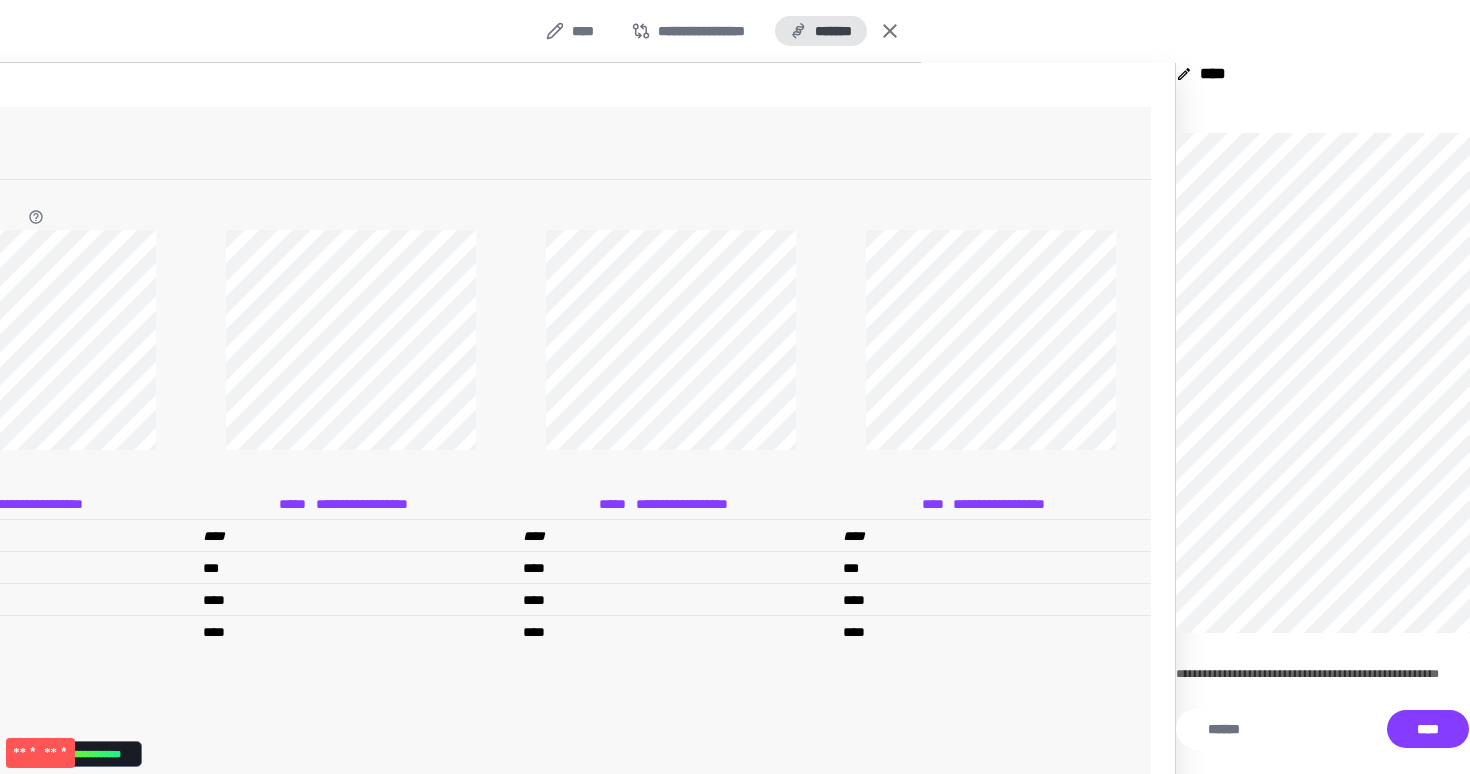 click on "*******" at bounding box center (821, 31) 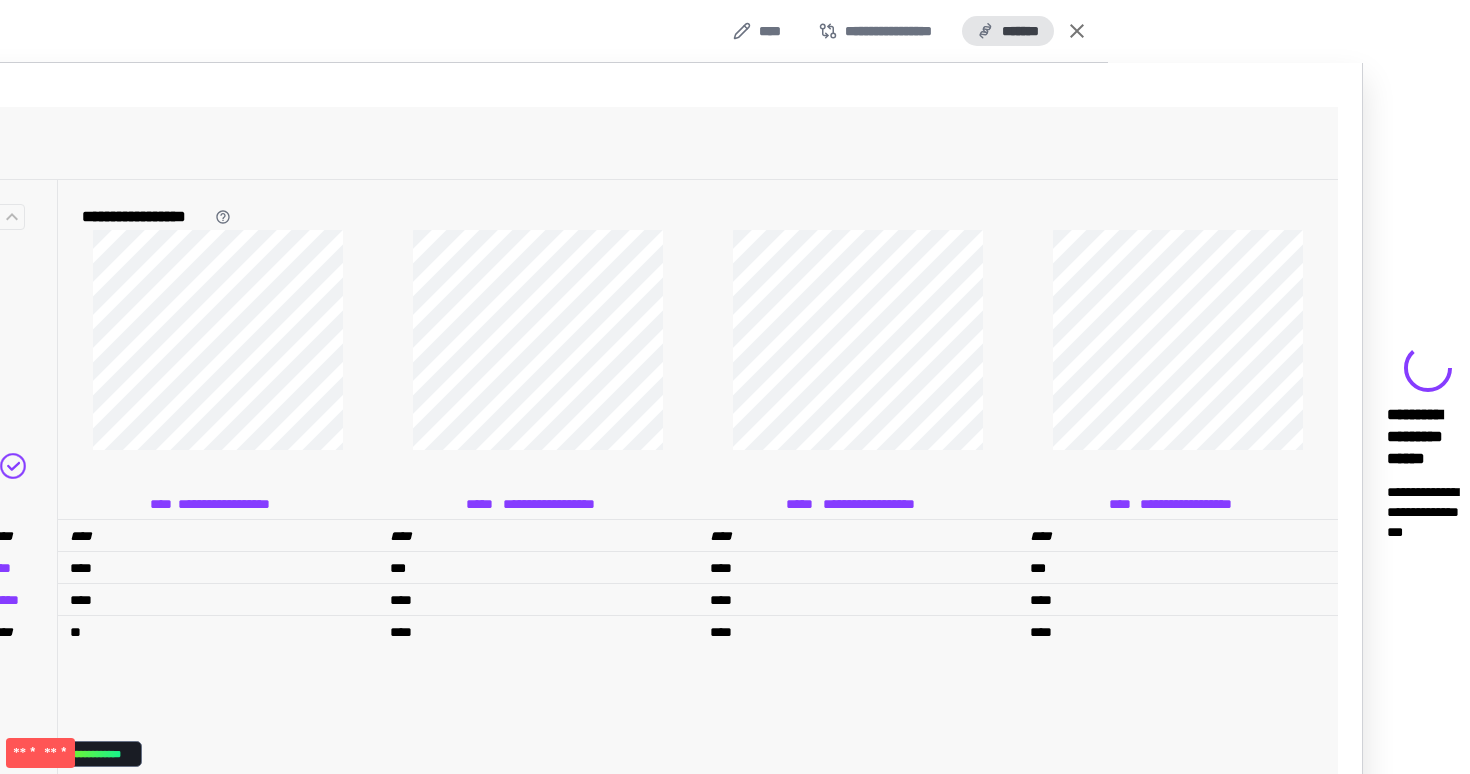 scroll, scrollTop: 0, scrollLeft: 362, axis: horizontal 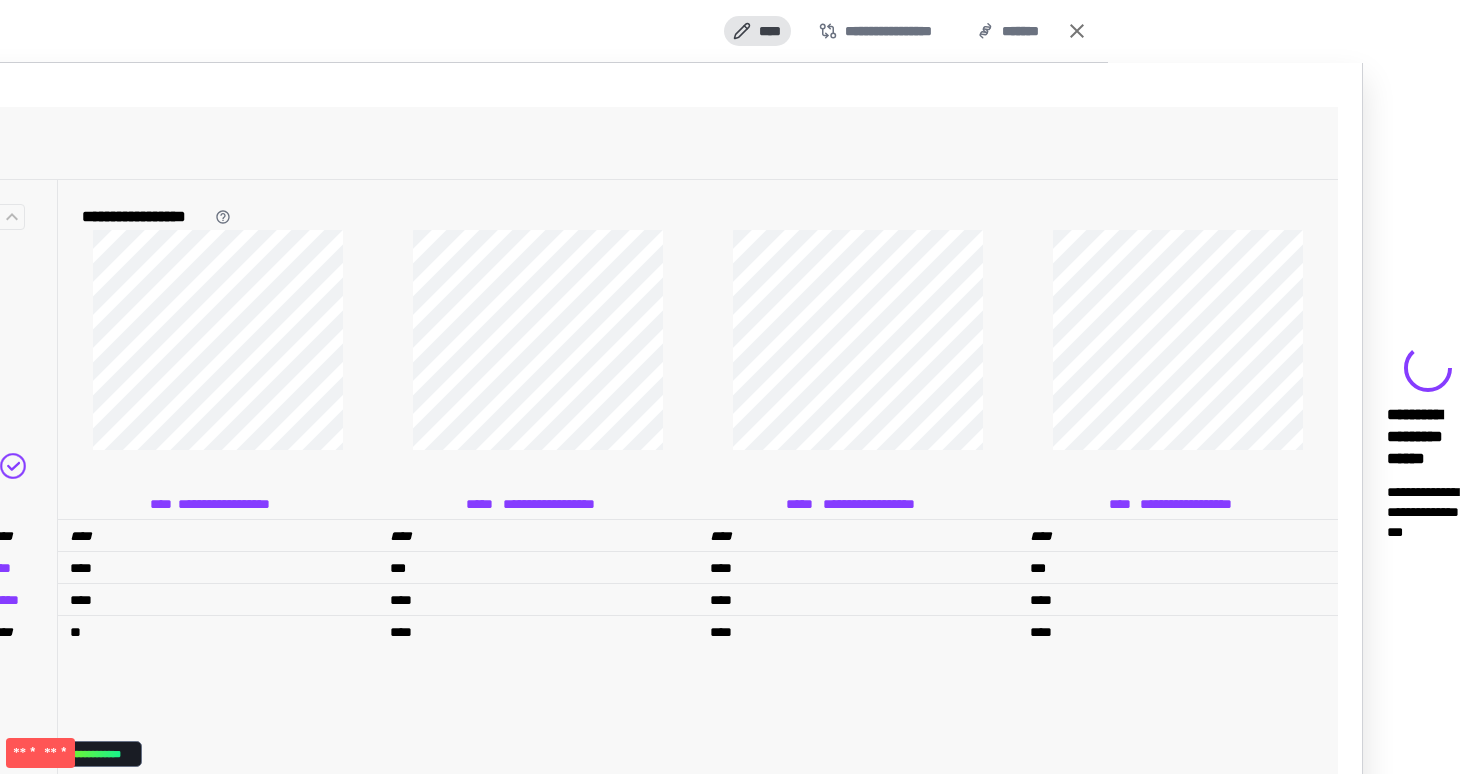 click on "****" at bounding box center (757, 31) 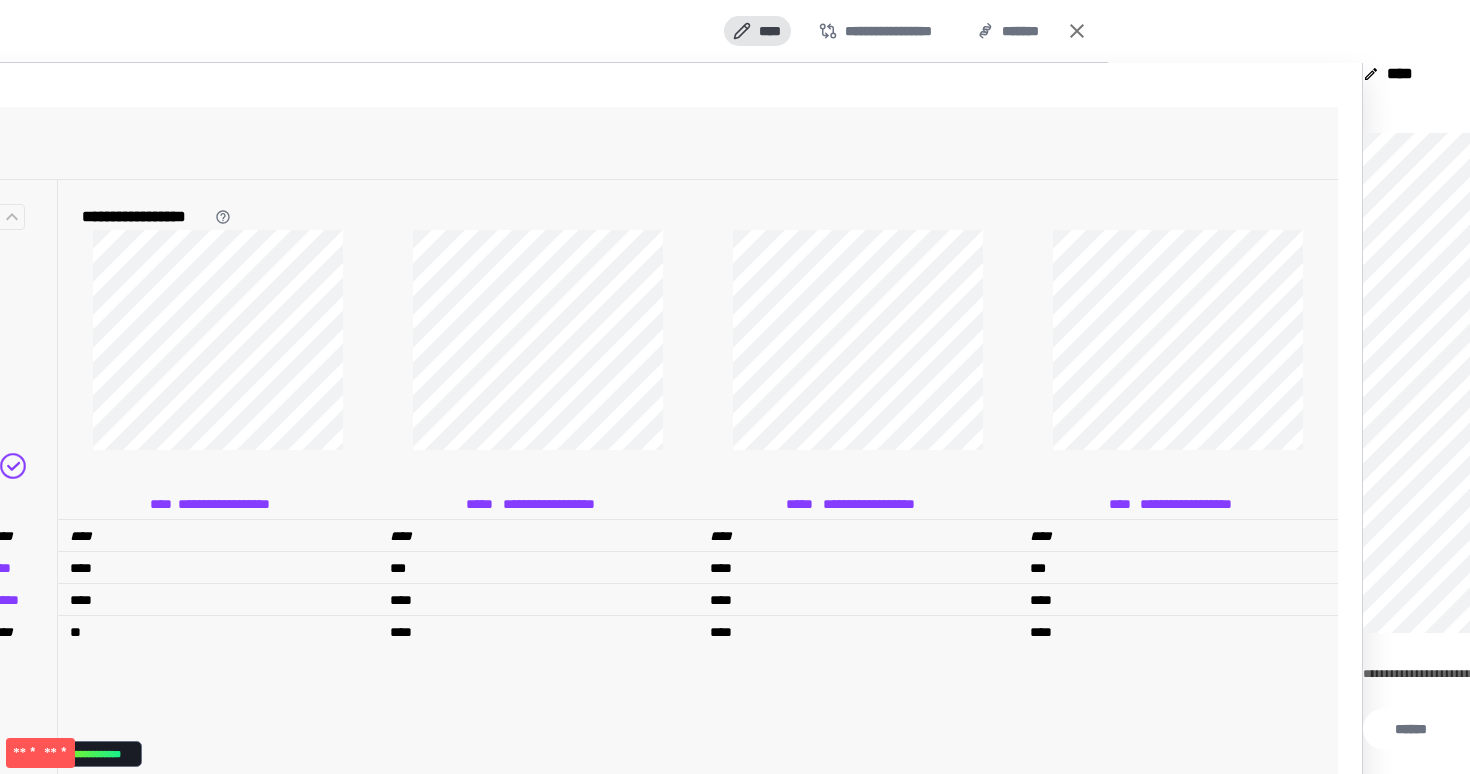 click on "****" at bounding box center [757, 31] 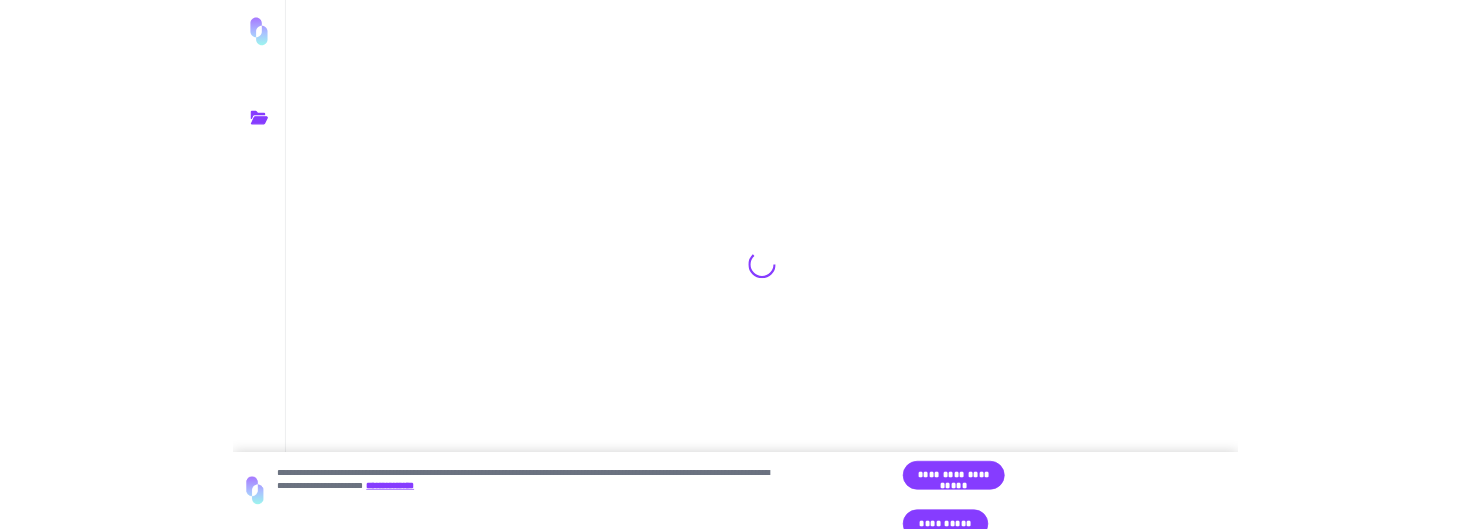 scroll, scrollTop: 0, scrollLeft: 0, axis: both 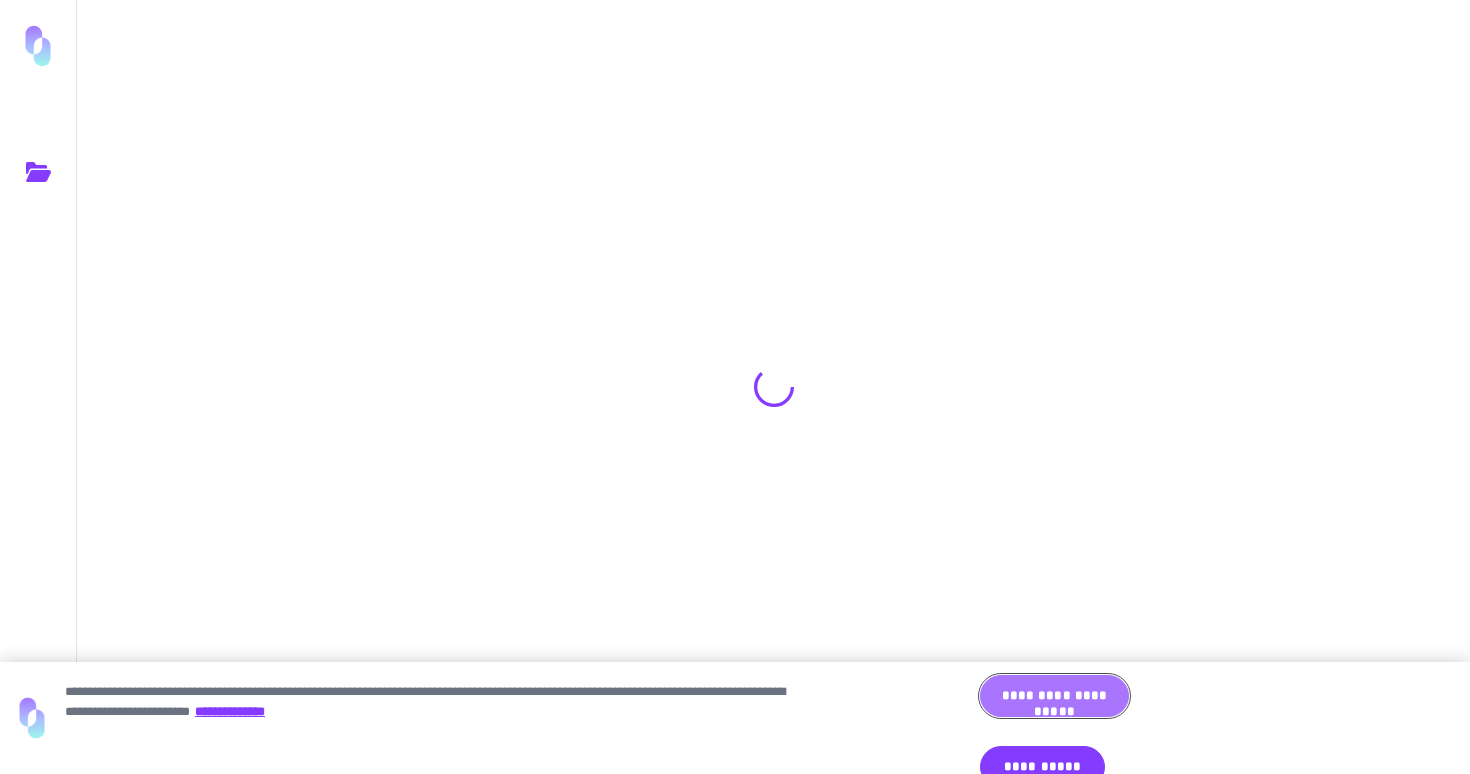 click on "**********" at bounding box center (1054, 696) 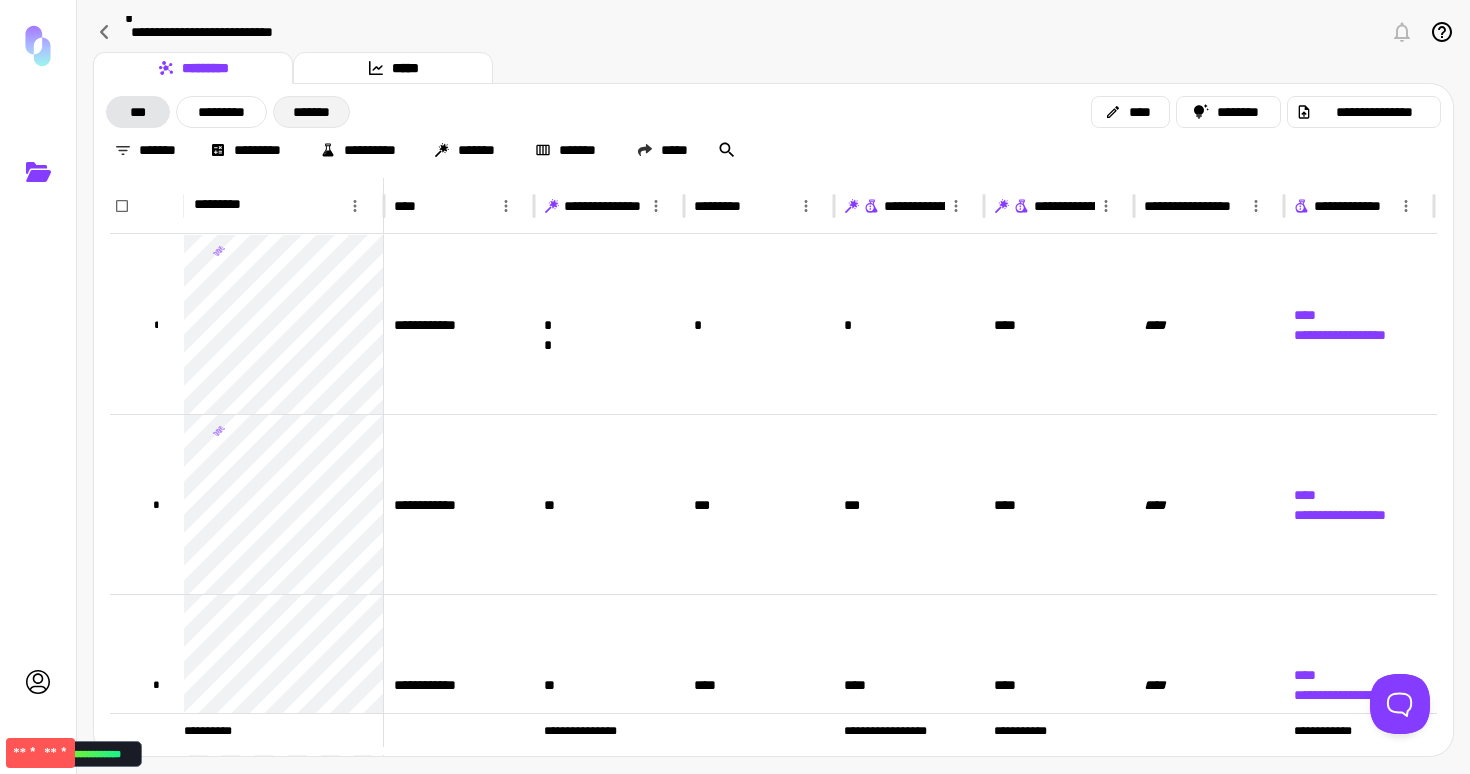 click on "*******" at bounding box center [311, 112] 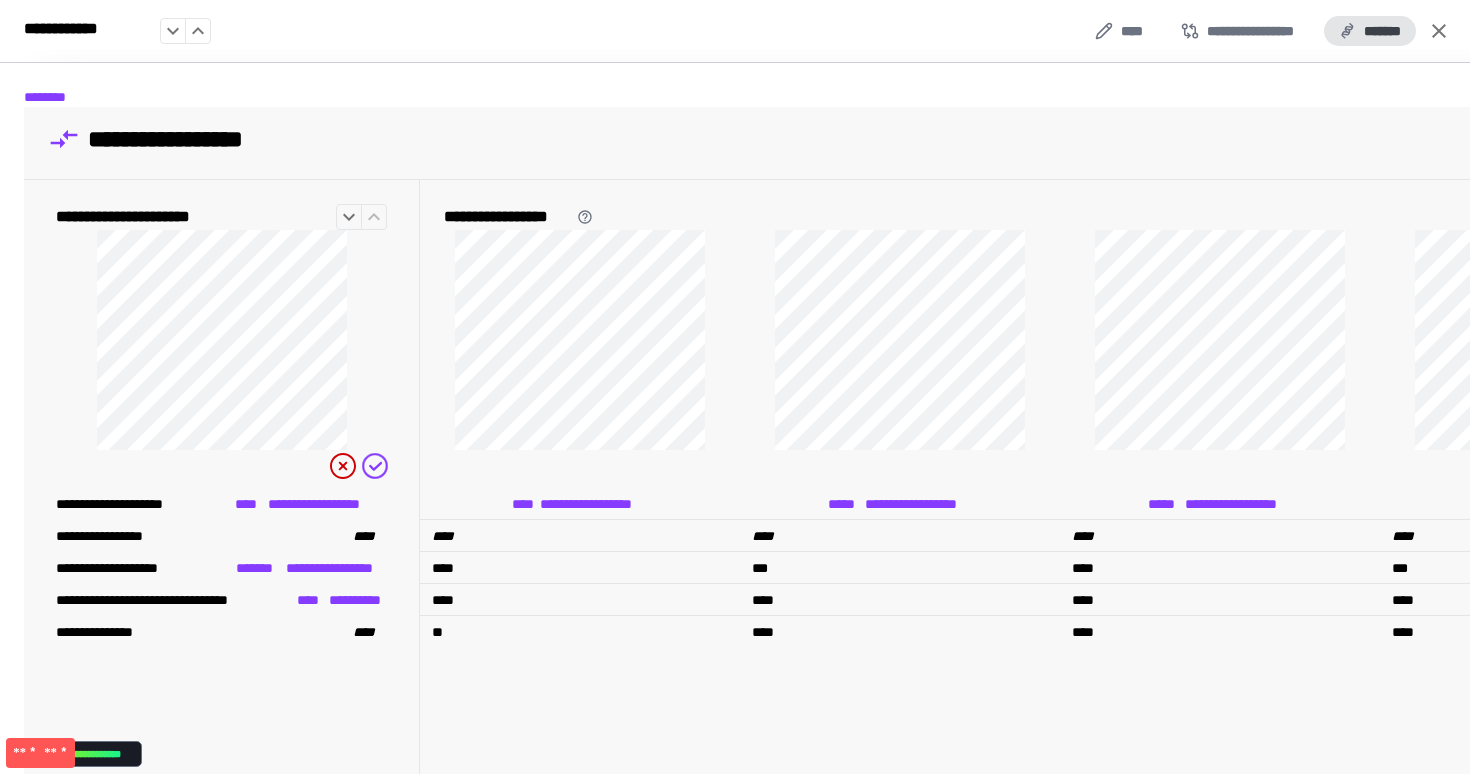 click on "*******" at bounding box center [1370, 31] 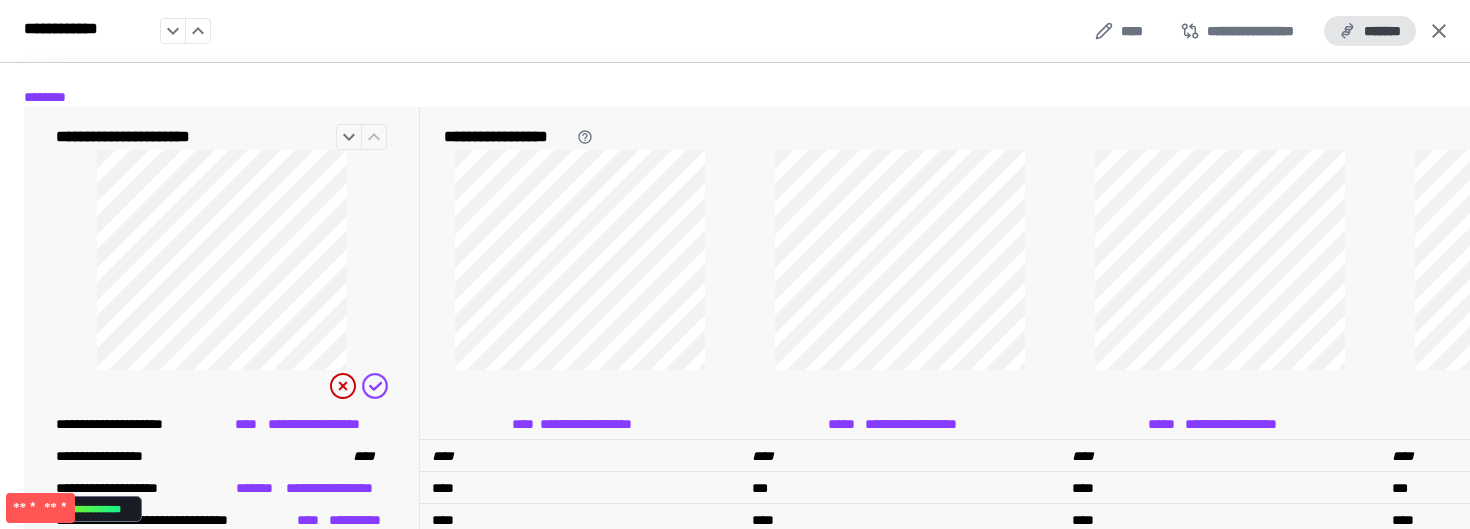 click on "*******" at bounding box center (1370, 31) 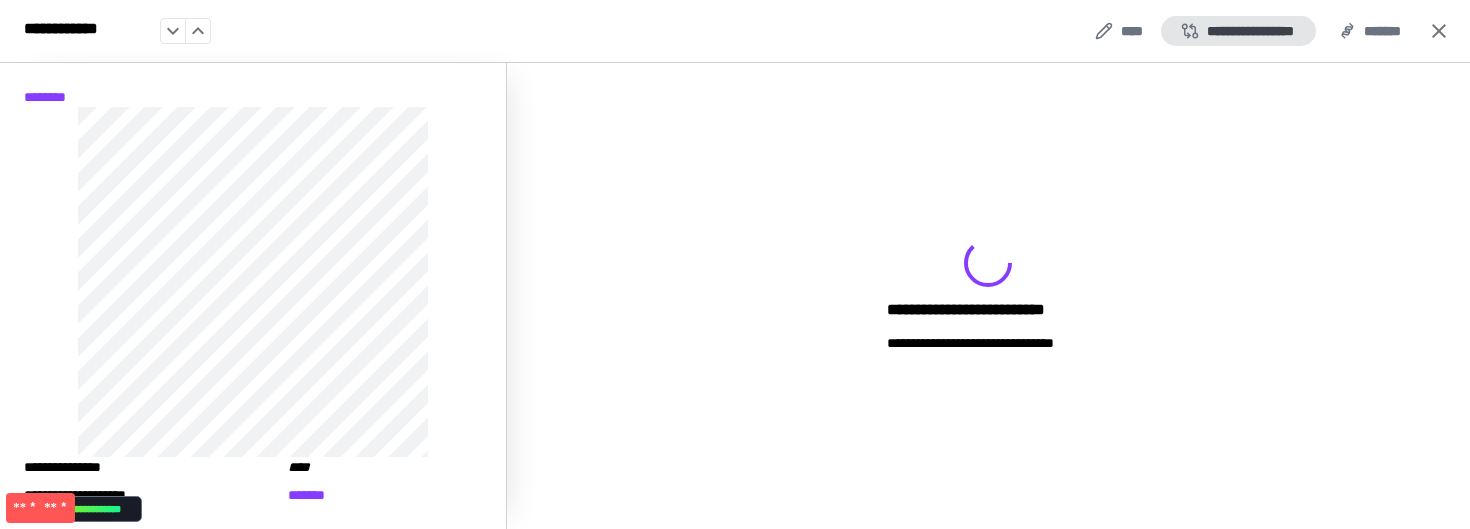 click on "**********" at bounding box center (1238, 31) 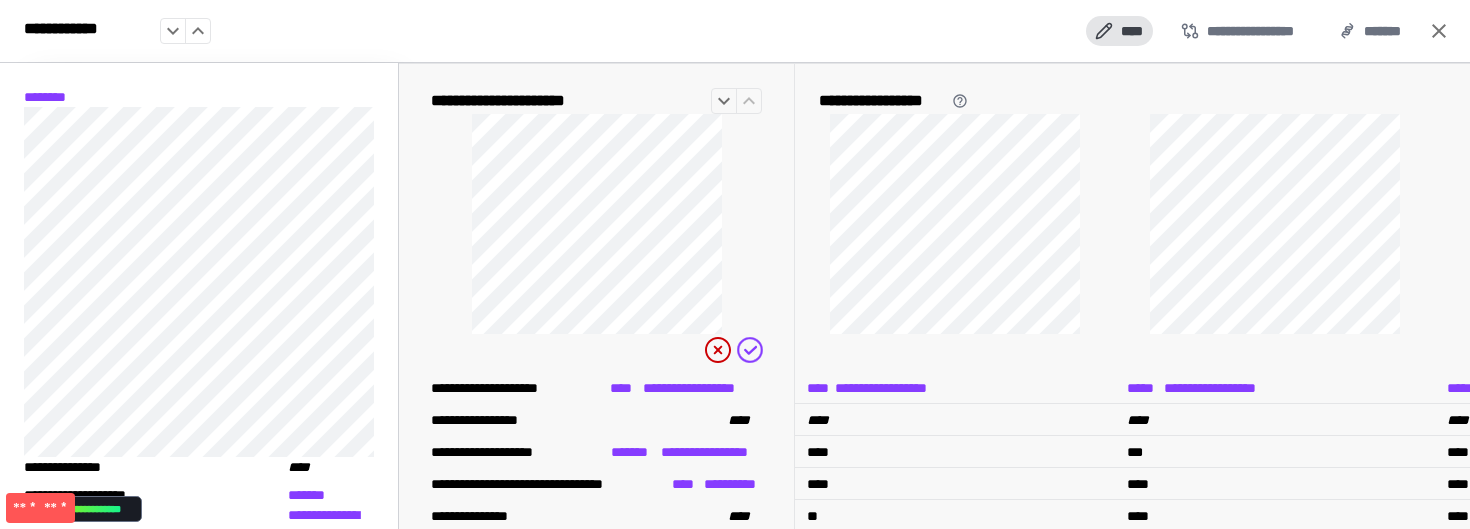 click on "****" at bounding box center (1119, 31) 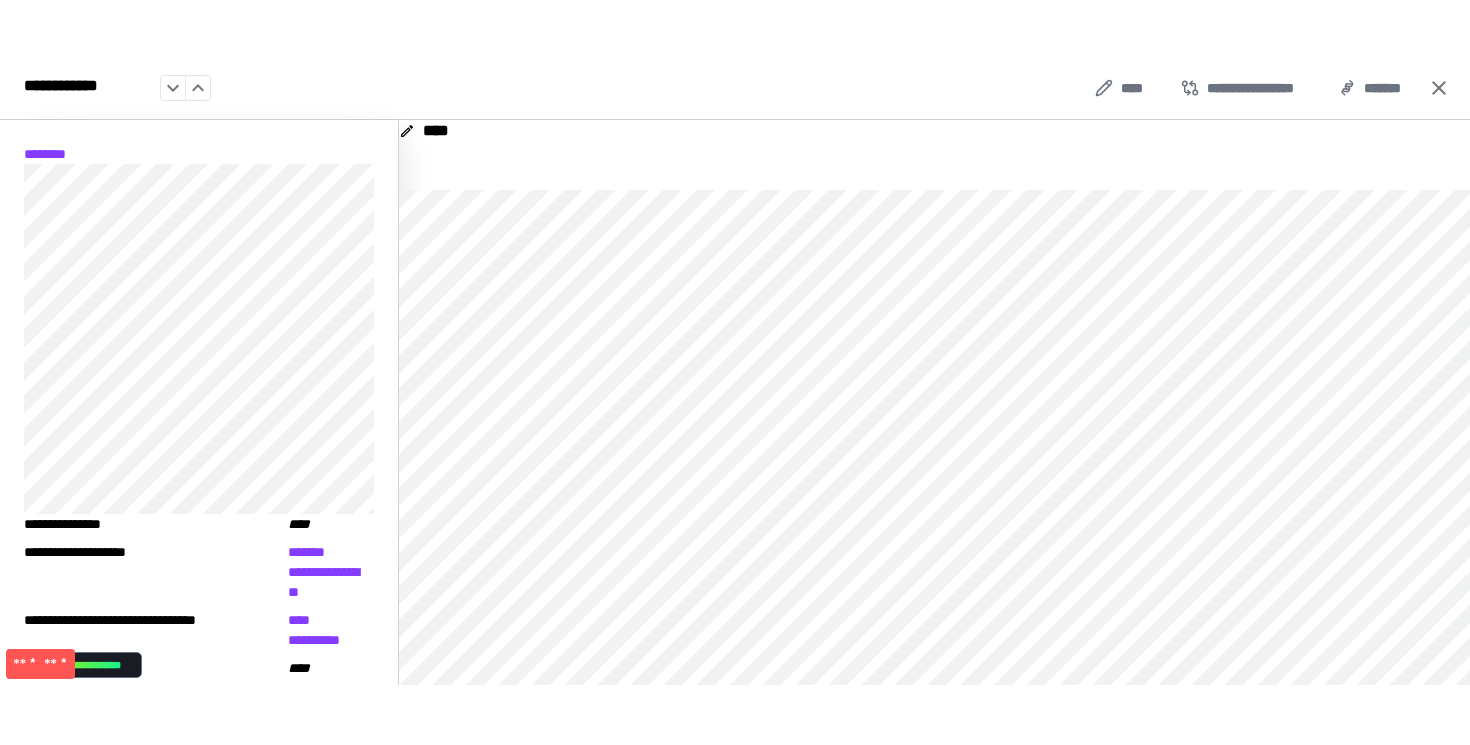 scroll, scrollTop: 5, scrollLeft: 0, axis: vertical 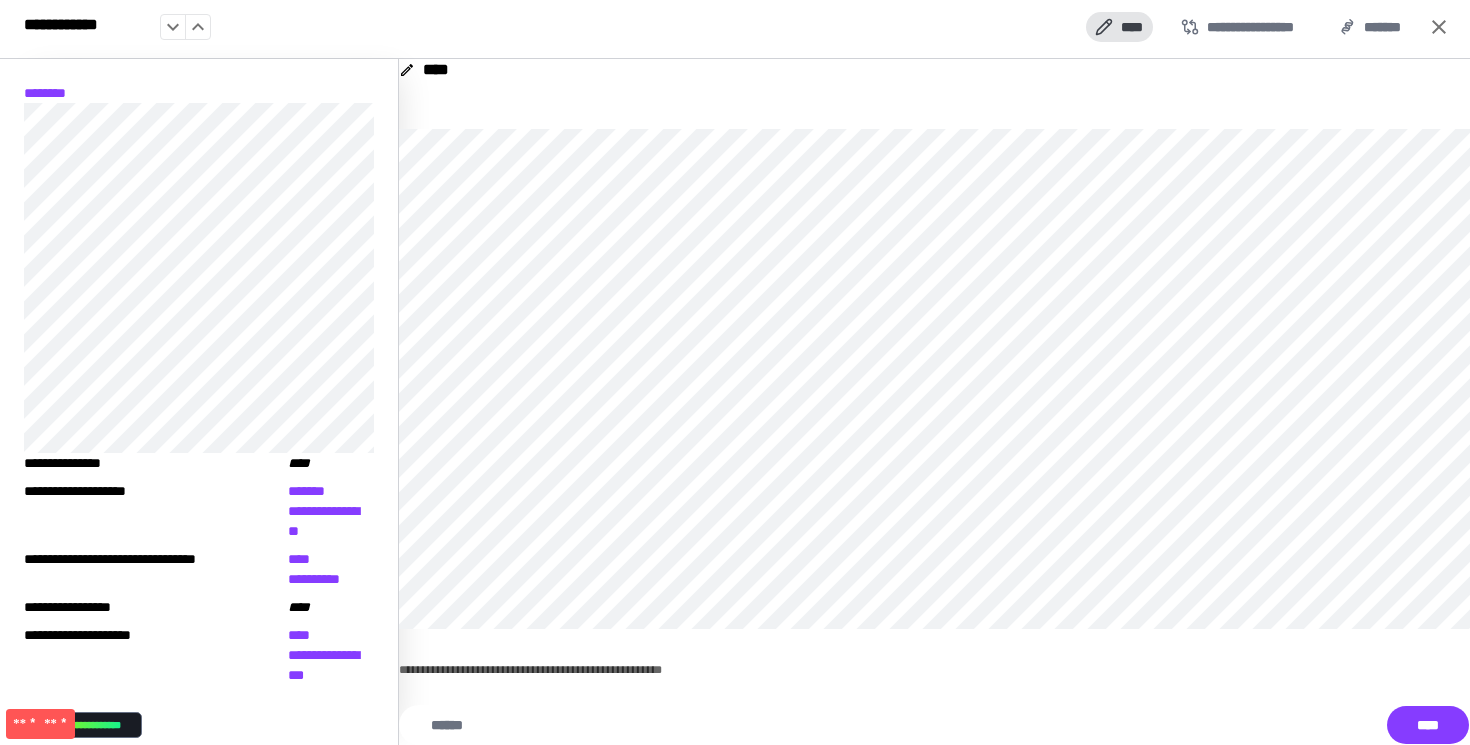 click on "****" at bounding box center [1119, 27] 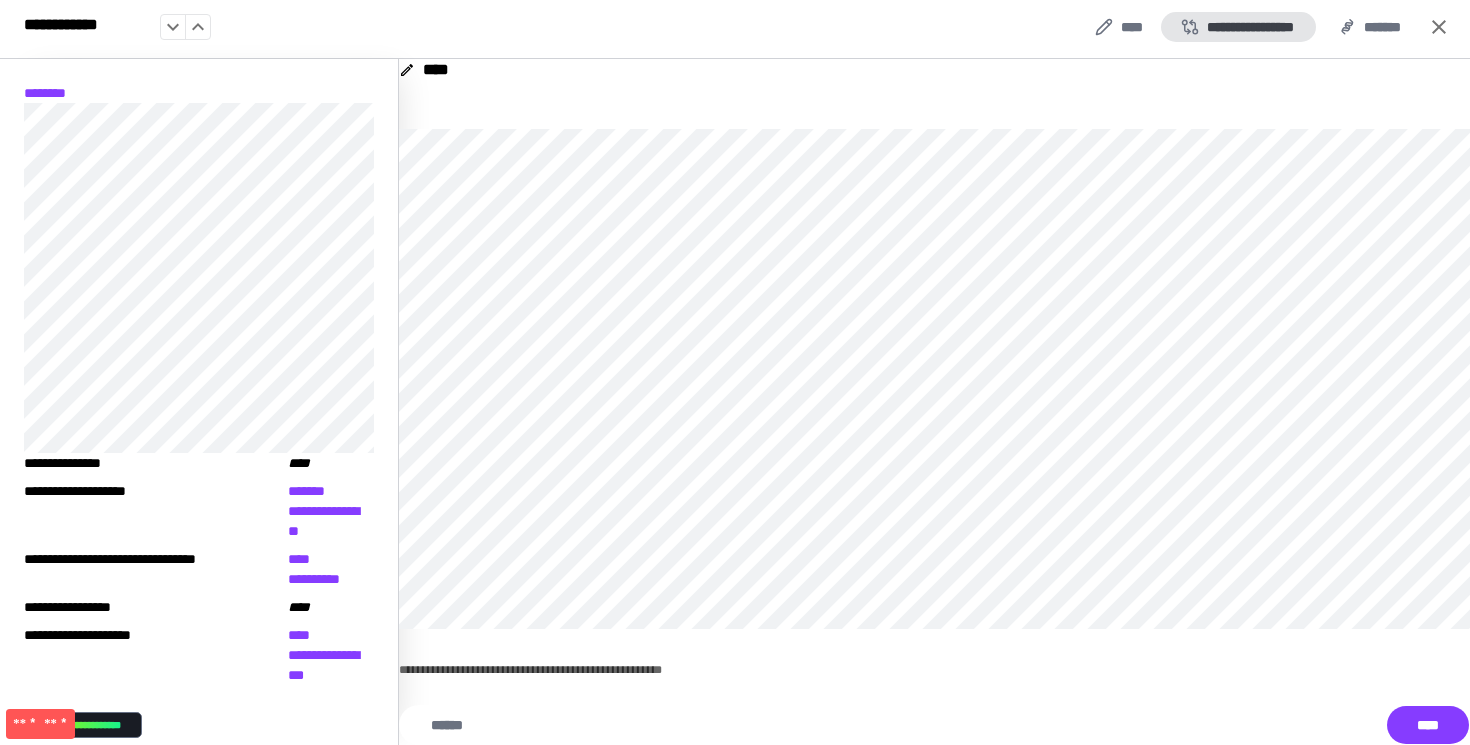 click on "**********" at bounding box center [1238, 27] 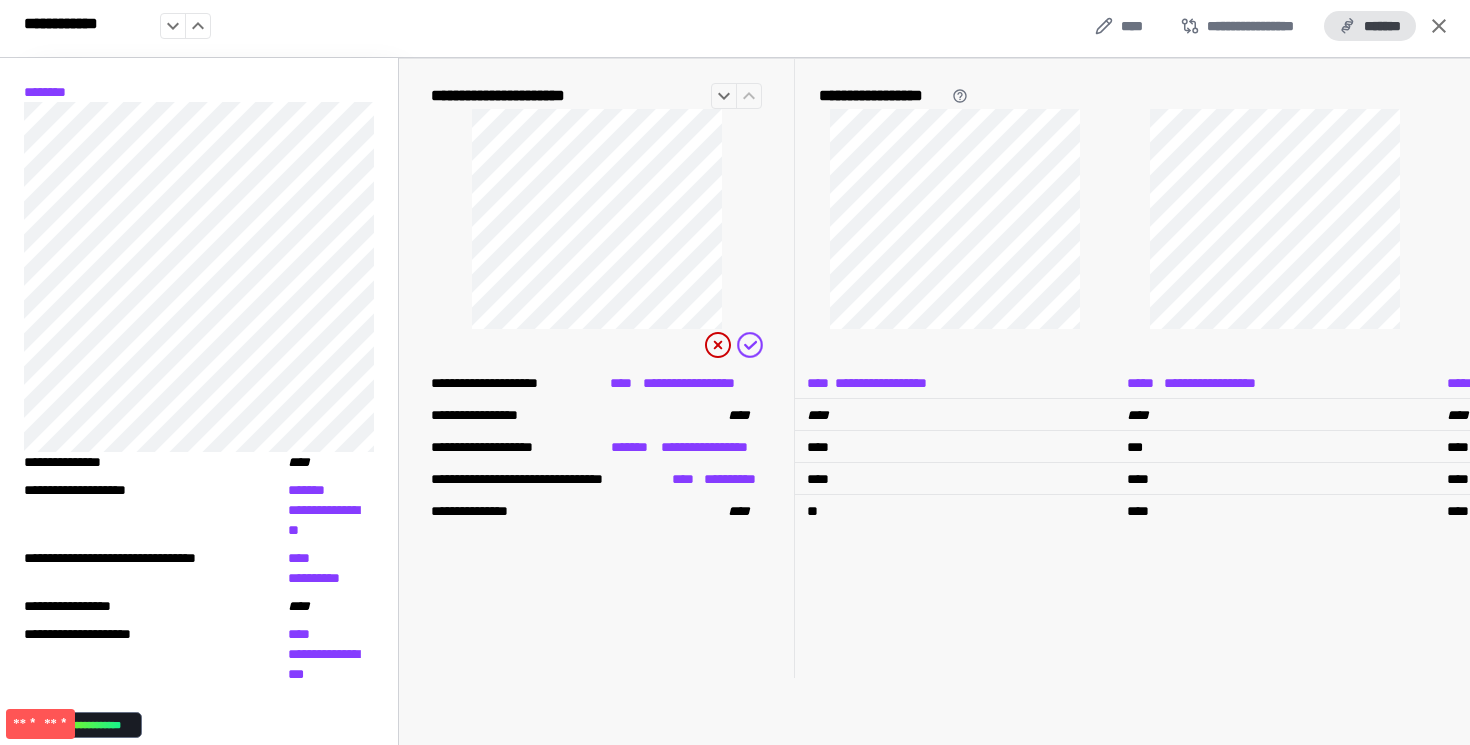 click on "*******" at bounding box center [1370, 26] 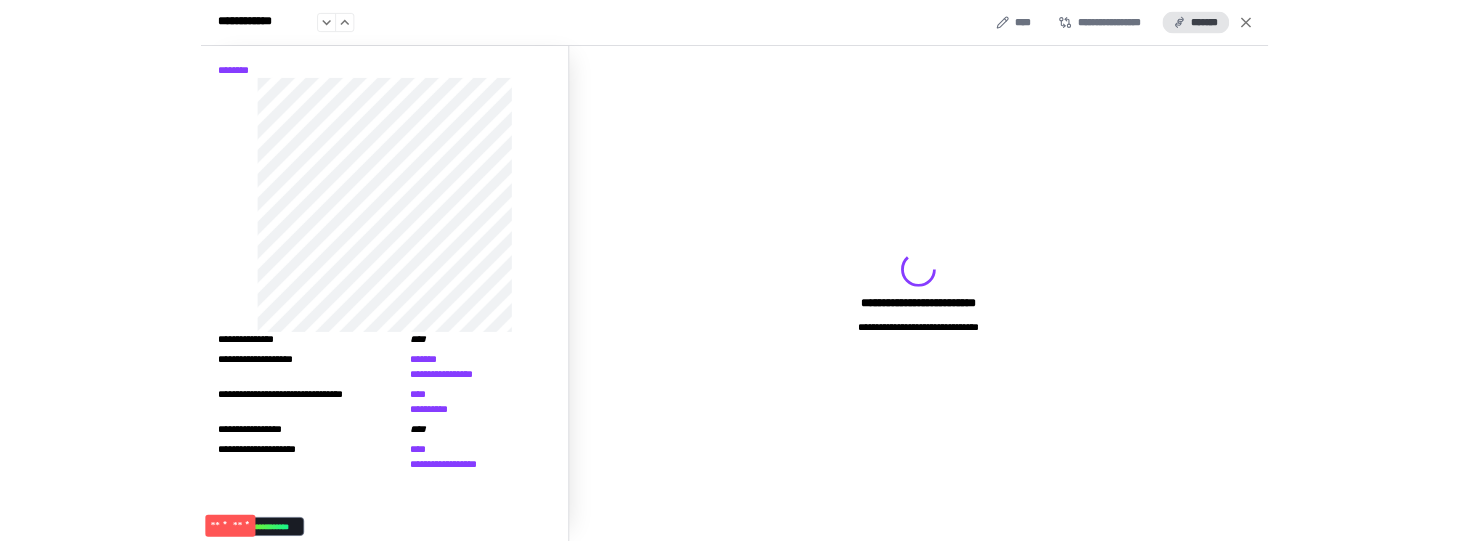 scroll, scrollTop: 0, scrollLeft: 0, axis: both 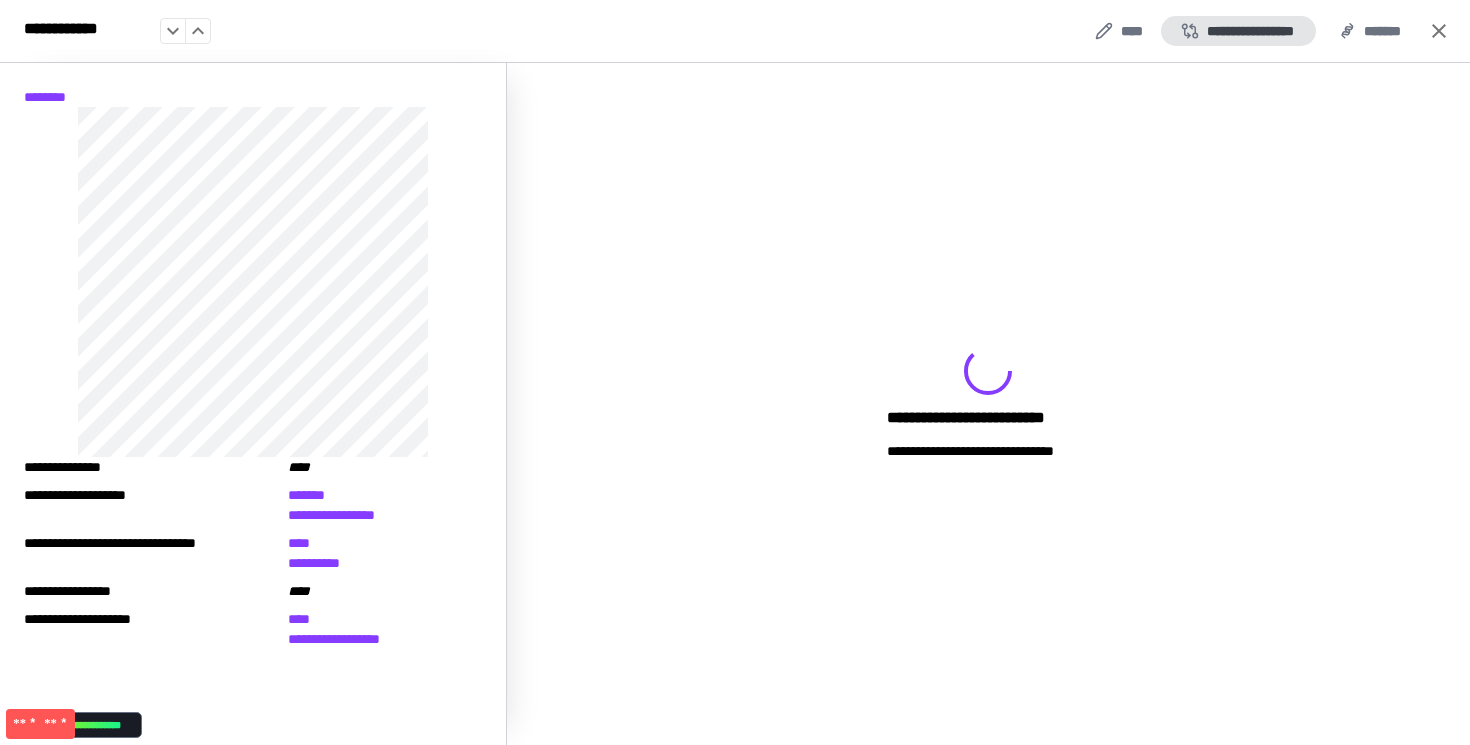 click on "**********" at bounding box center [1238, 31] 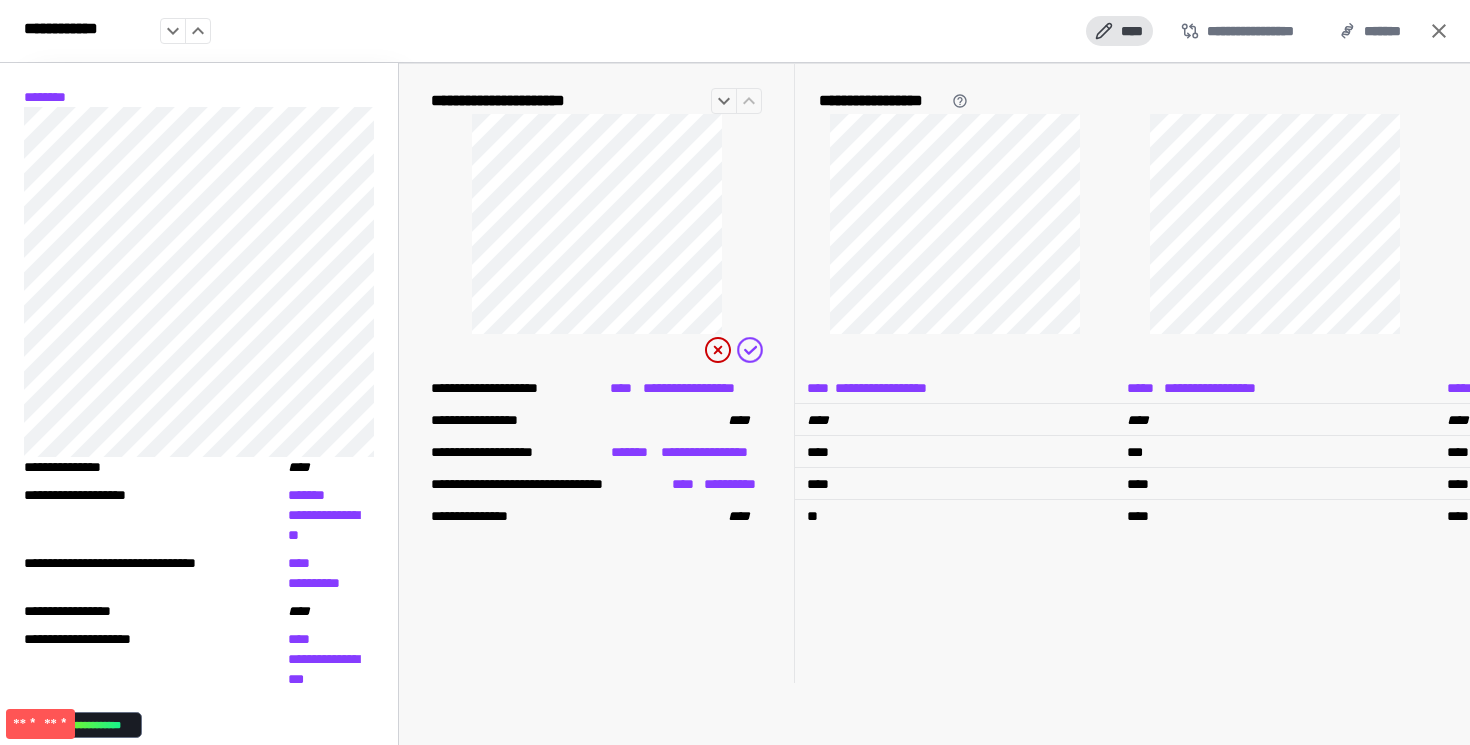 click 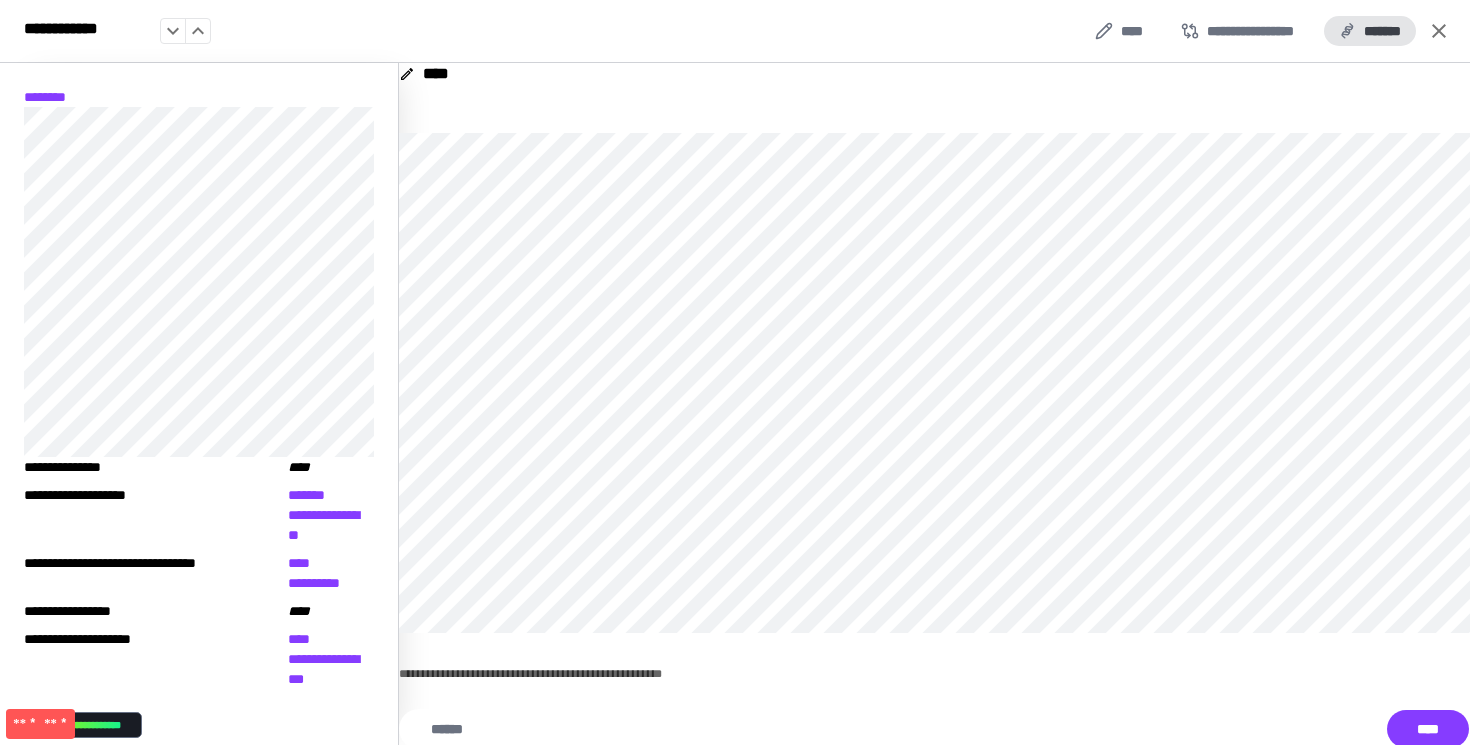 click on "*******" at bounding box center (1370, 31) 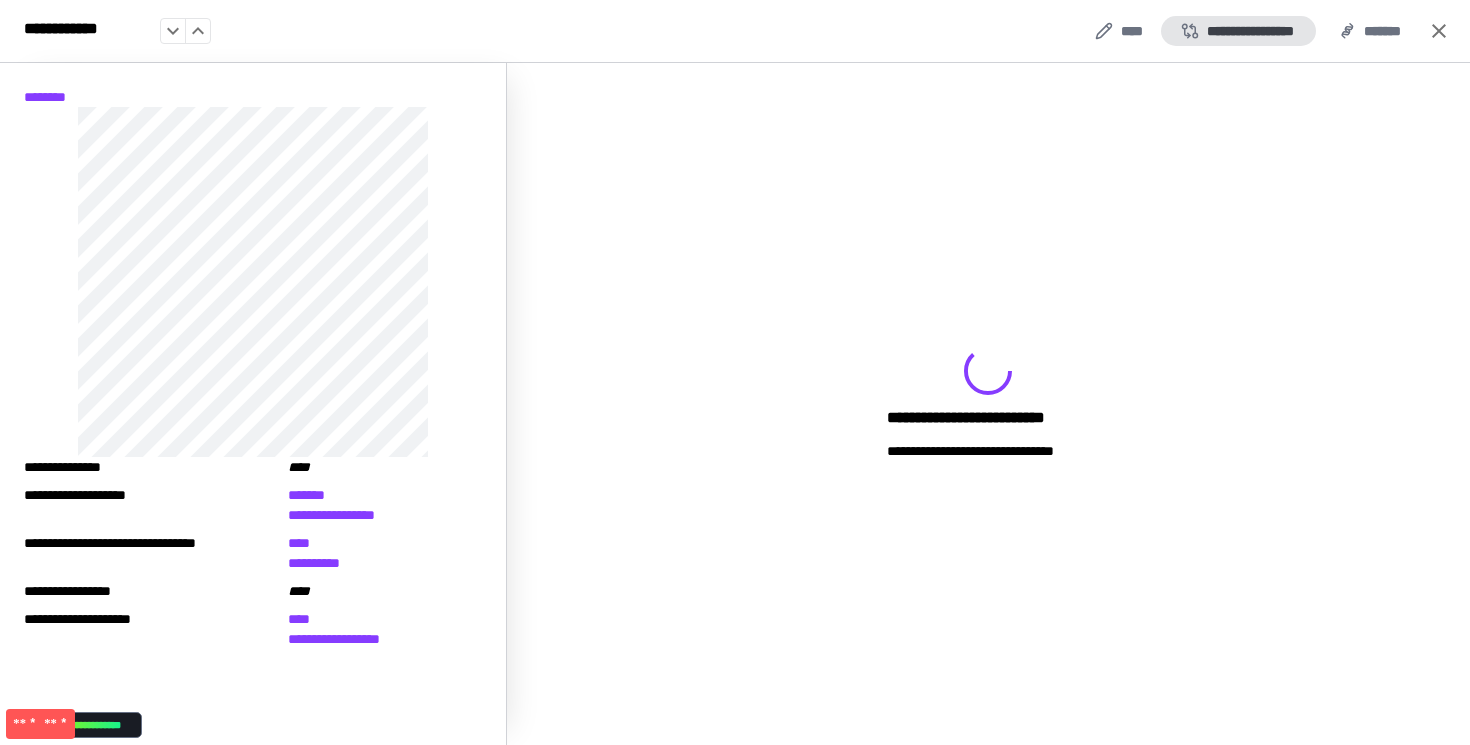 click on "**********" at bounding box center (1238, 31) 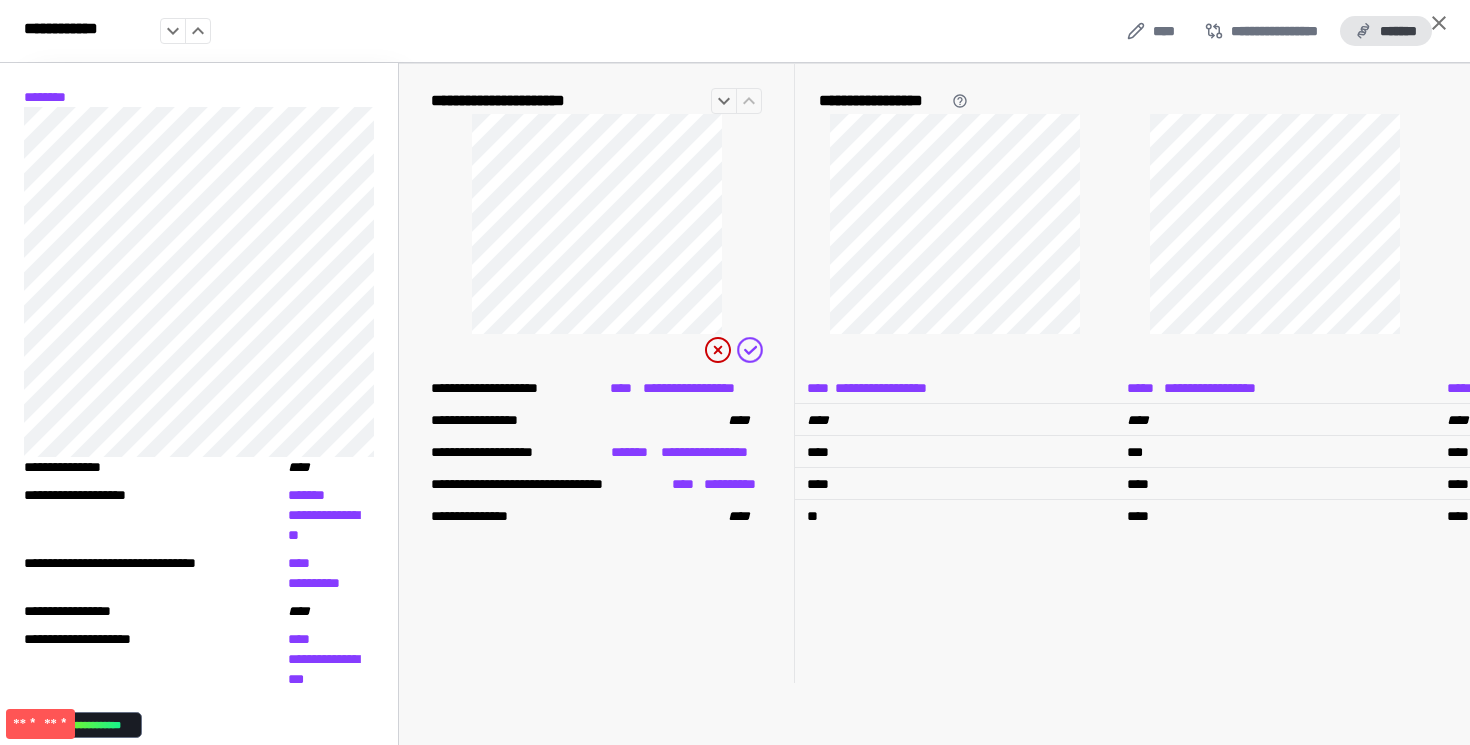 click on "*******" at bounding box center [1386, 31] 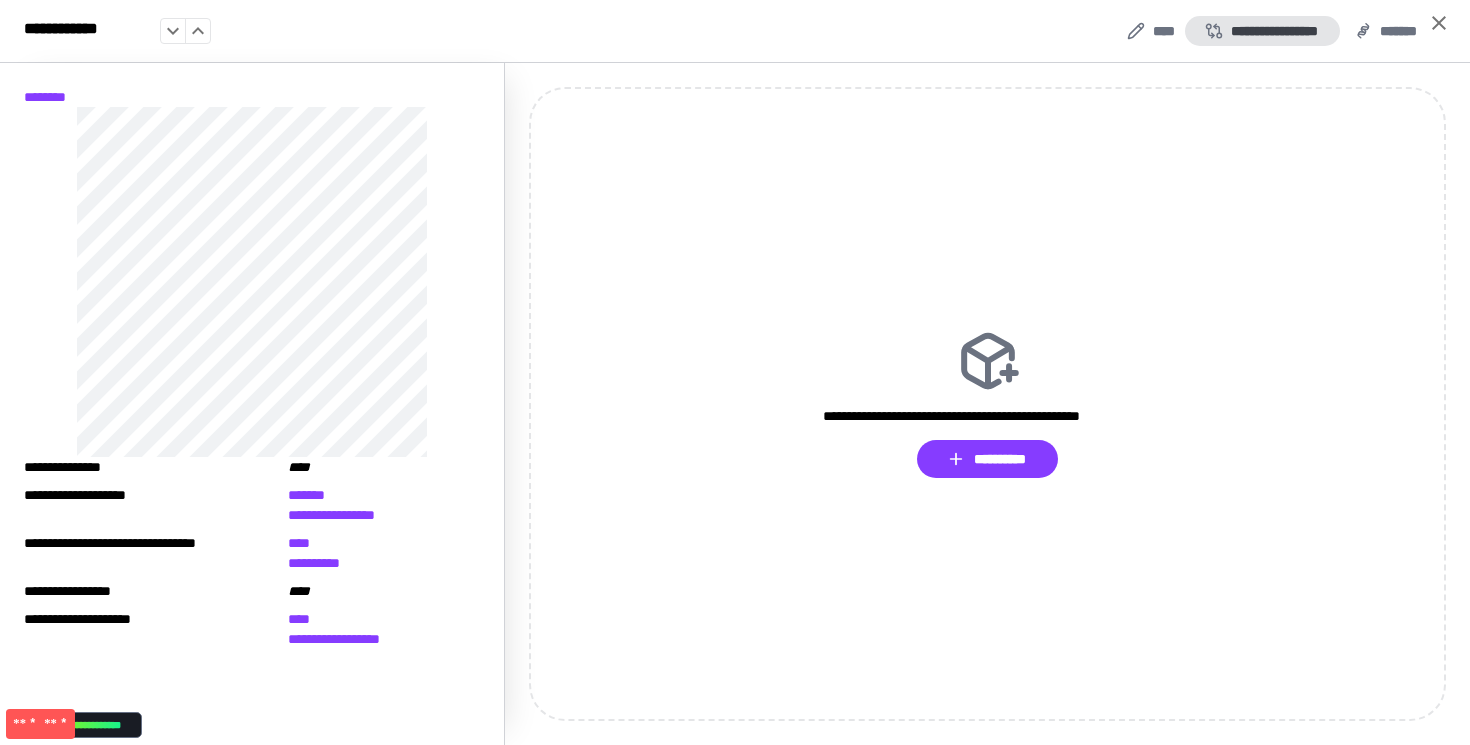 click on "**********" at bounding box center [1262, 31] 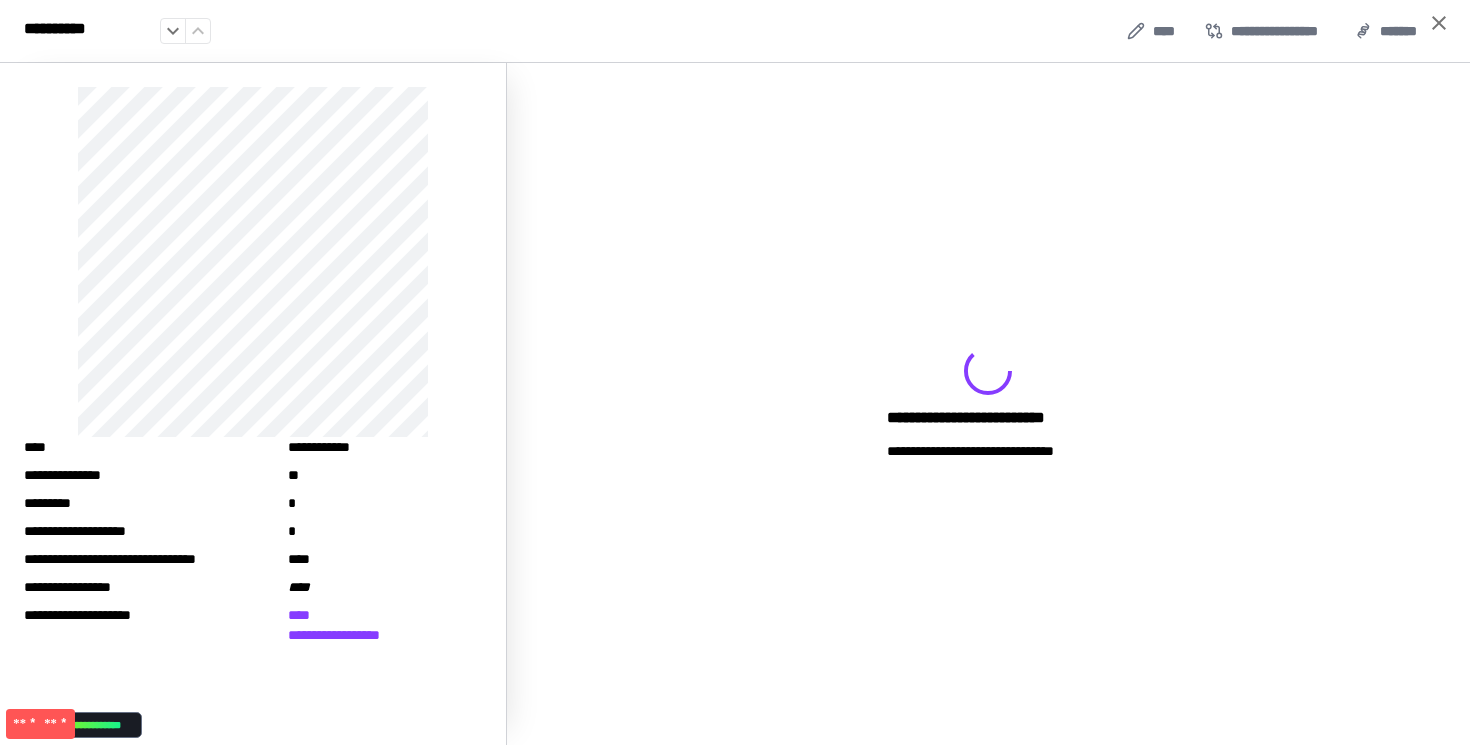 click 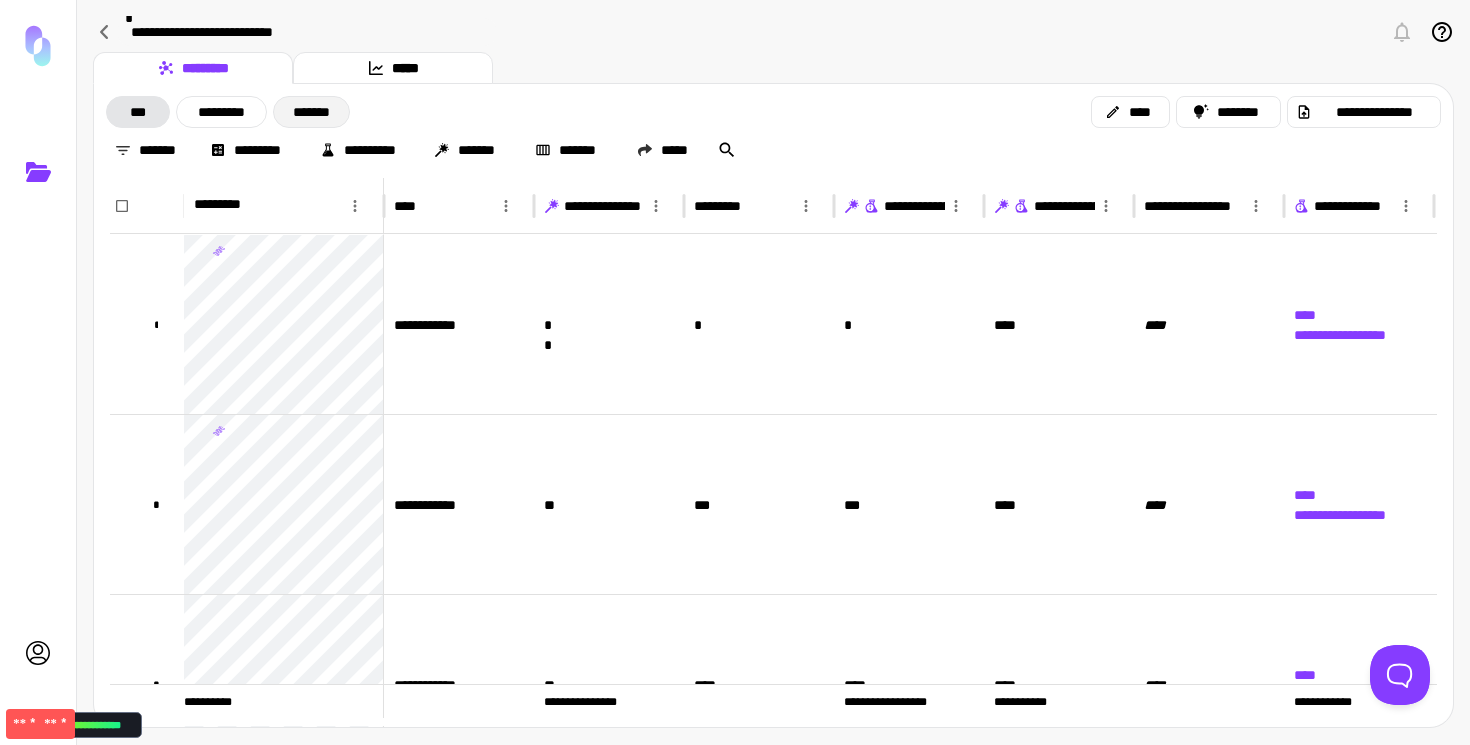 click on "*******" at bounding box center (311, 112) 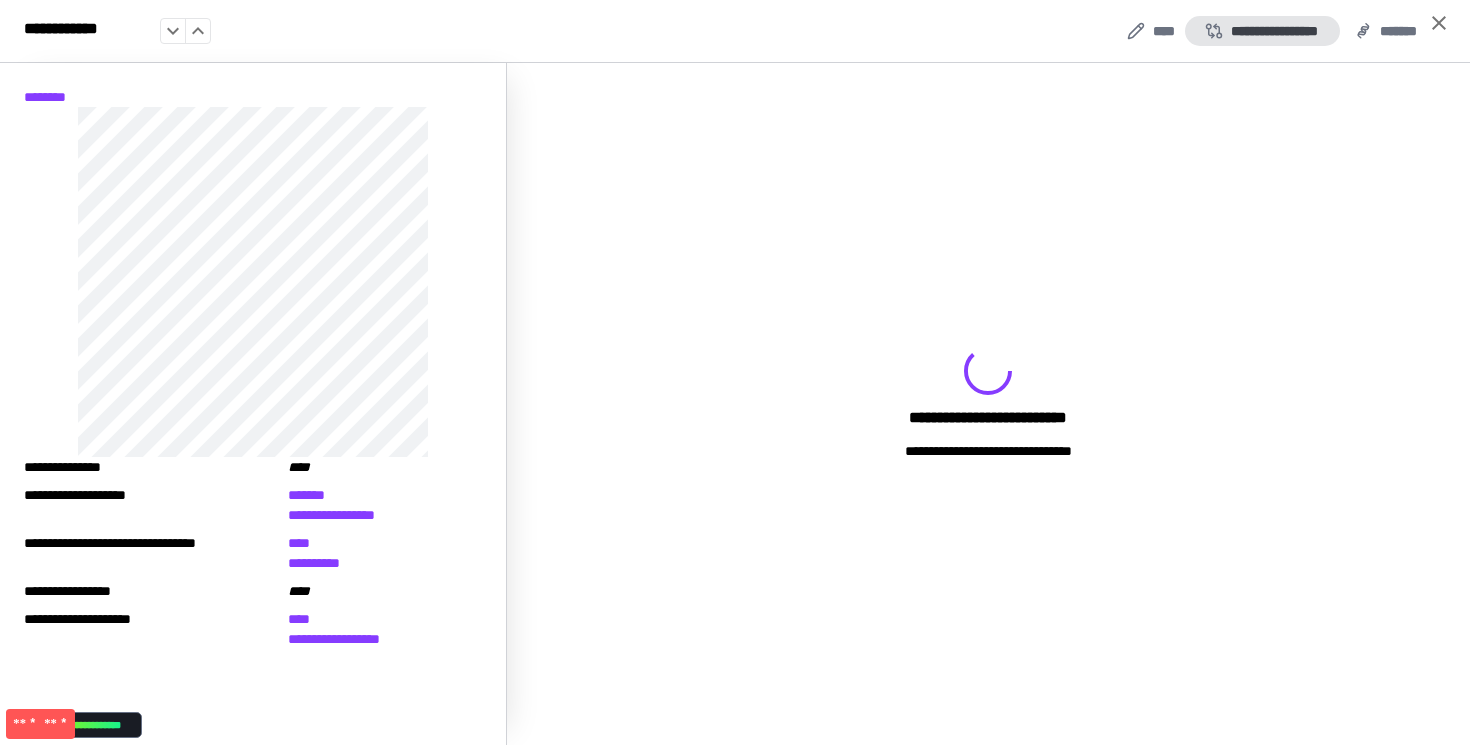 click on "**********" at bounding box center (1262, 31) 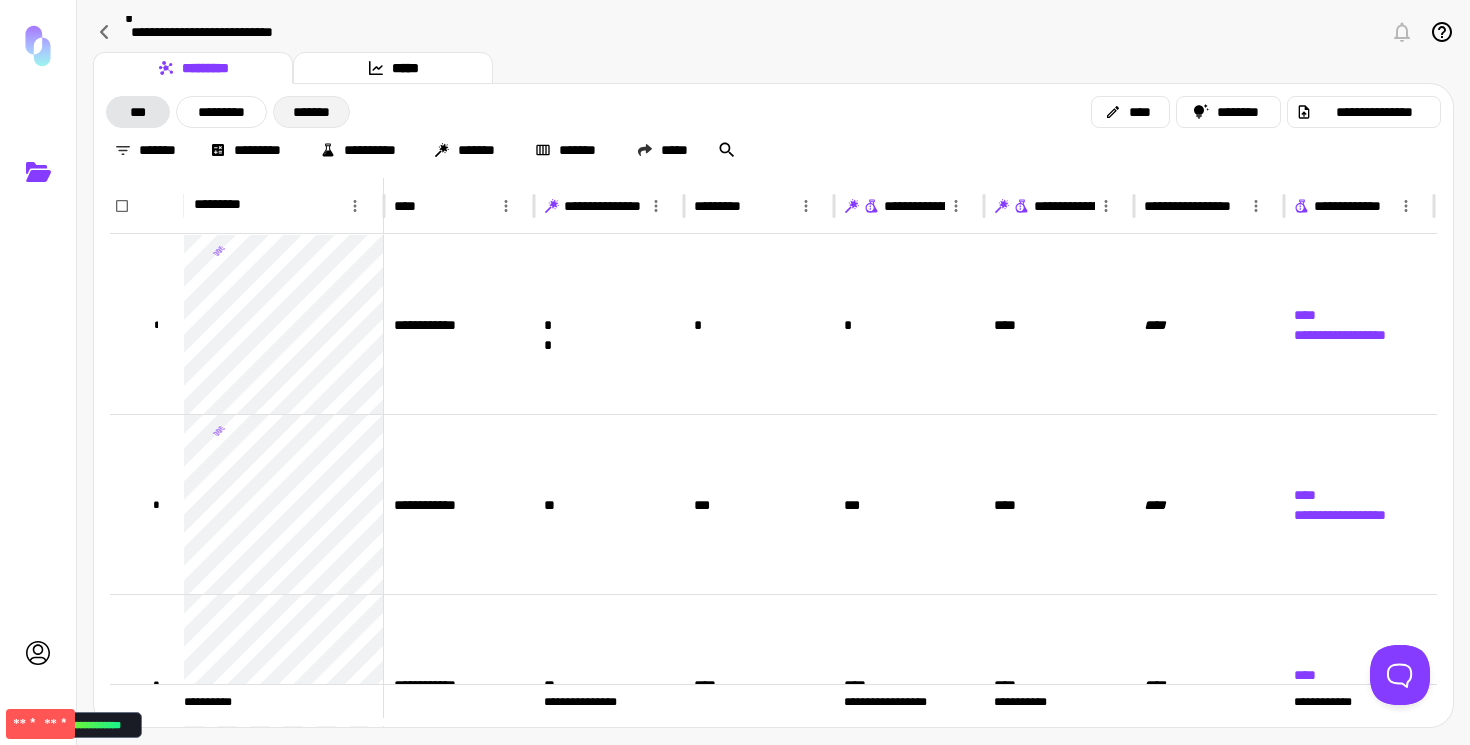 click on "*******" at bounding box center [311, 112] 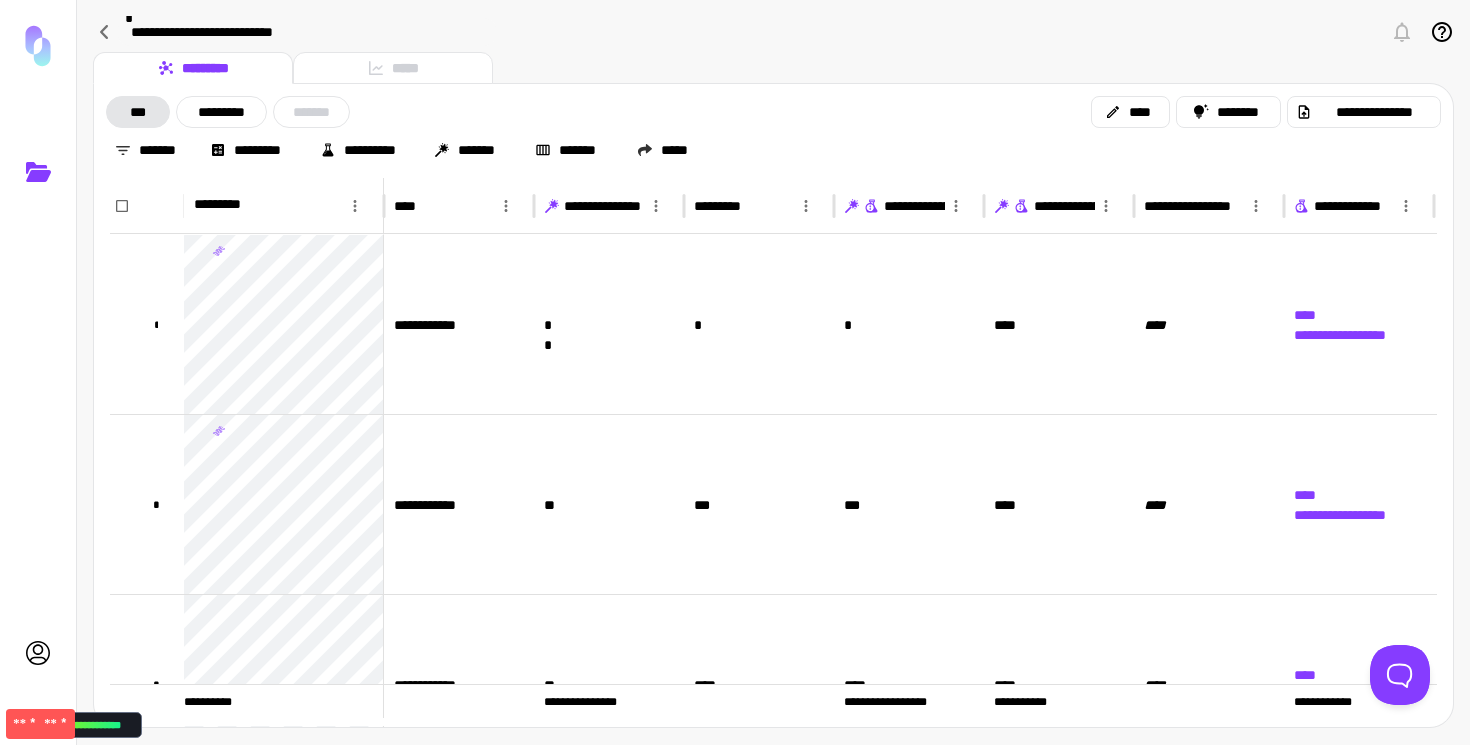 click on "*******" at bounding box center [311, 112] 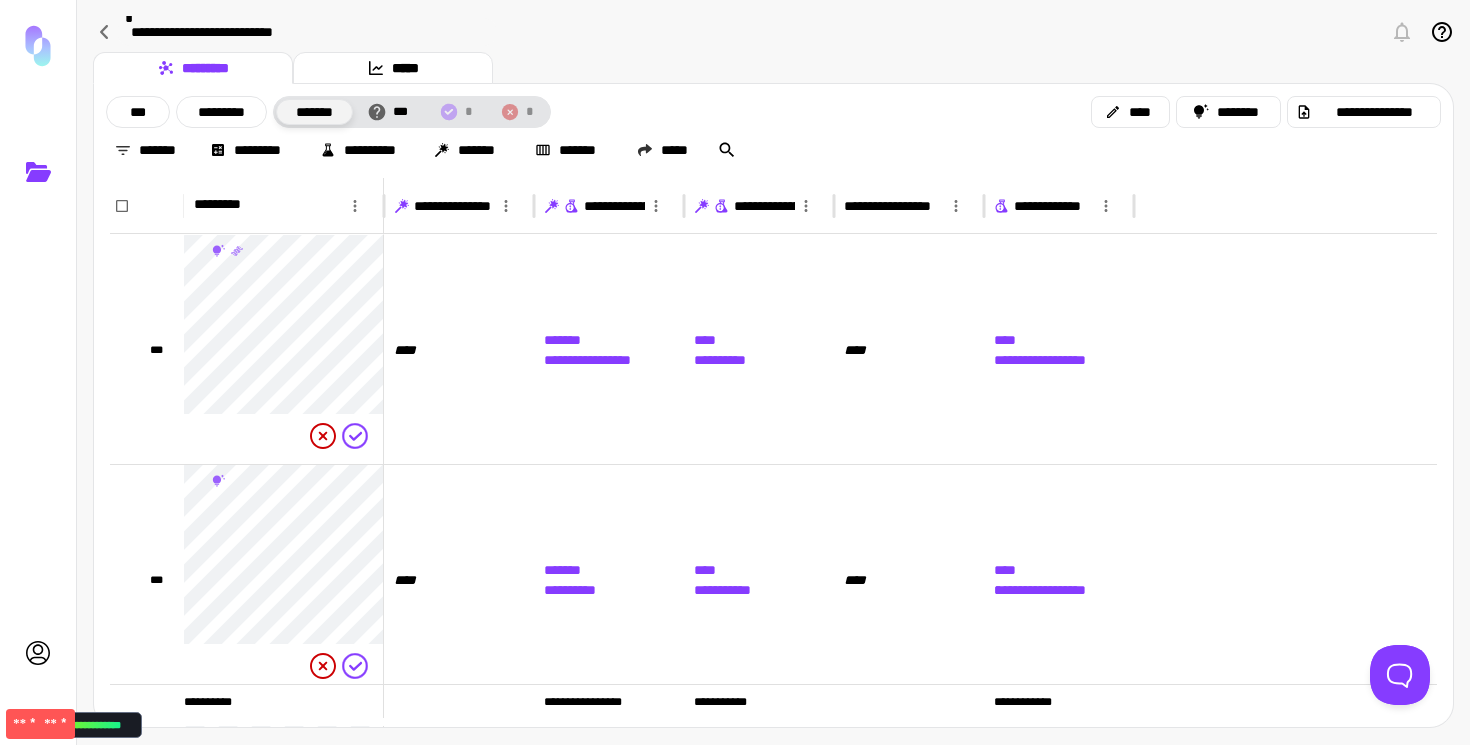click on "*******" at bounding box center (314, 112) 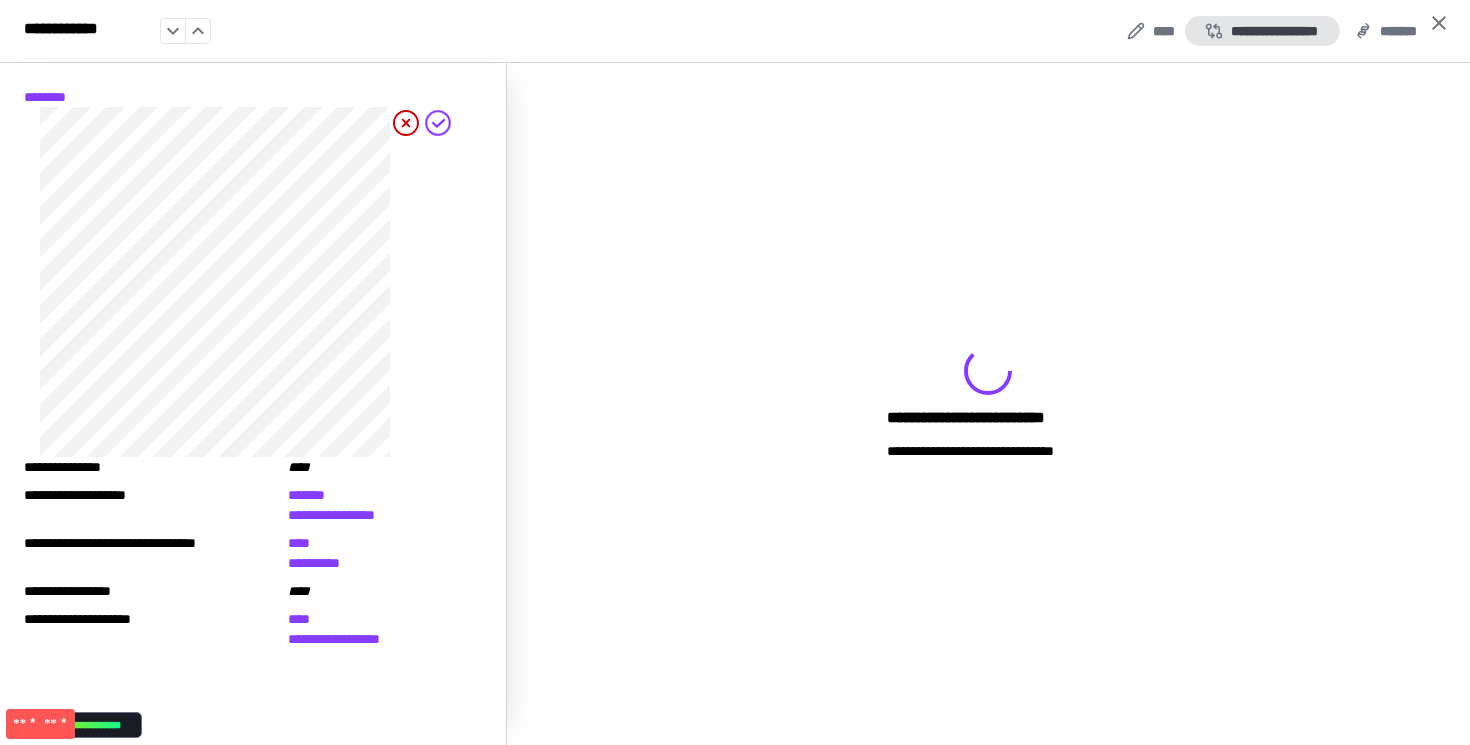 click on "**********" at bounding box center (1262, 31) 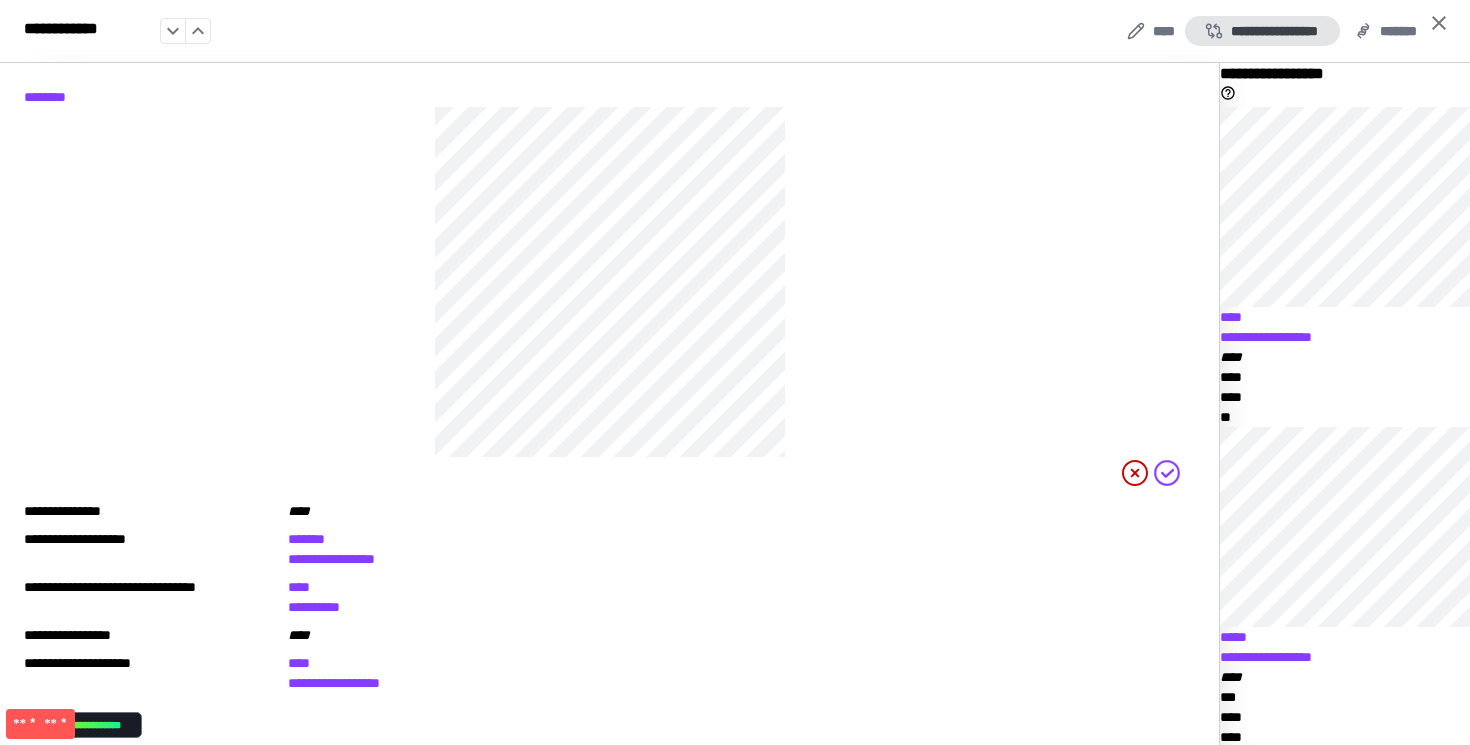 click on "**********" at bounding box center [1262, 31] 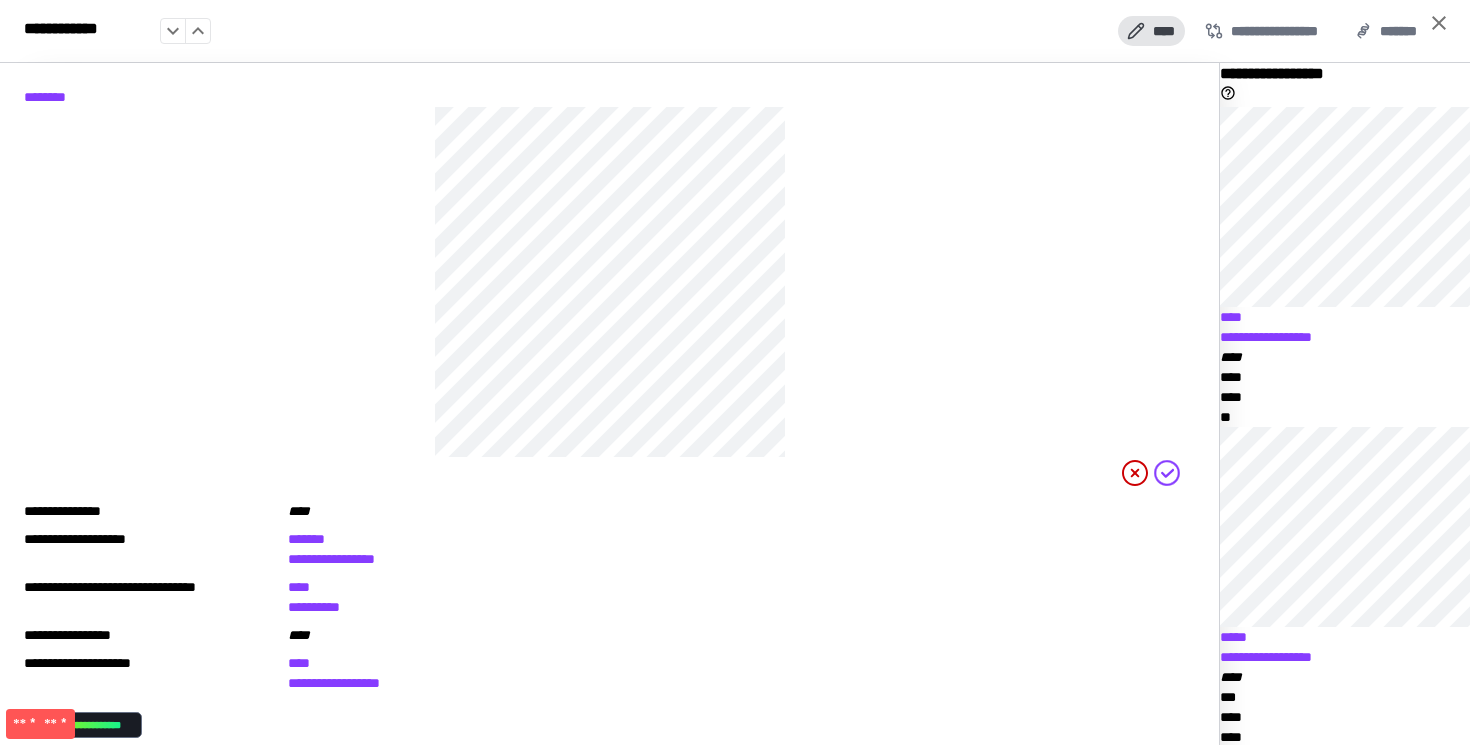 click on "****" at bounding box center [1151, 31] 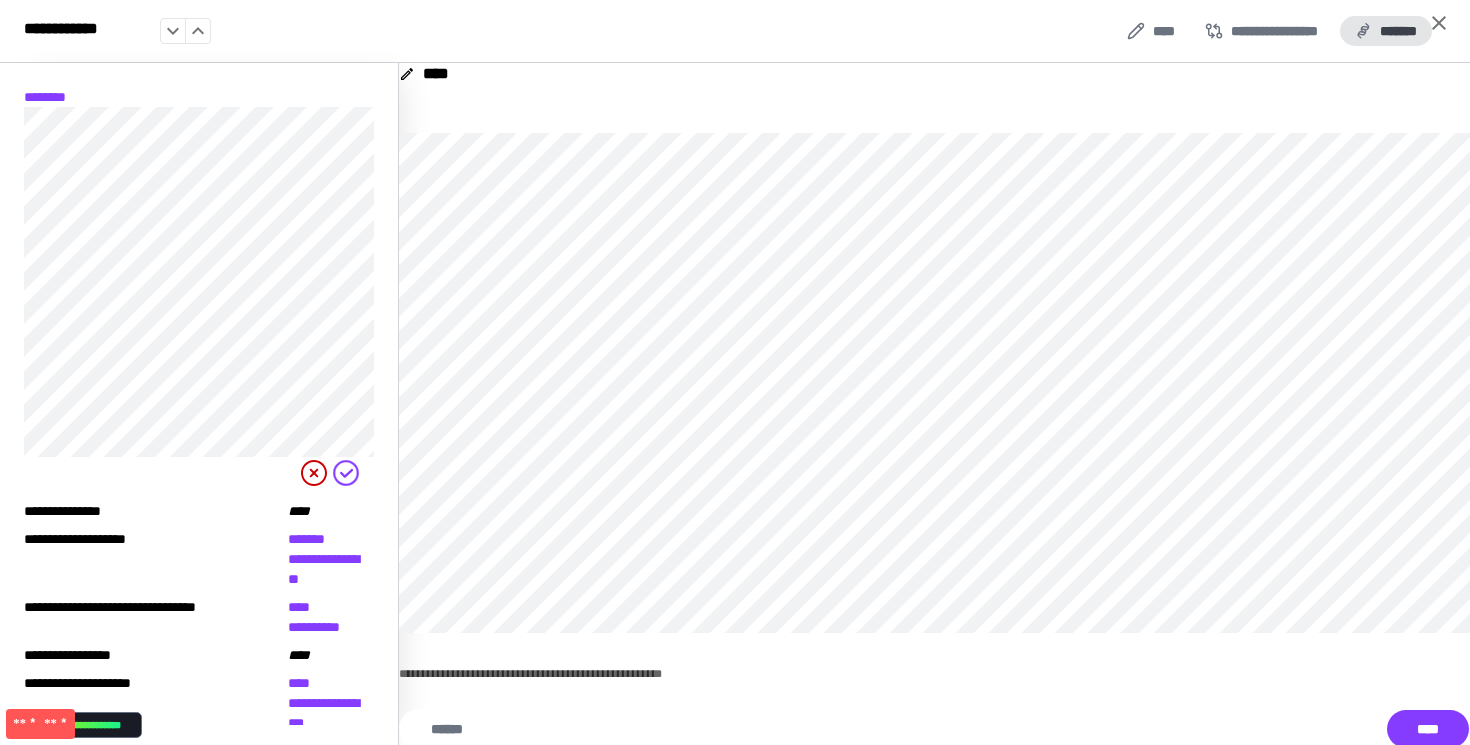 click 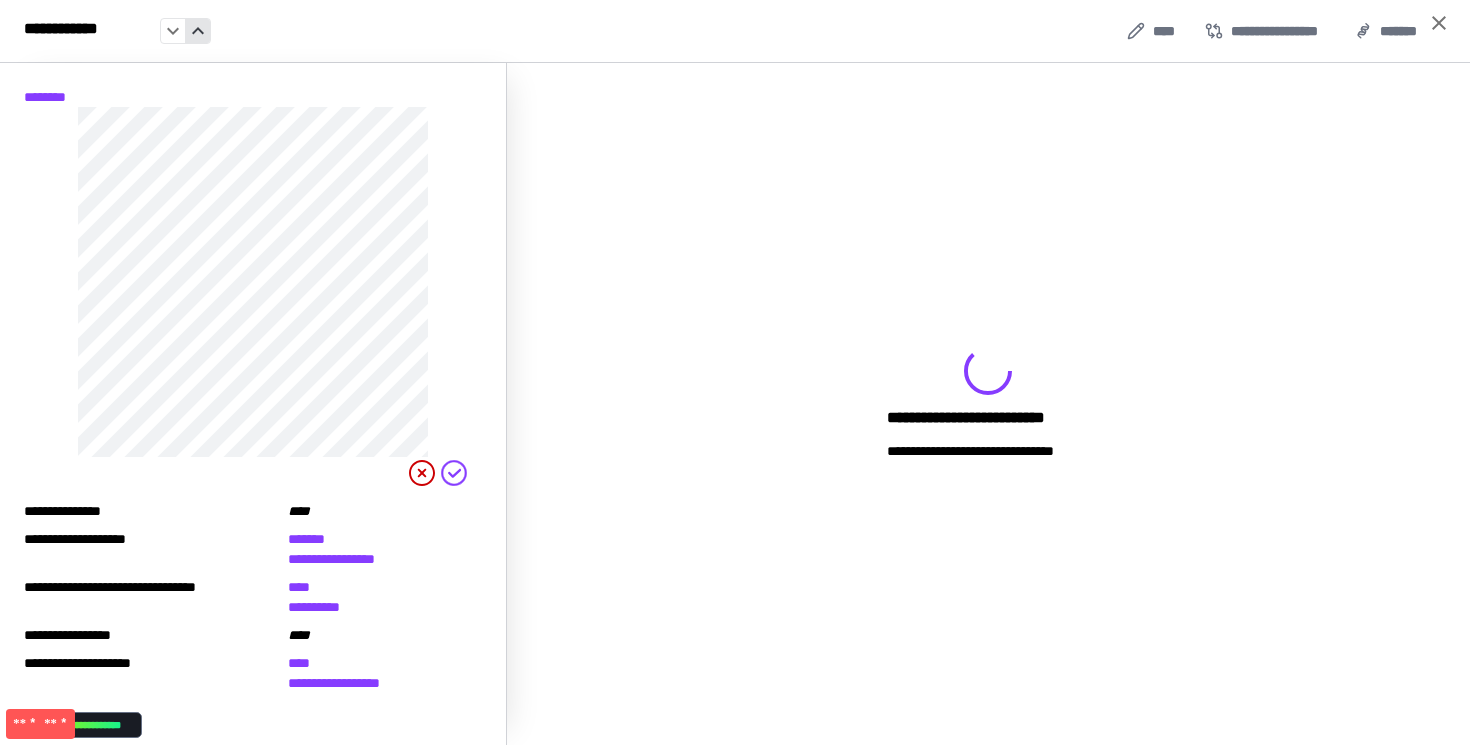 click 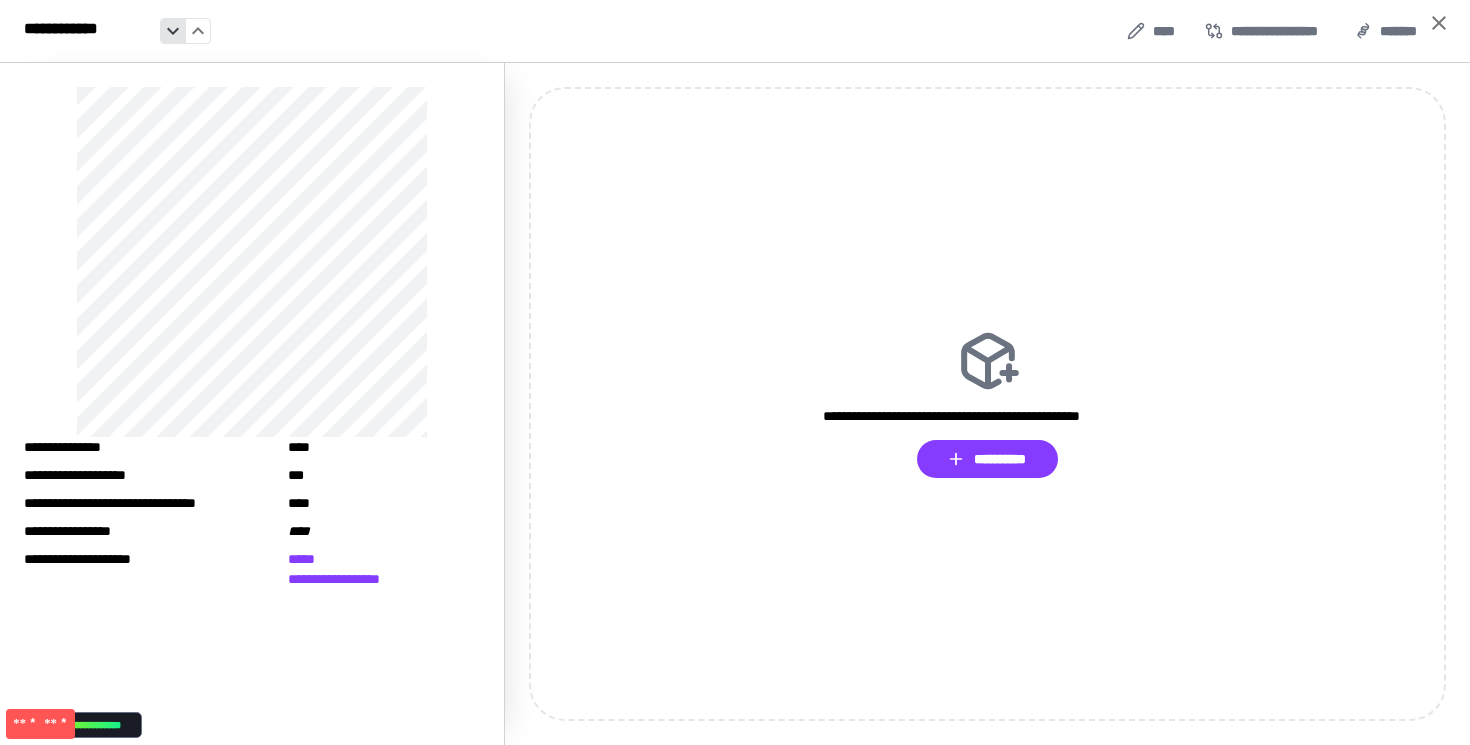 click 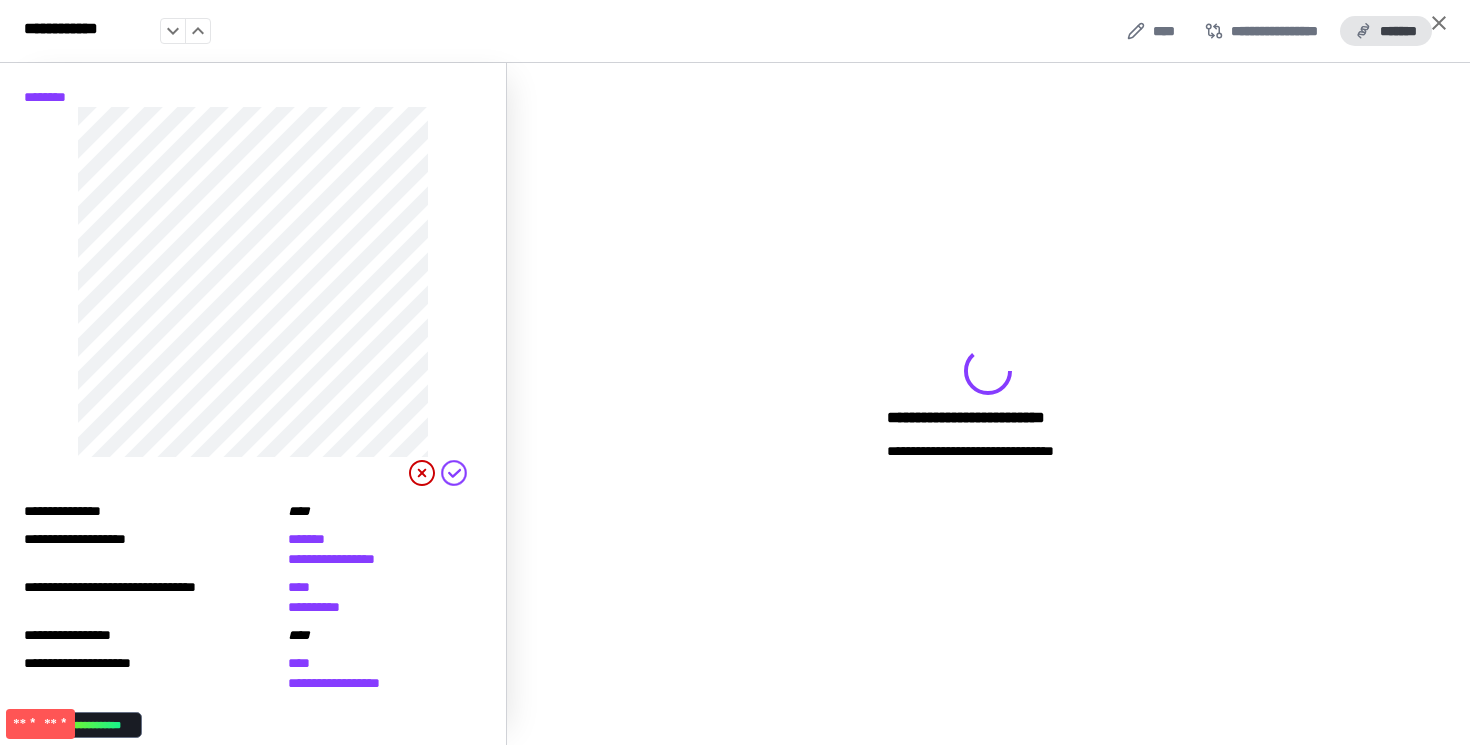 click on "*******" at bounding box center (1386, 31) 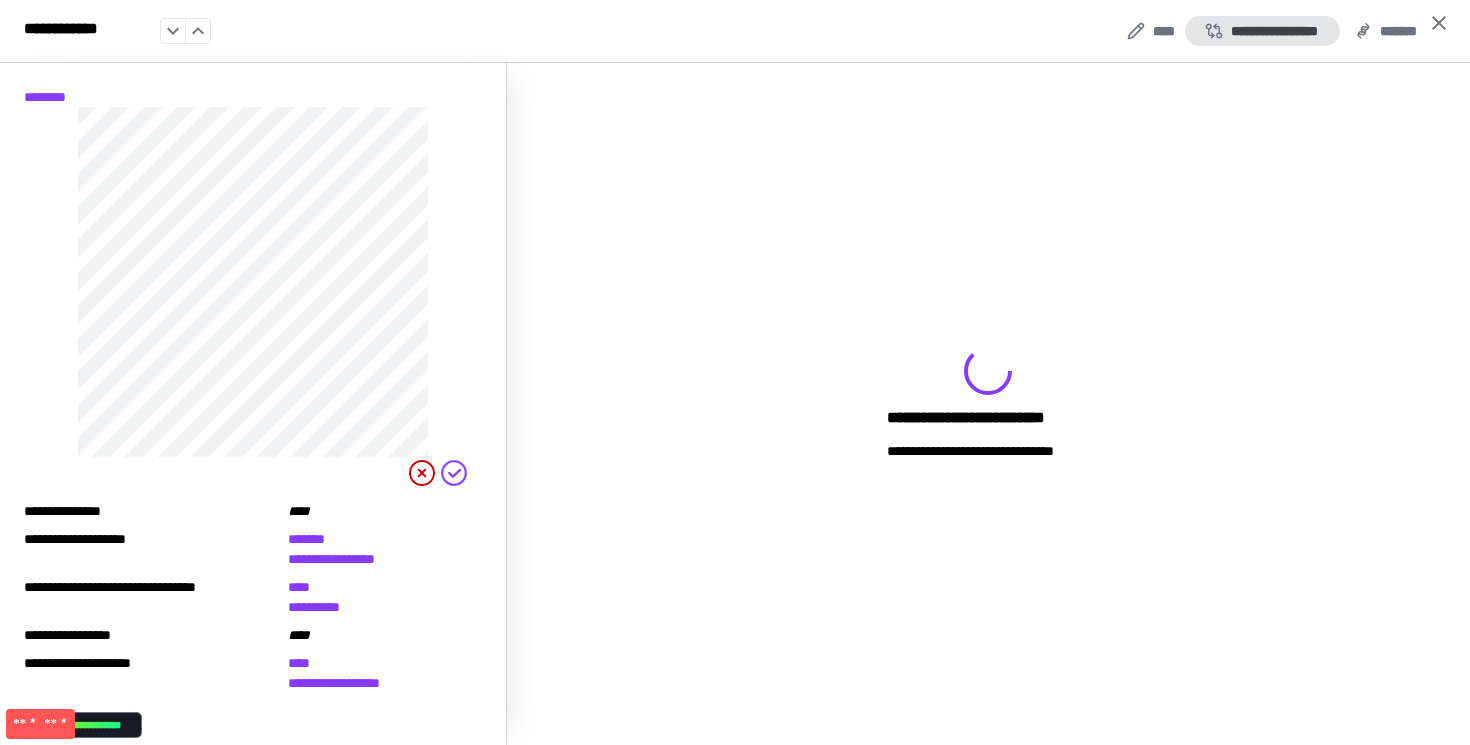 click on "**********" at bounding box center [1262, 31] 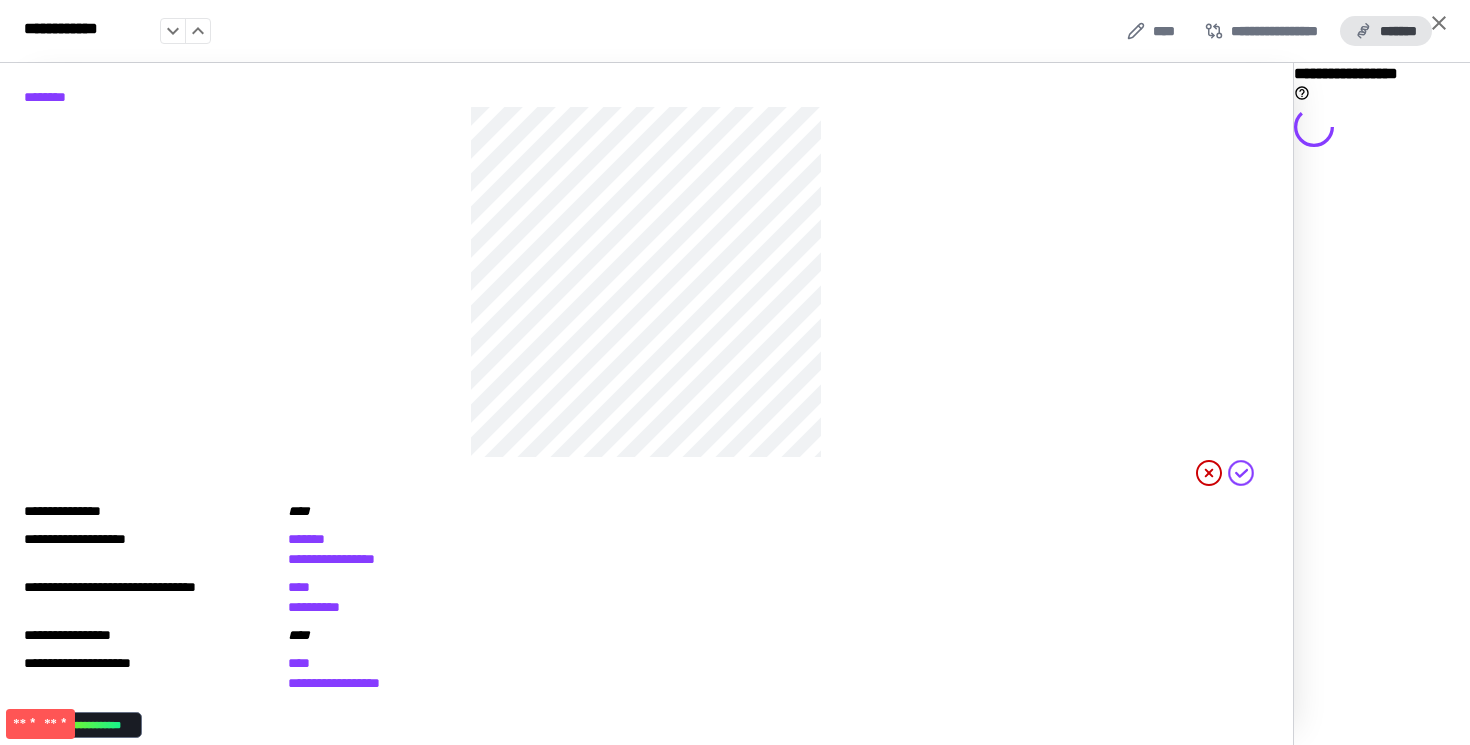 click on "*******" at bounding box center [1386, 31] 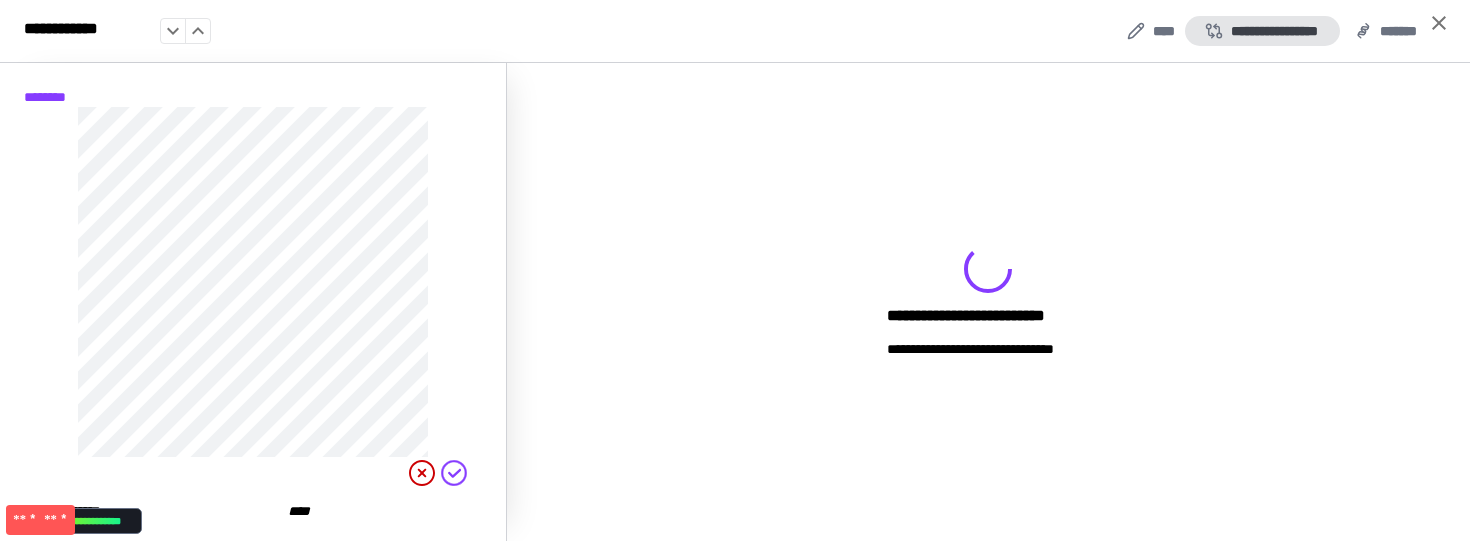 click on "**********" at bounding box center [1262, 31] 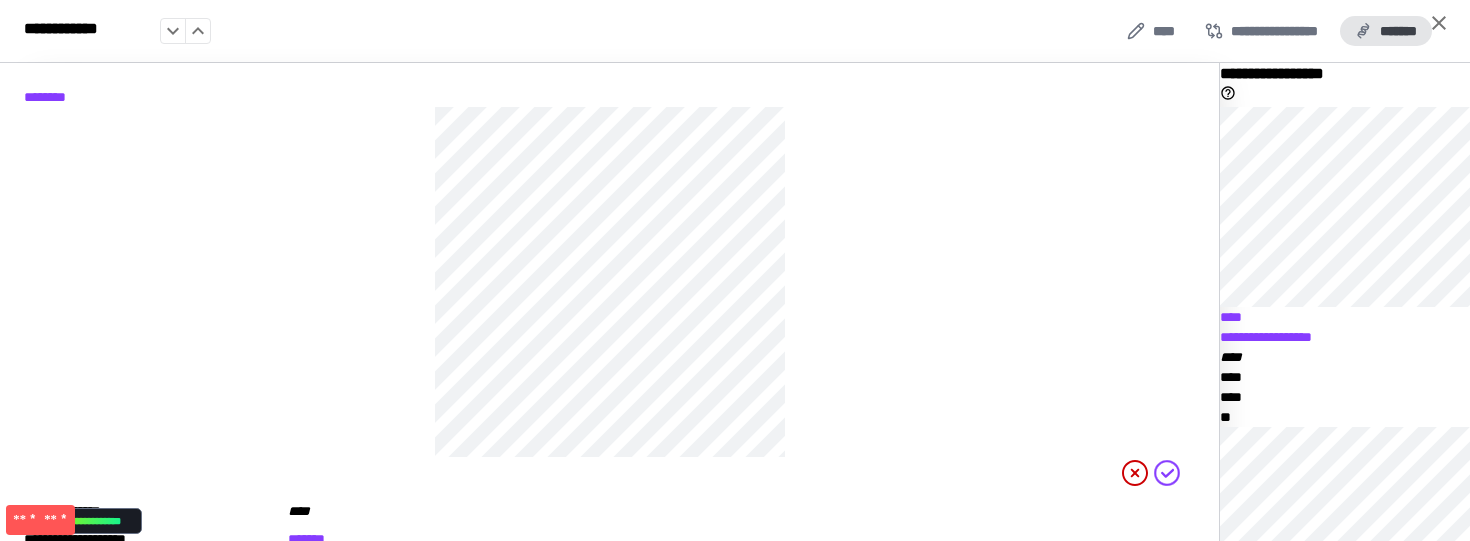 click on "*******" at bounding box center [1386, 31] 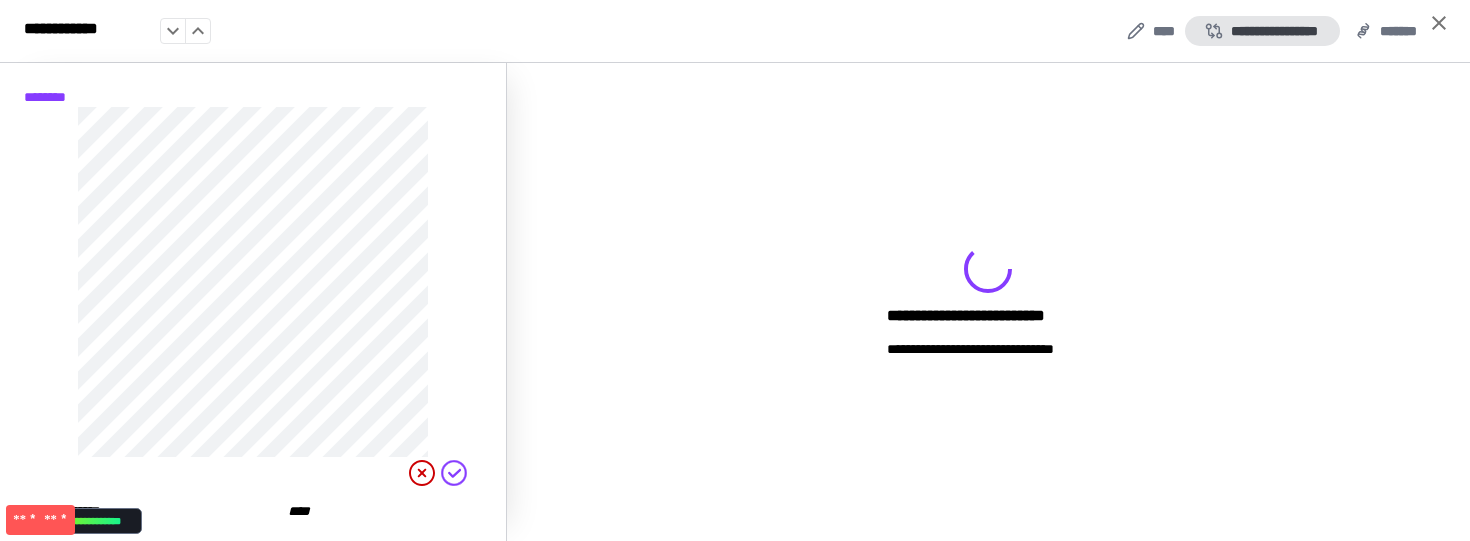 click on "**********" at bounding box center [1262, 31] 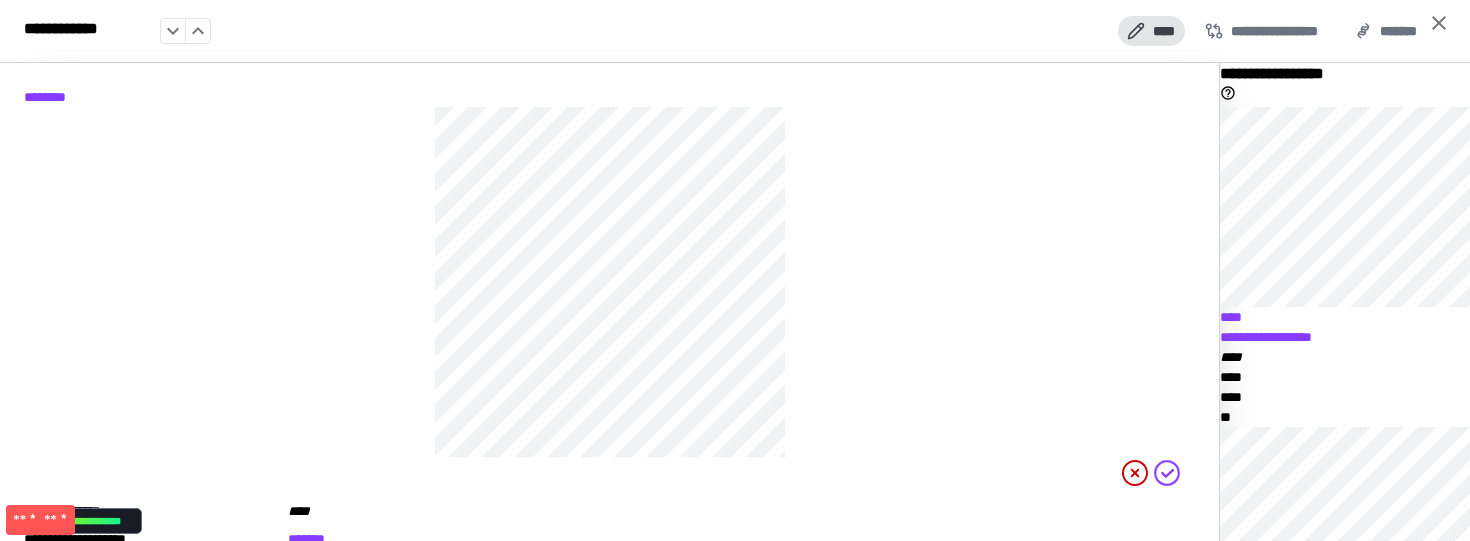 click on "****" at bounding box center [1151, 31] 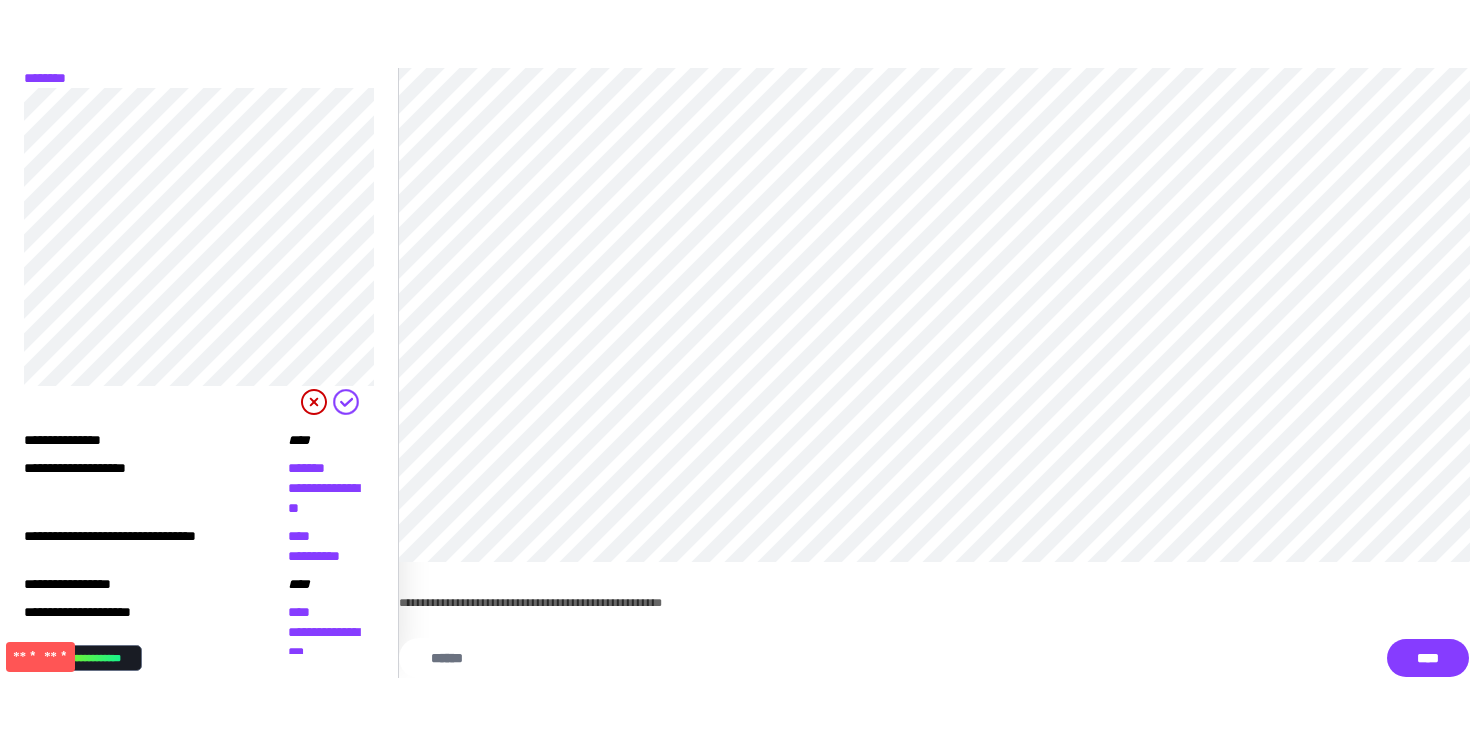 scroll, scrollTop: 5, scrollLeft: 0, axis: vertical 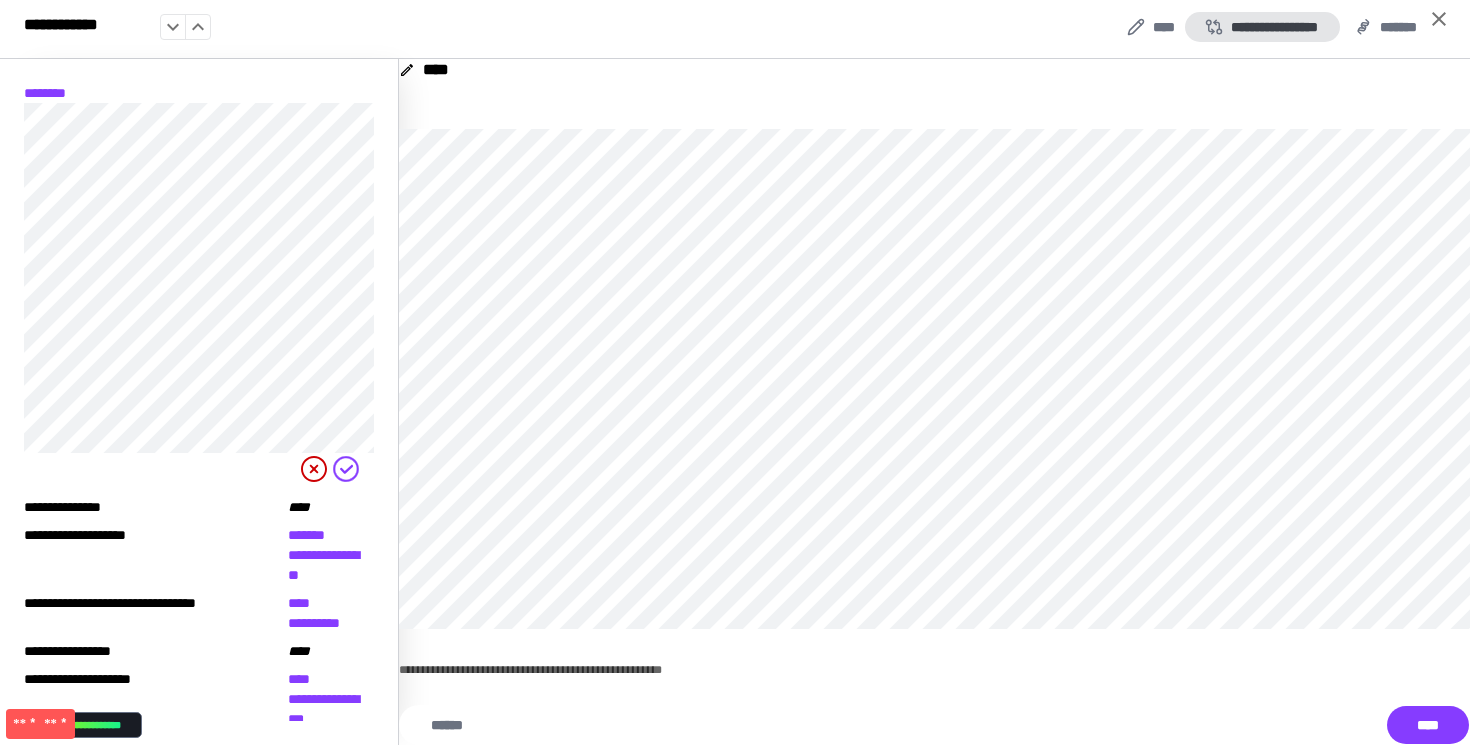 click on "**********" at bounding box center [1262, 27] 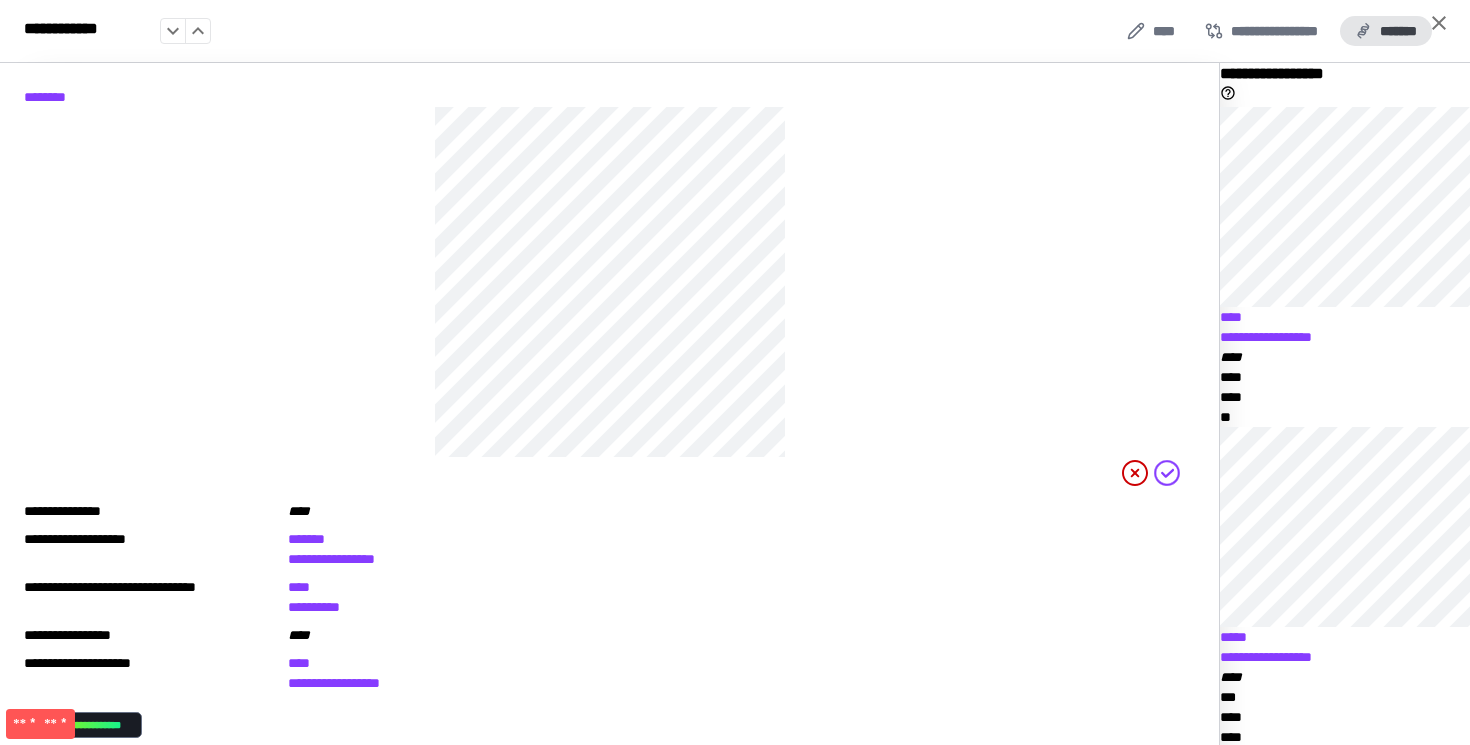 click on "*******" at bounding box center [1386, 31] 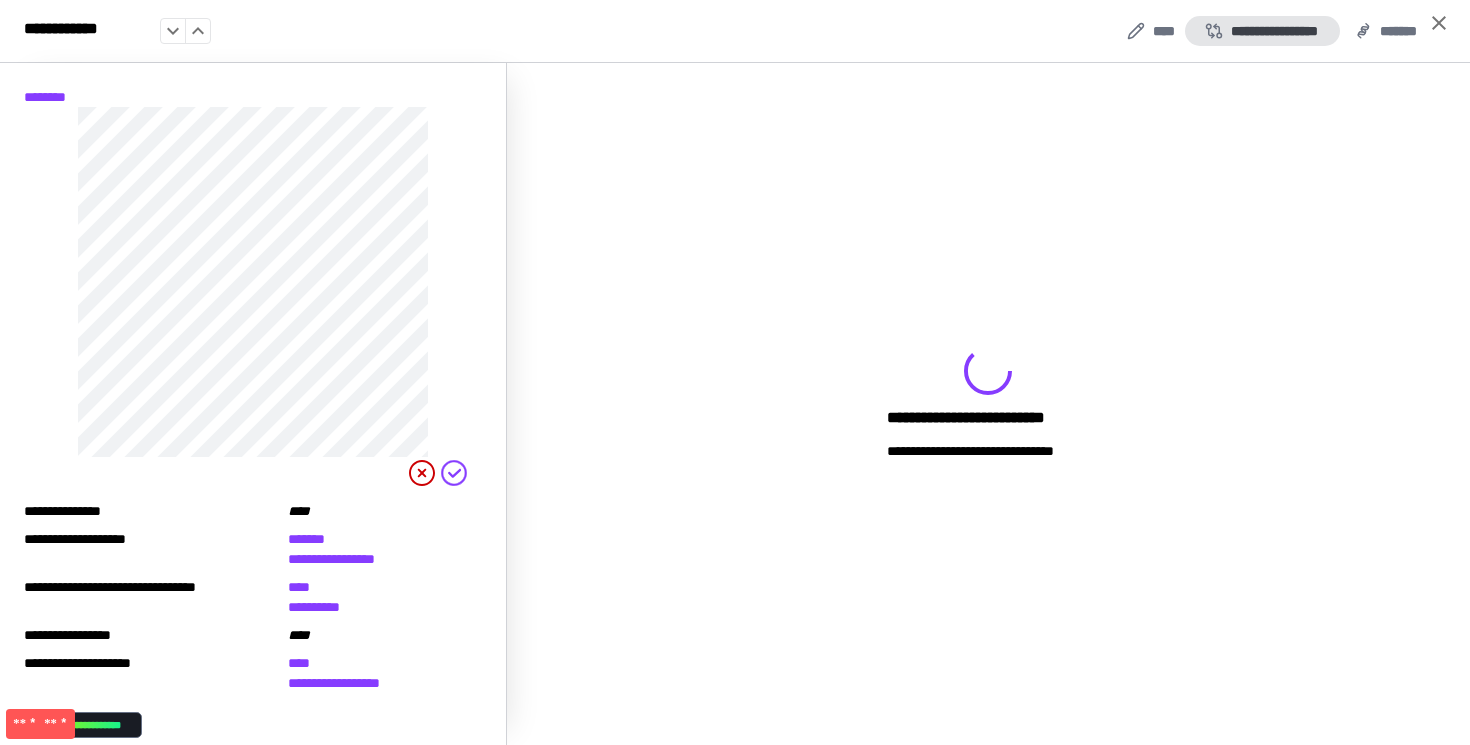 click on "**********" at bounding box center [1262, 31] 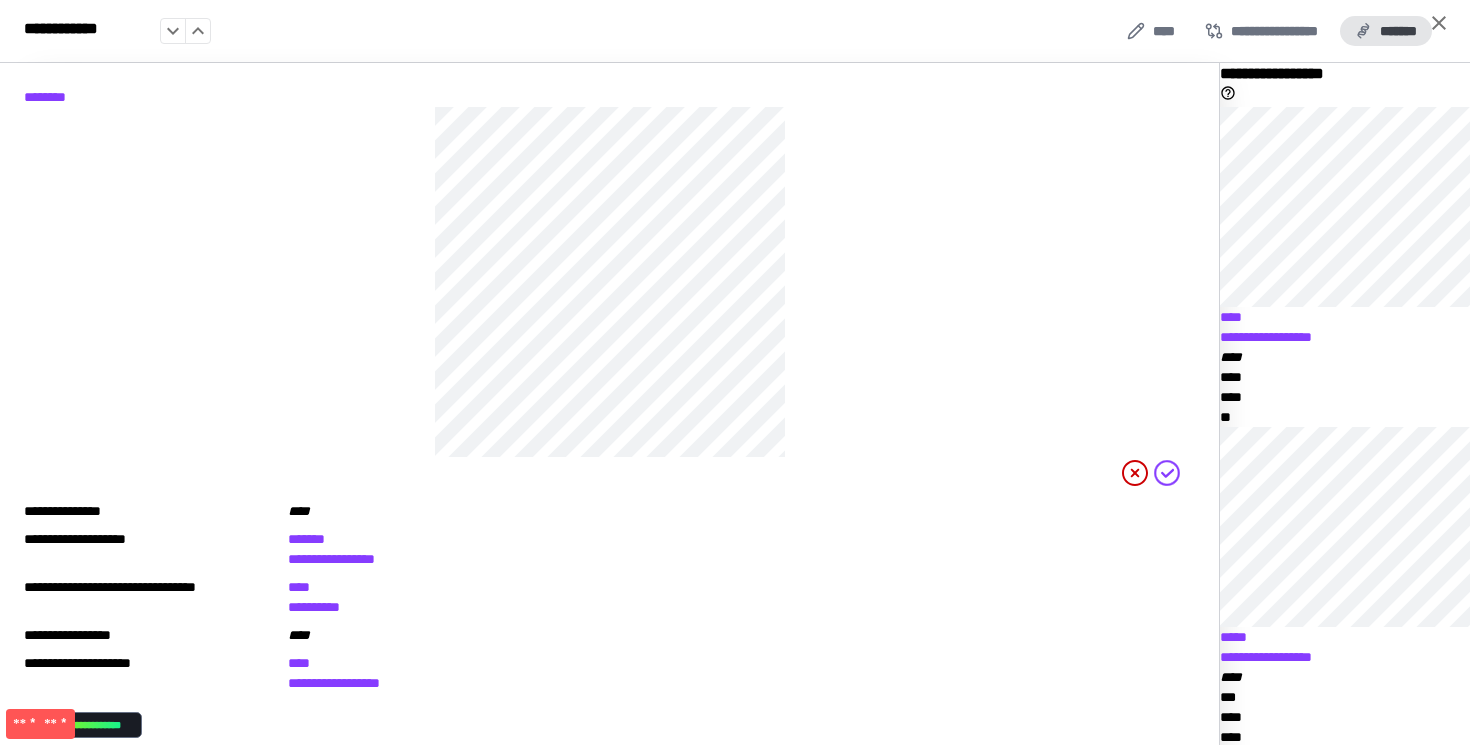 click on "*******" at bounding box center (1386, 31) 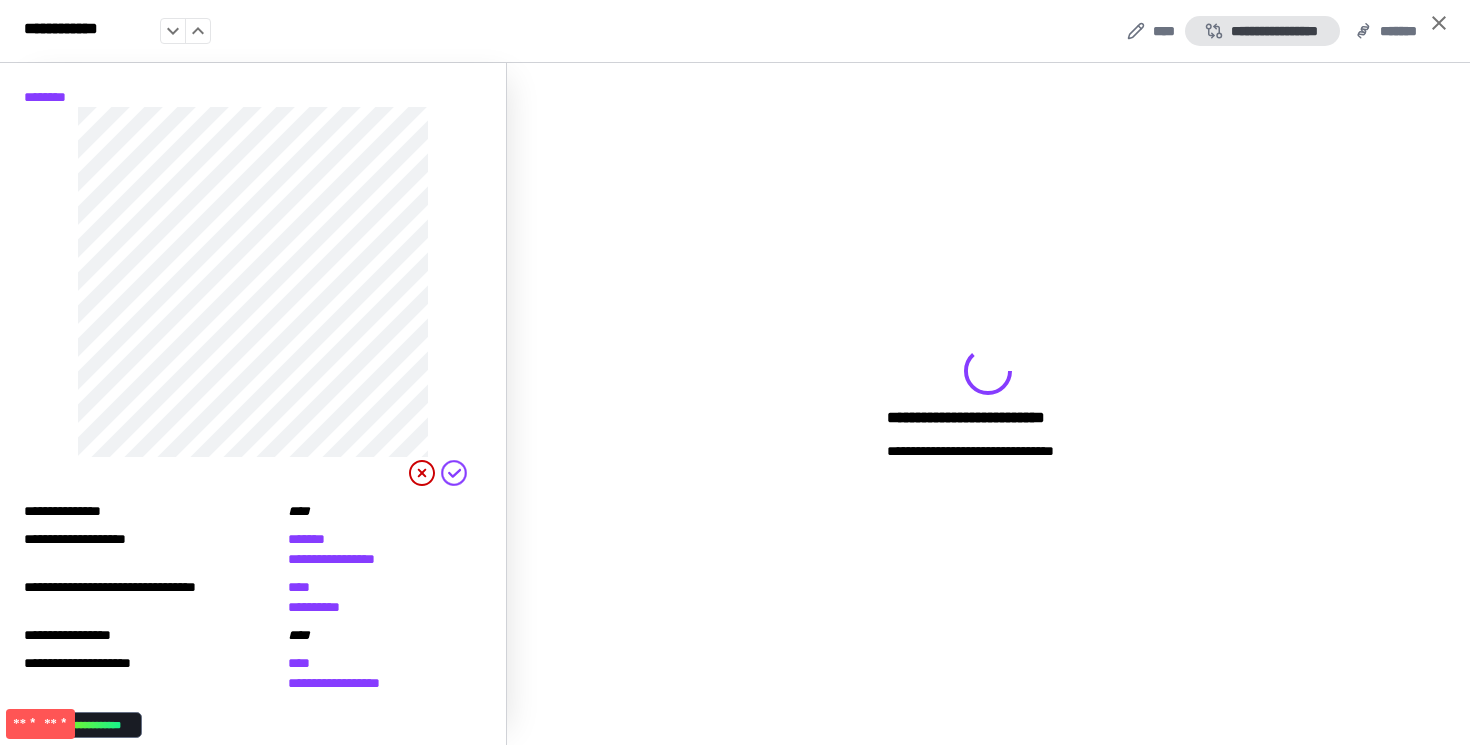 click on "**********" at bounding box center [1262, 31] 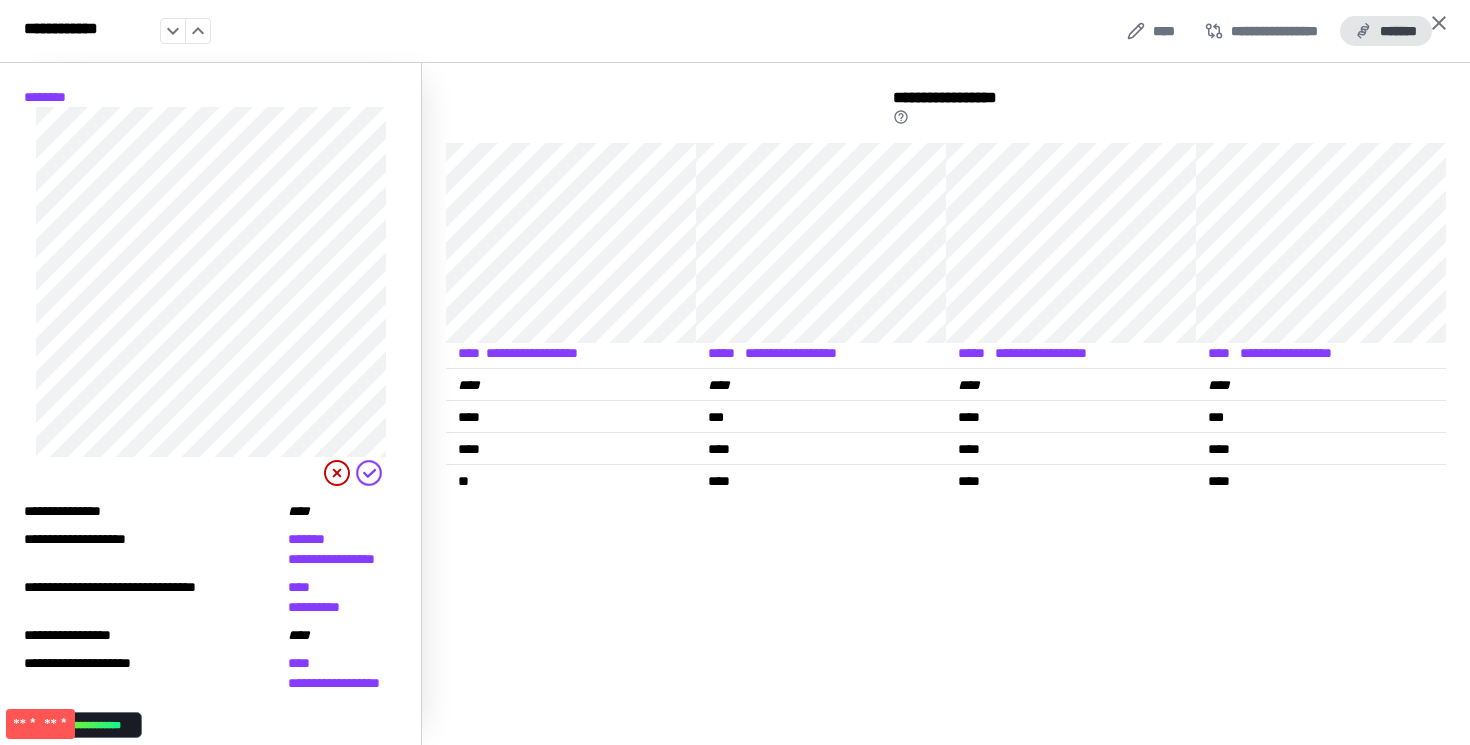 click on "*******" at bounding box center (1386, 31) 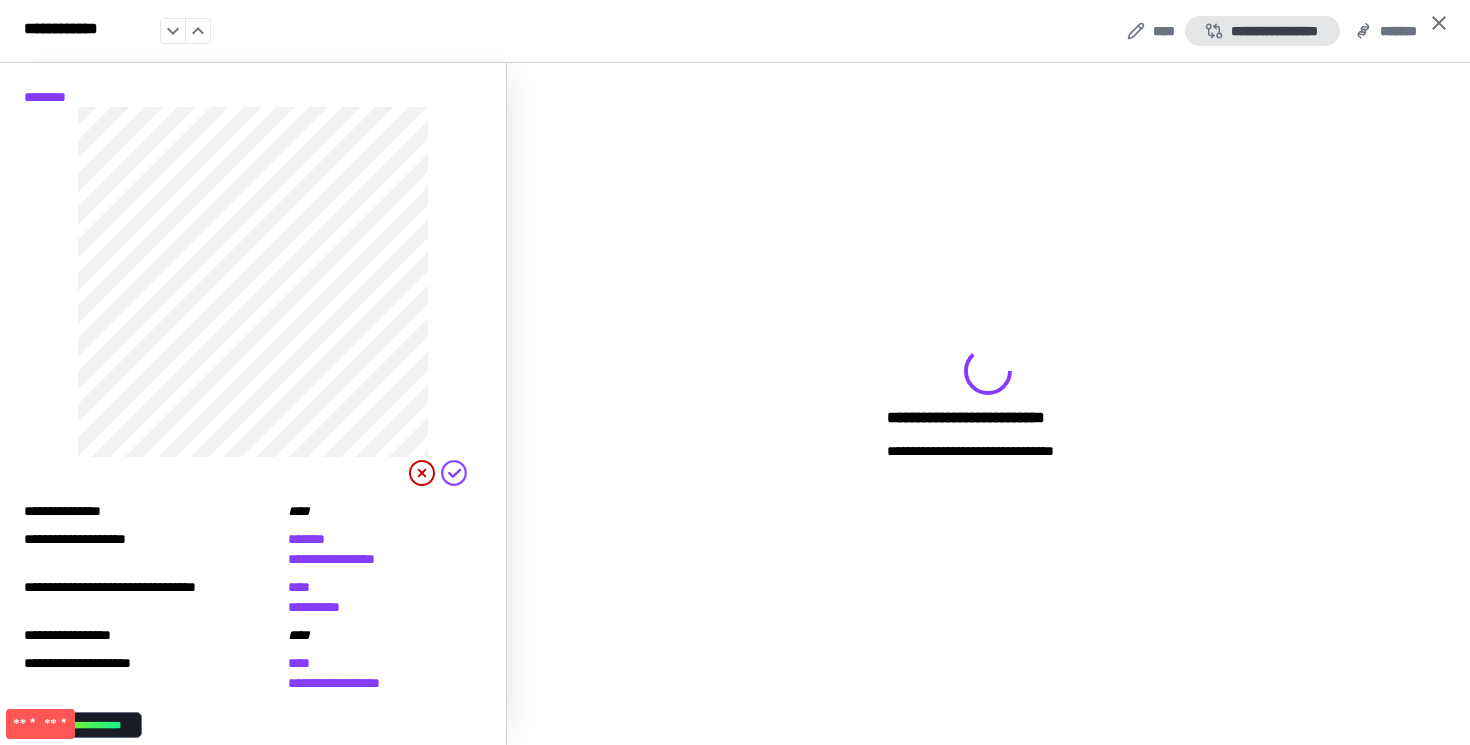 click on "**********" at bounding box center (1262, 31) 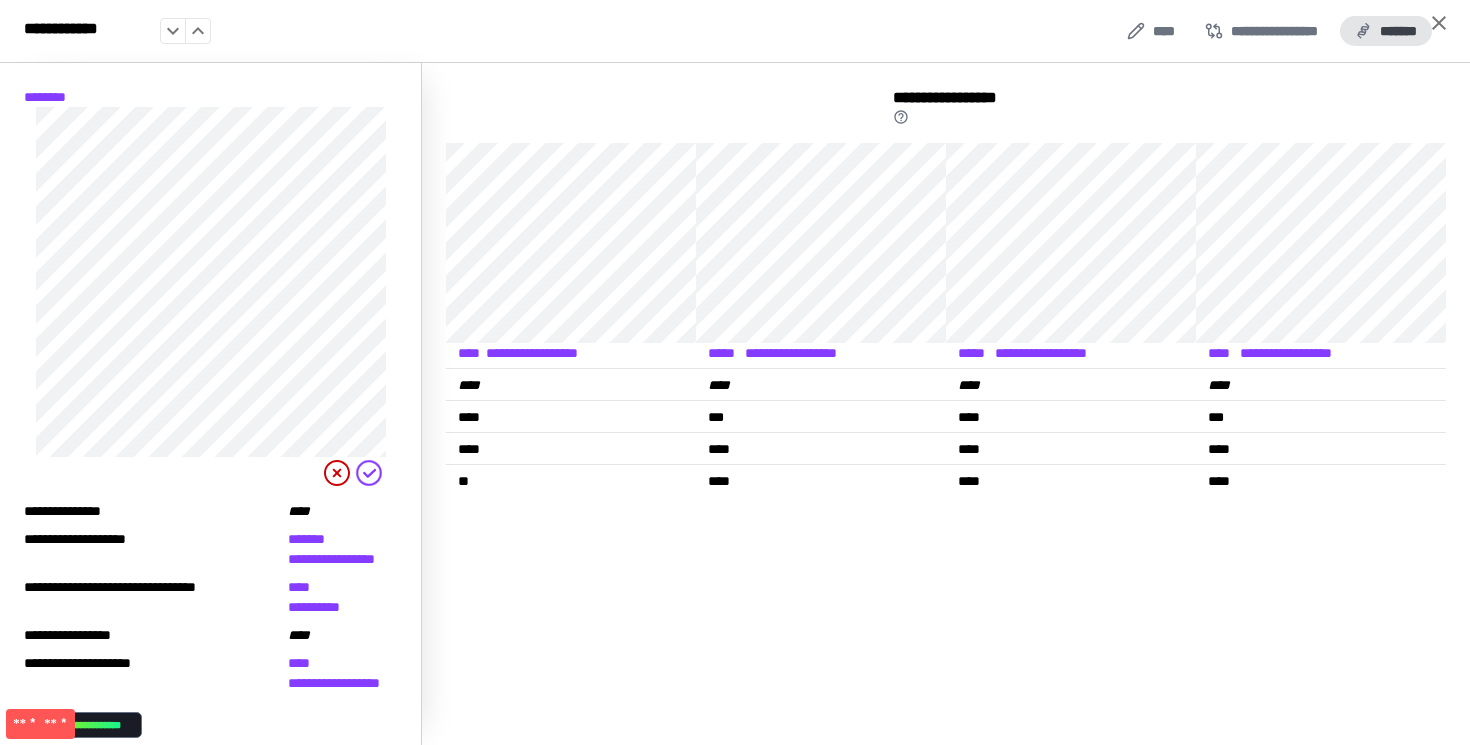 click on "*******" at bounding box center (1386, 31) 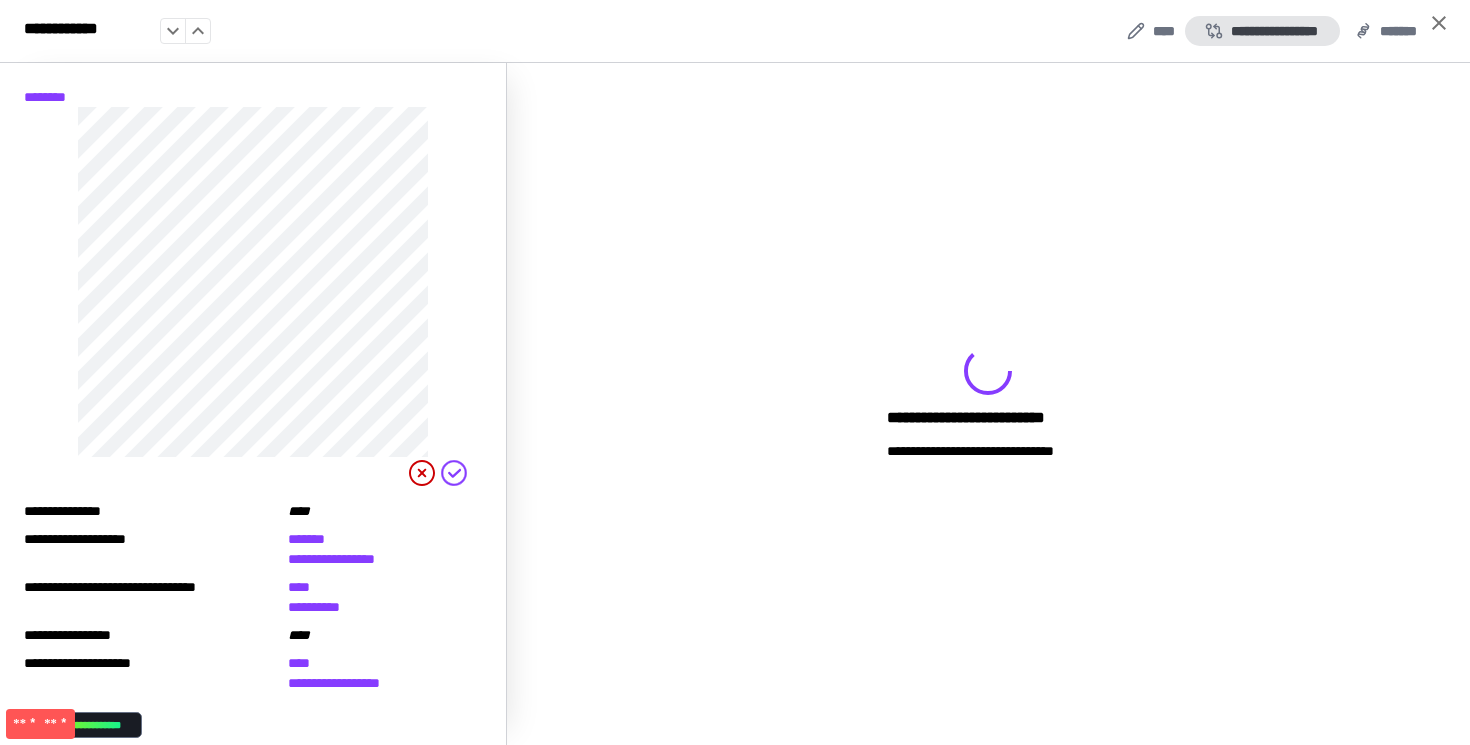 click on "**********" at bounding box center (1262, 31) 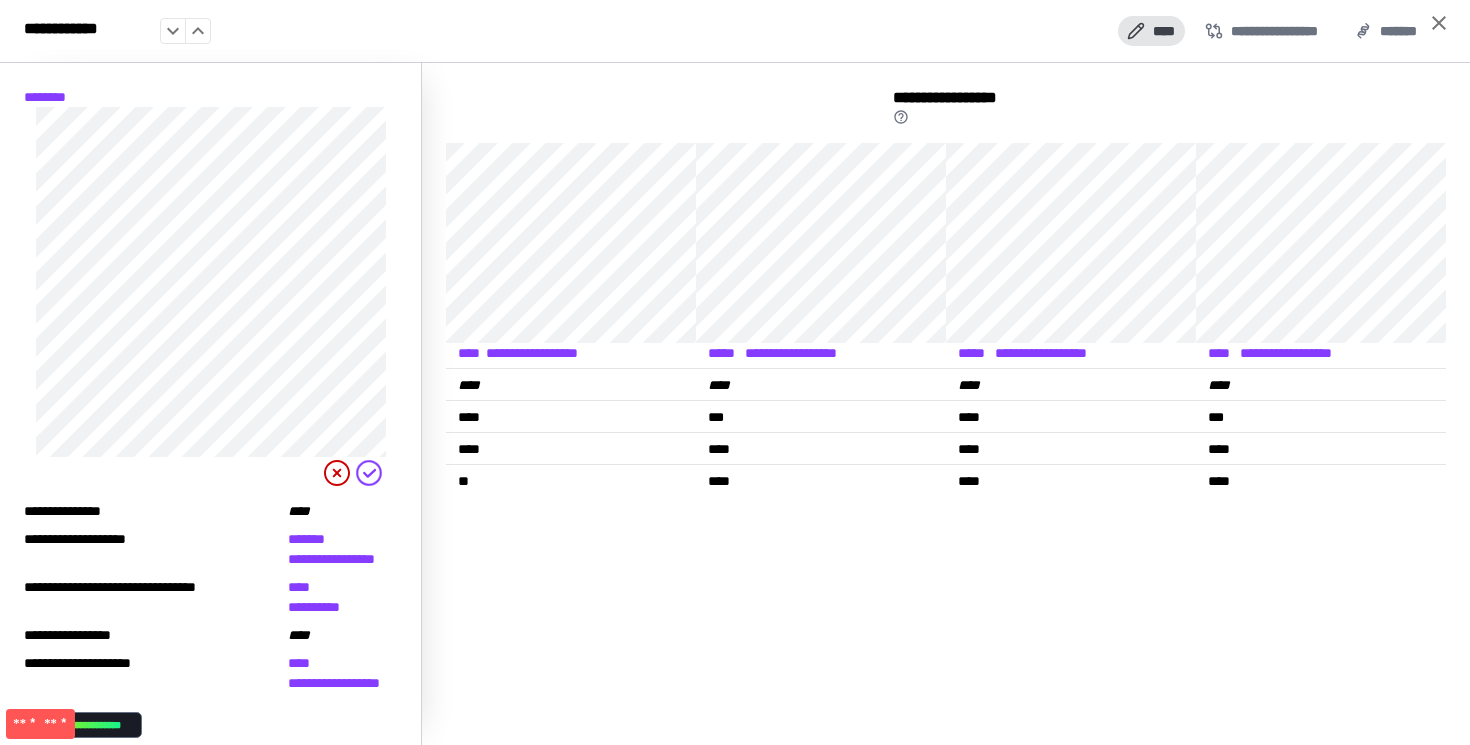 click 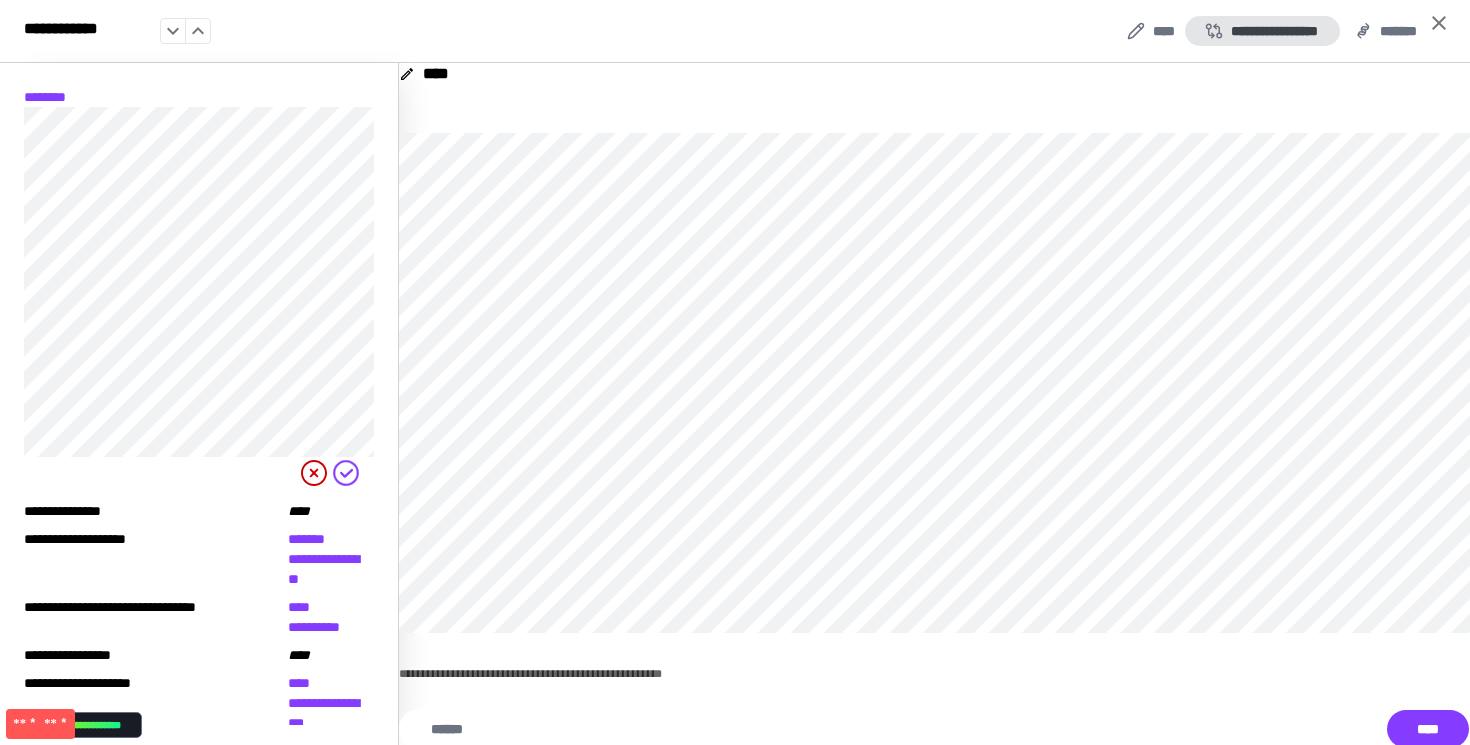 click on "**********" at bounding box center (1262, 31) 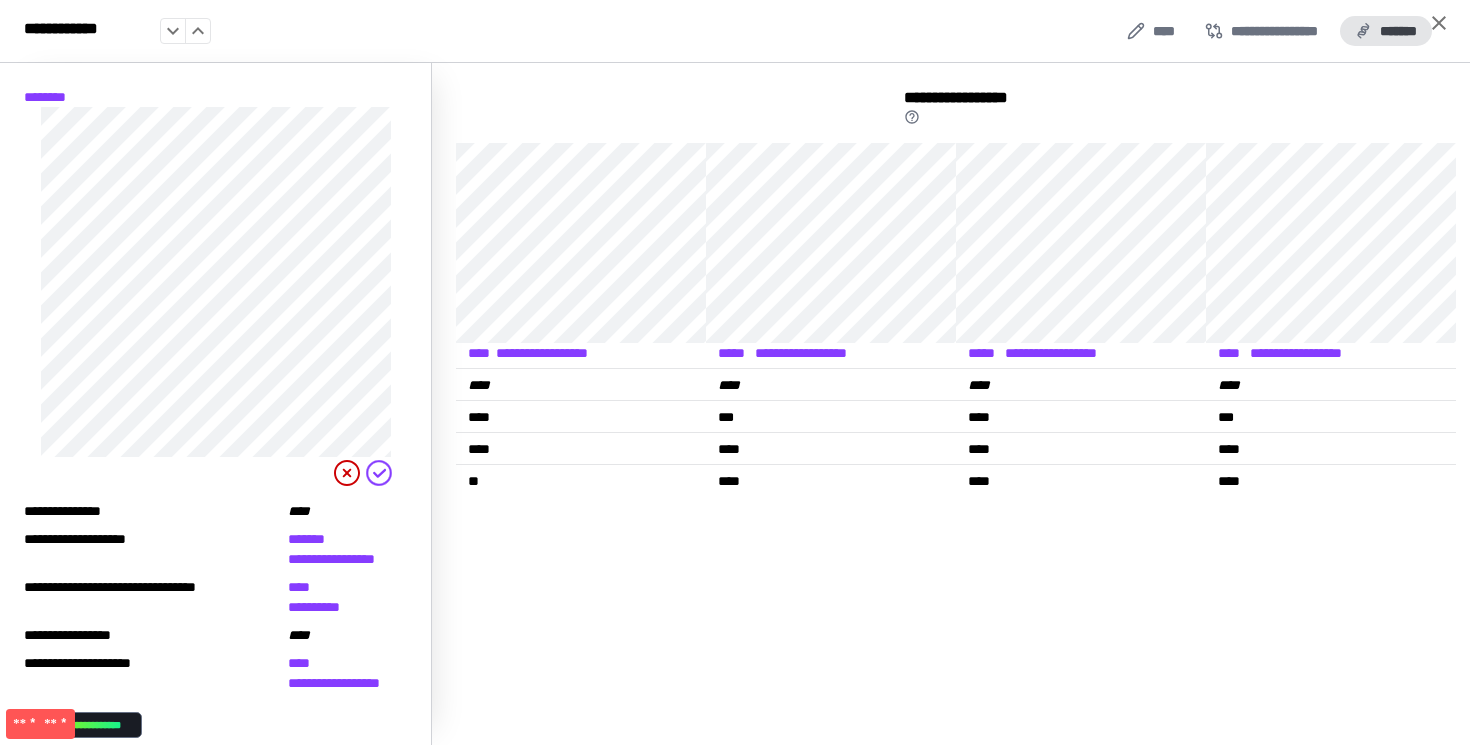 click on "*******" at bounding box center (1386, 31) 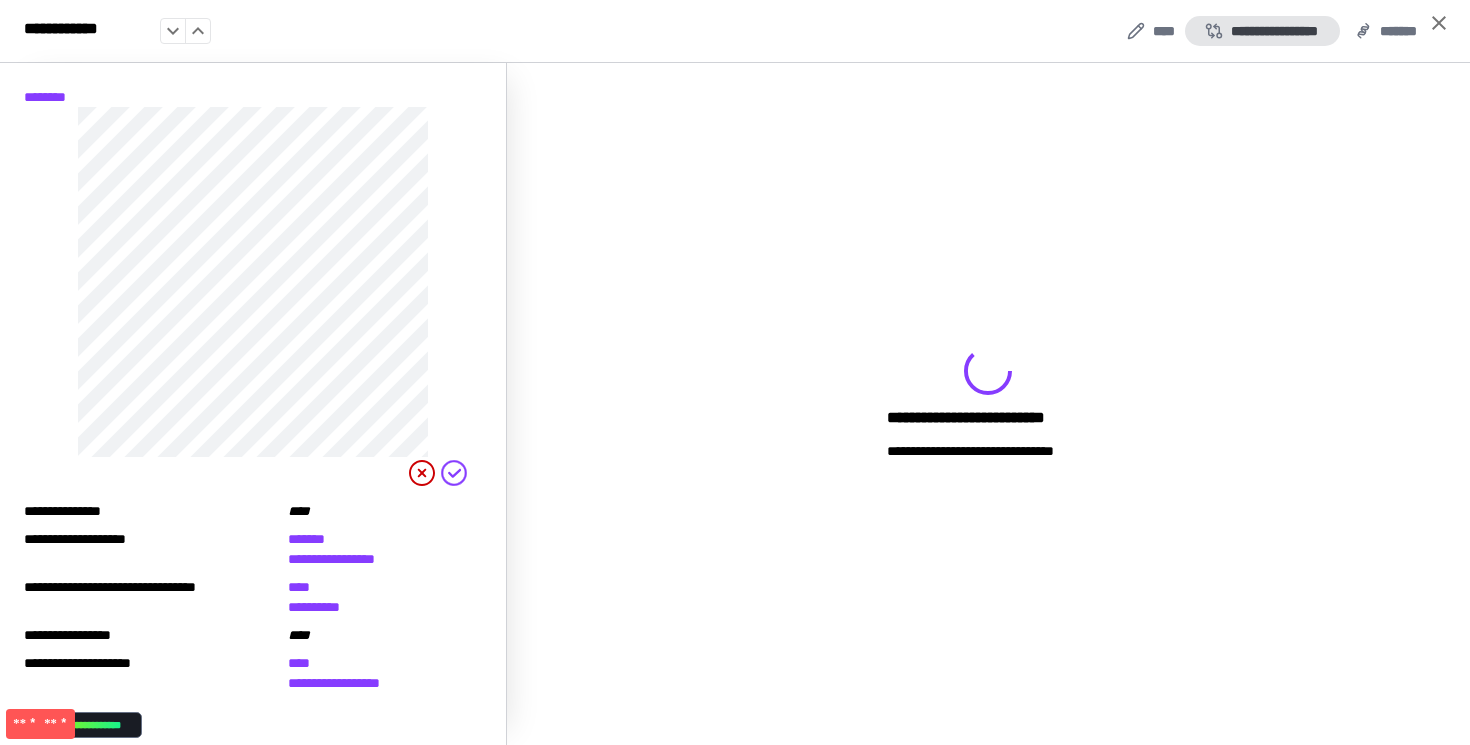 click on "**********" at bounding box center [1262, 31] 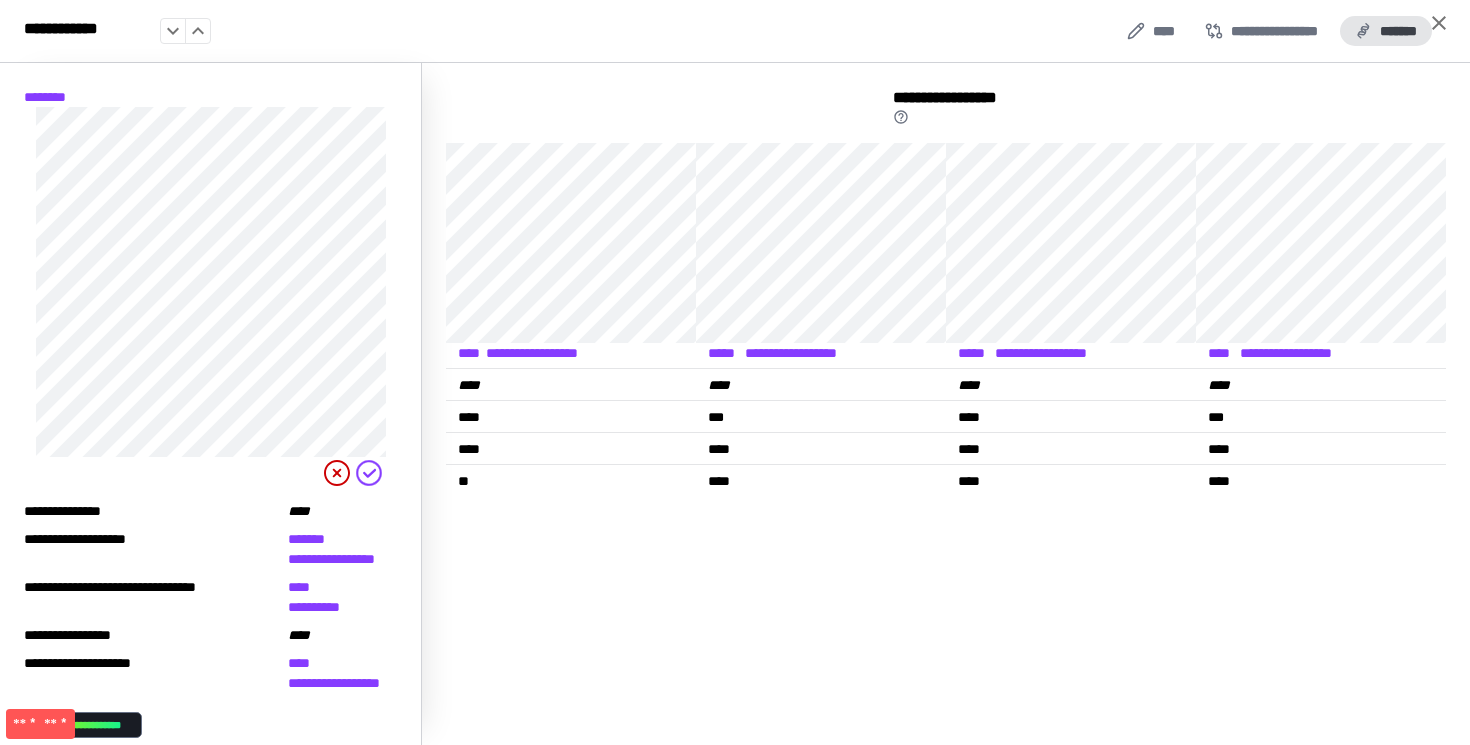 click on "*******" at bounding box center (1386, 31) 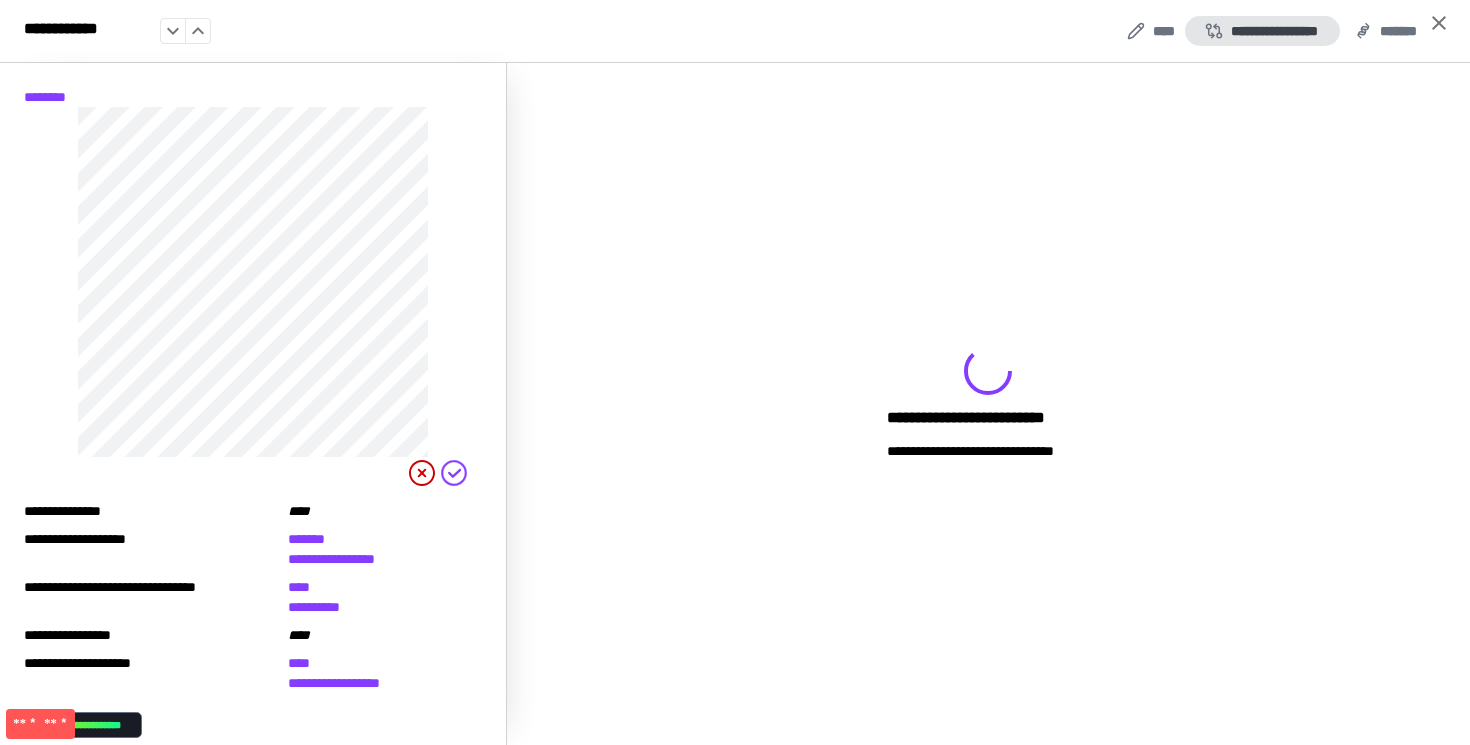 click on "**********" at bounding box center (1262, 31) 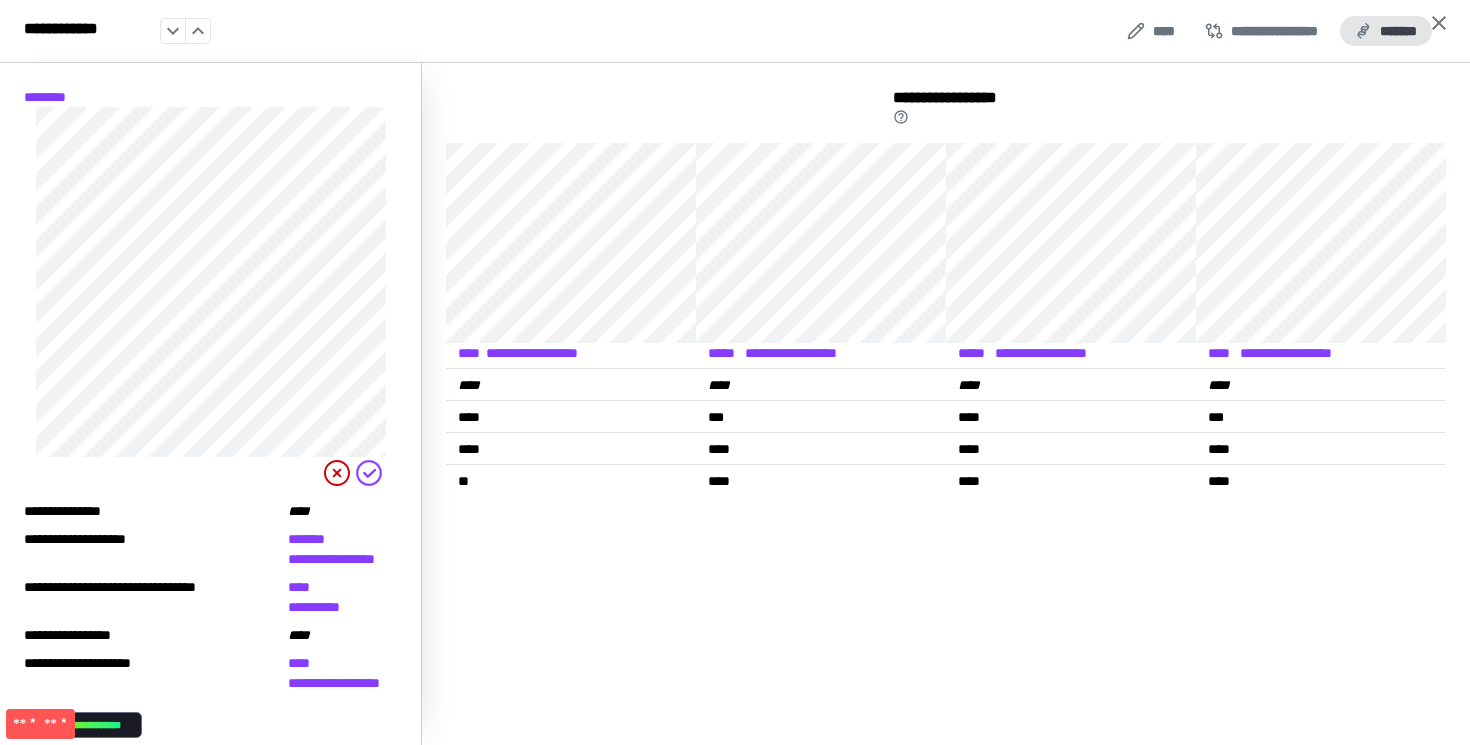 click on "*******" at bounding box center (1386, 31) 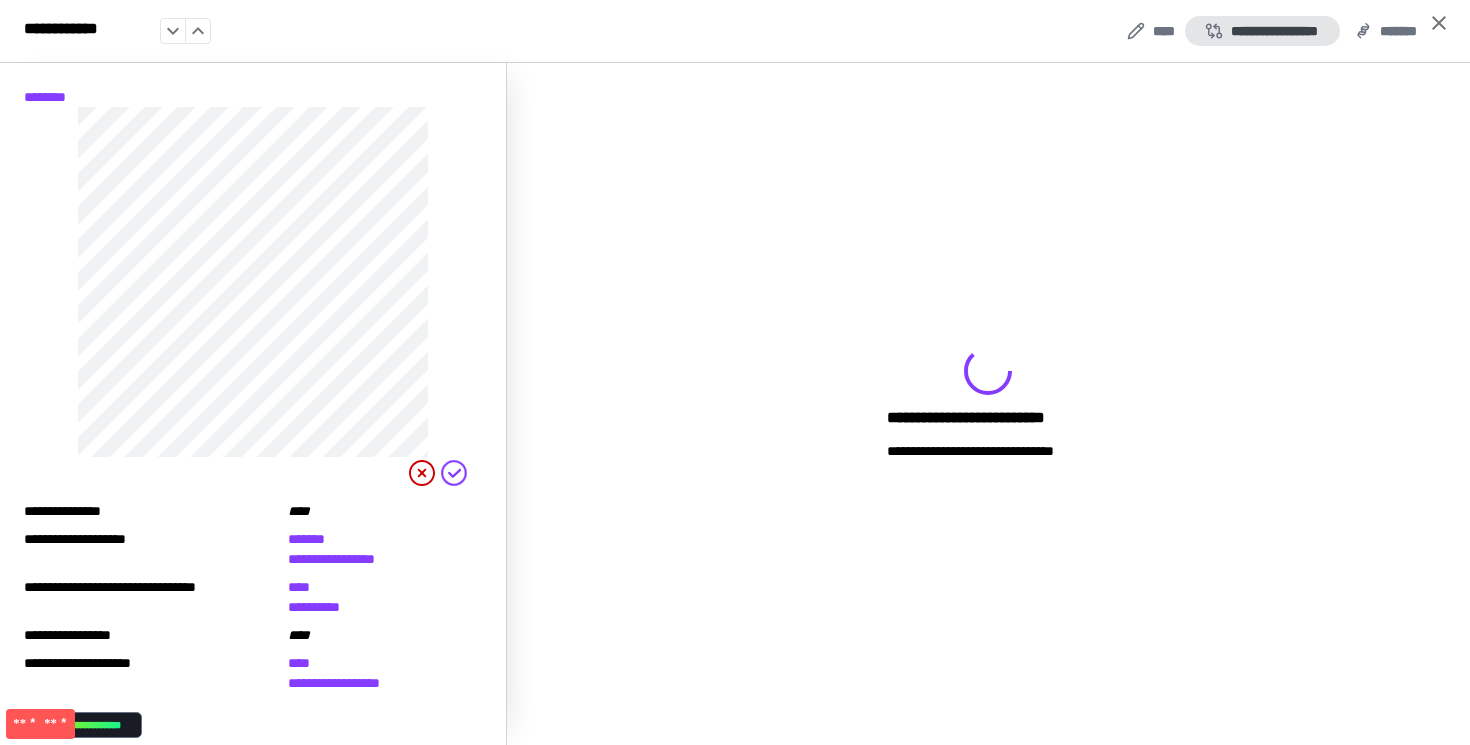 click on "**********" at bounding box center (1262, 31) 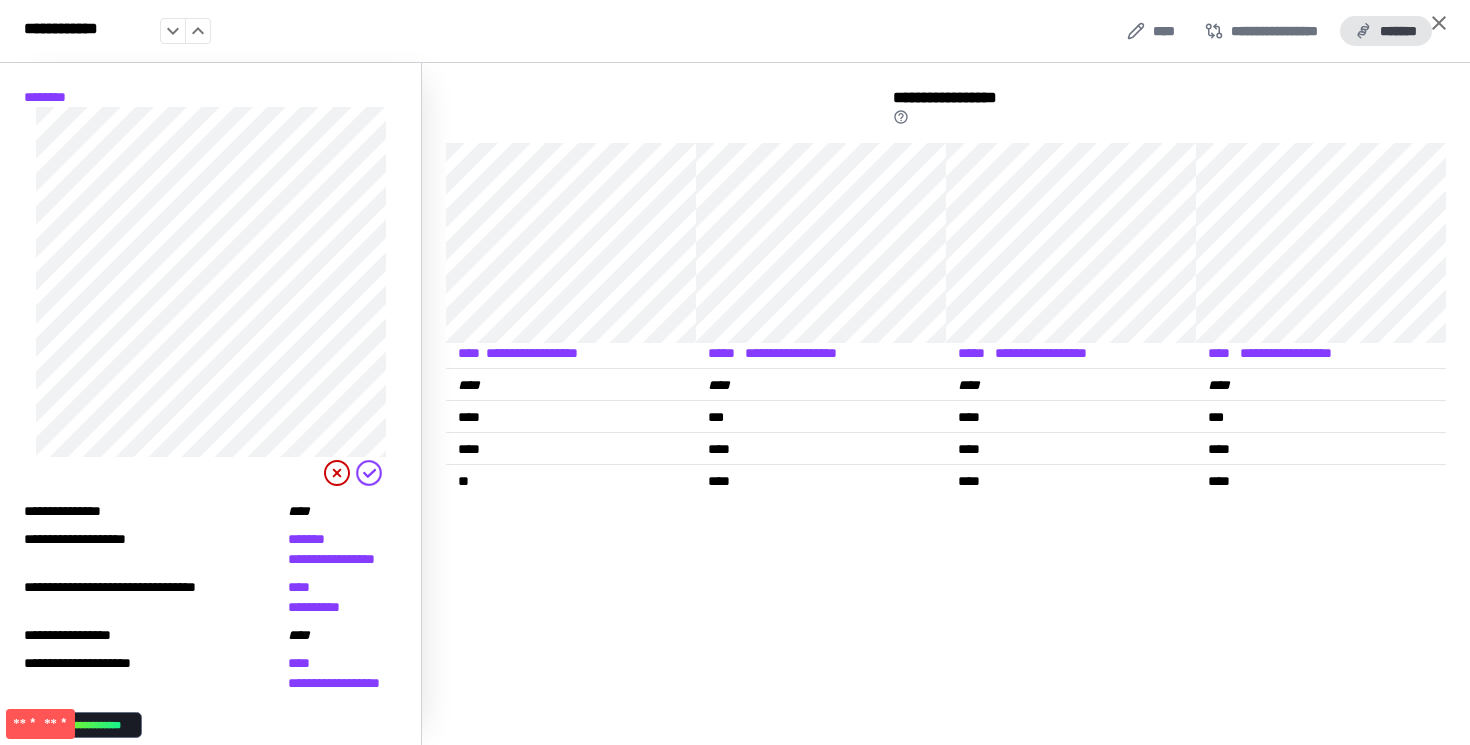 click on "*******" at bounding box center (1386, 31) 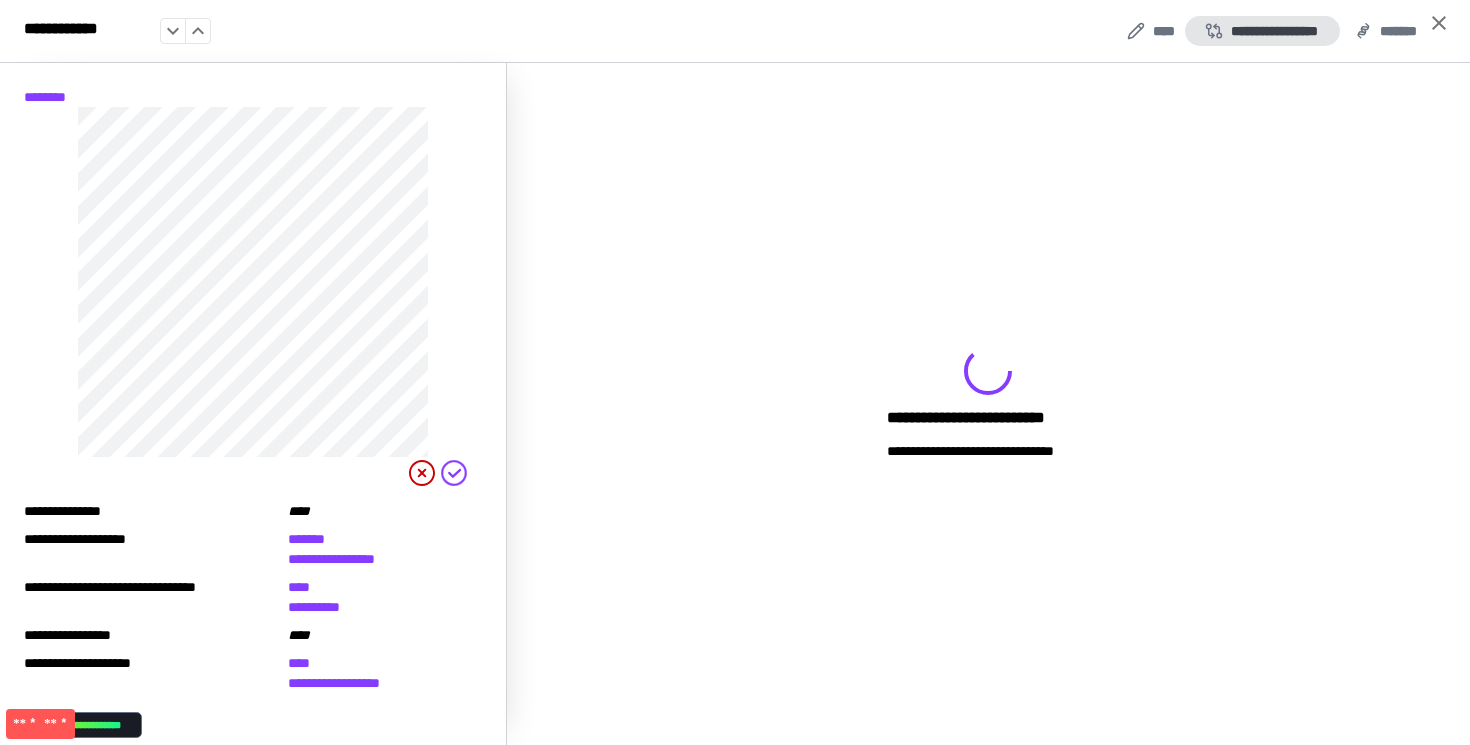 click on "**********" at bounding box center (1262, 31) 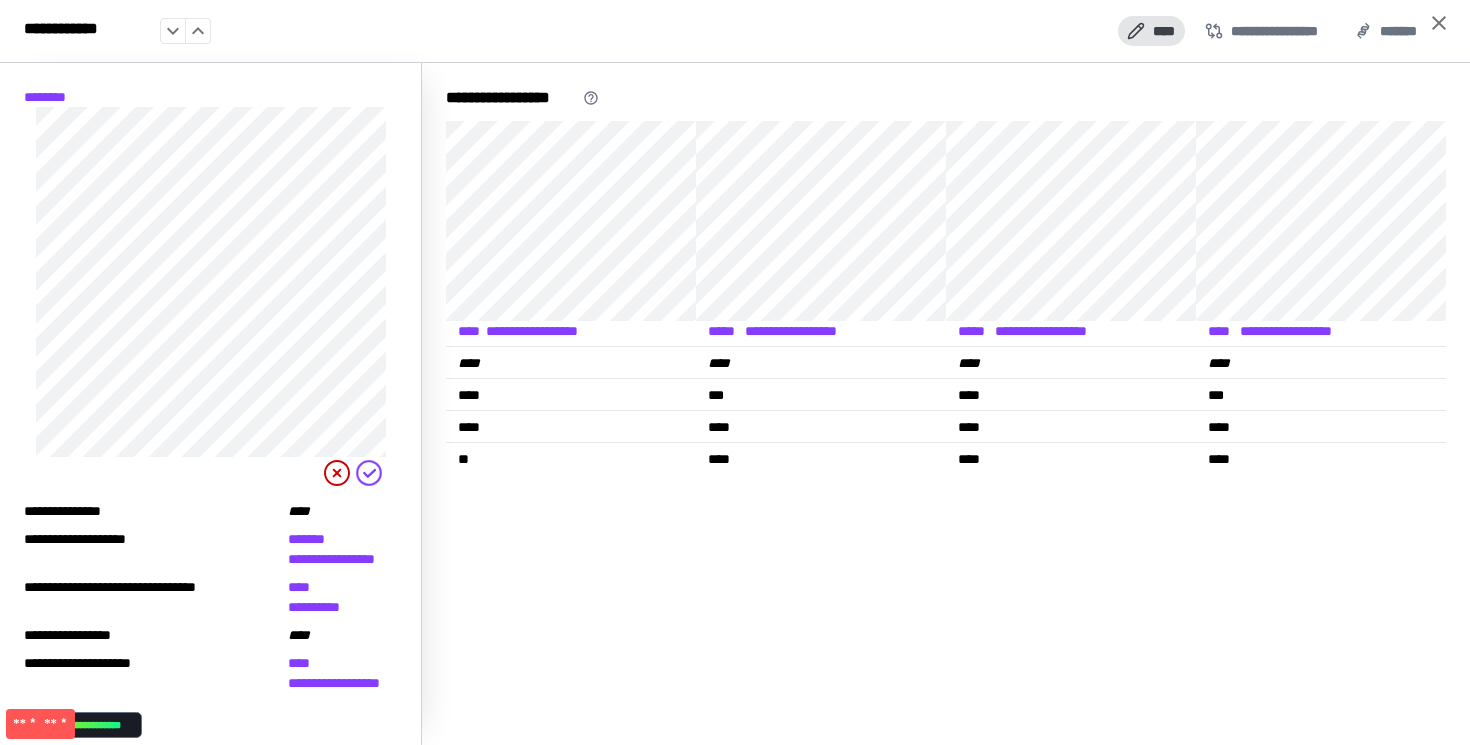 click on "****" at bounding box center (1151, 31) 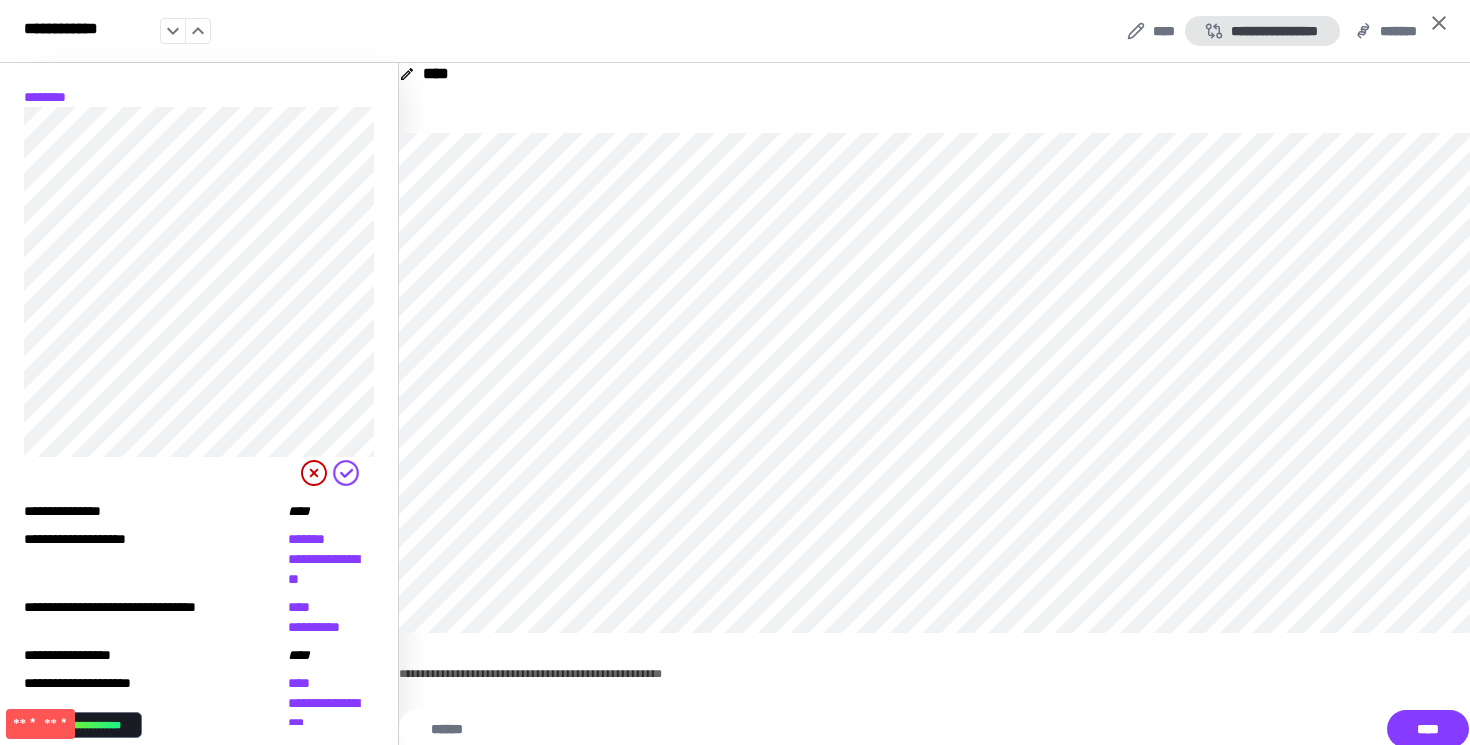 click on "**********" at bounding box center (1262, 31) 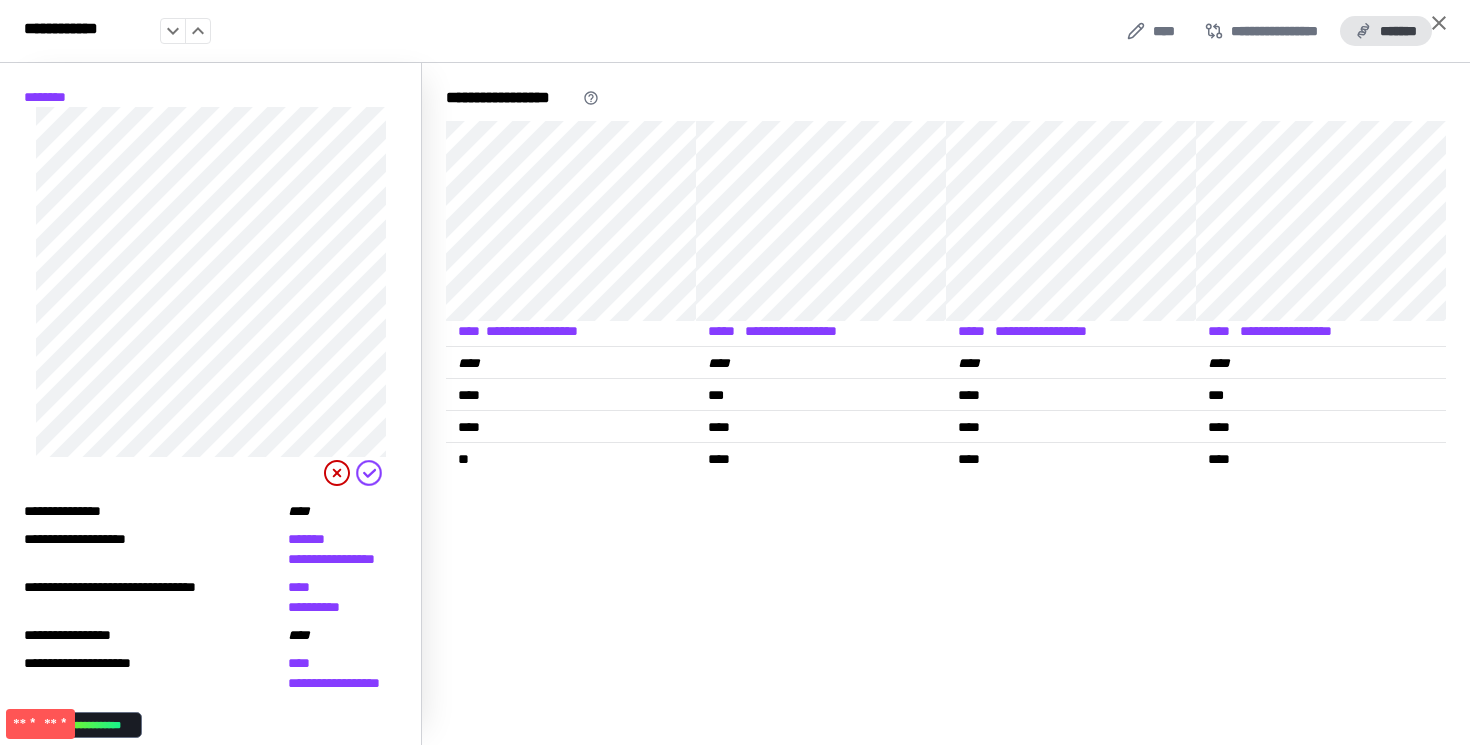 click on "*******" at bounding box center (1386, 31) 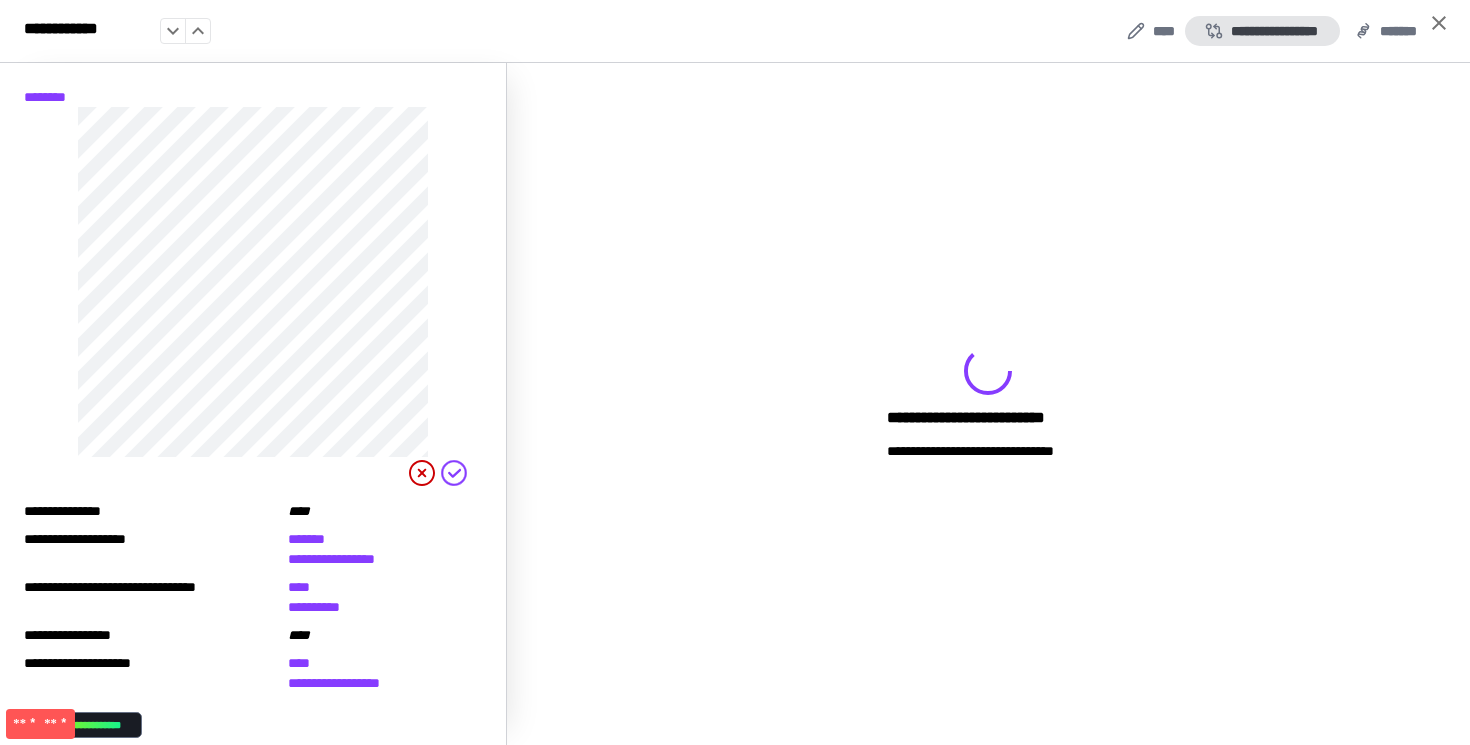 click on "**********" at bounding box center (1262, 31) 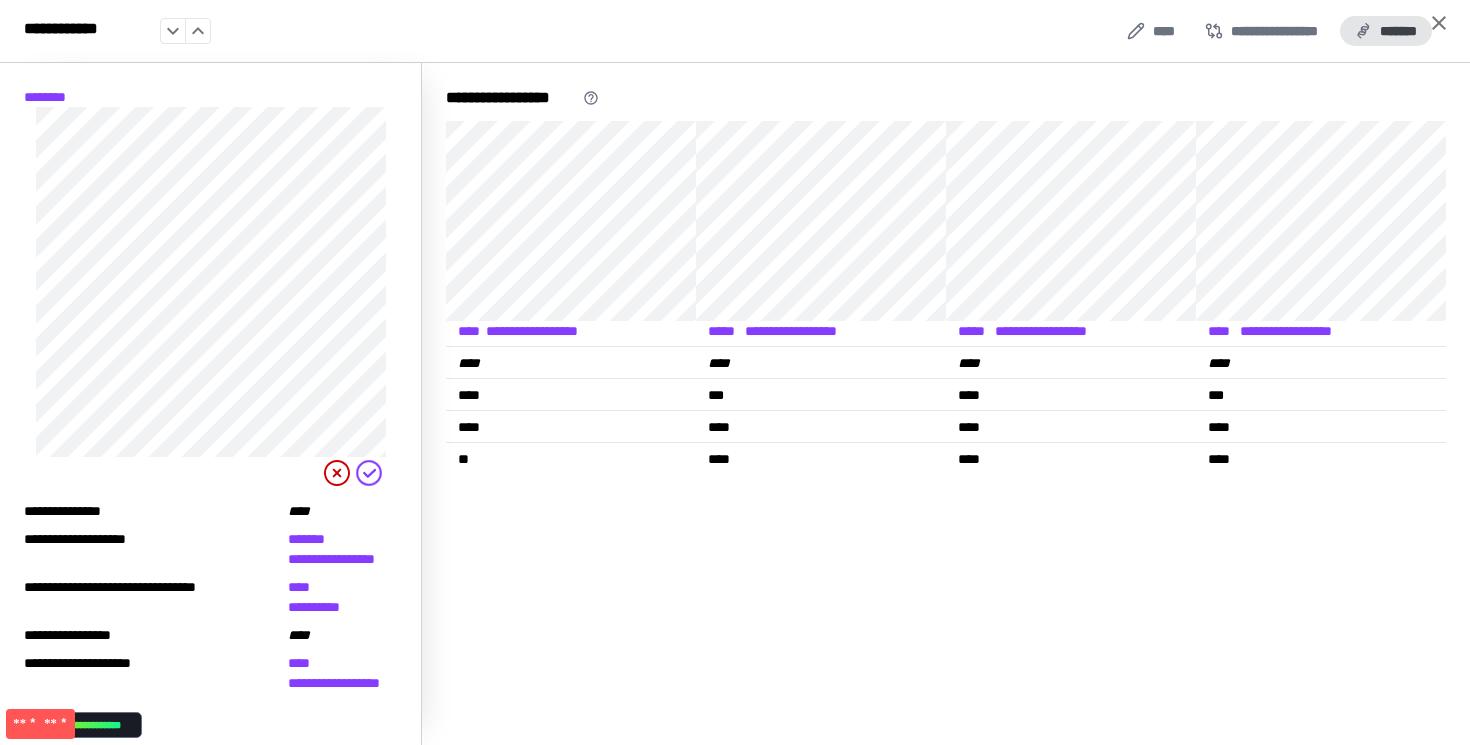 click 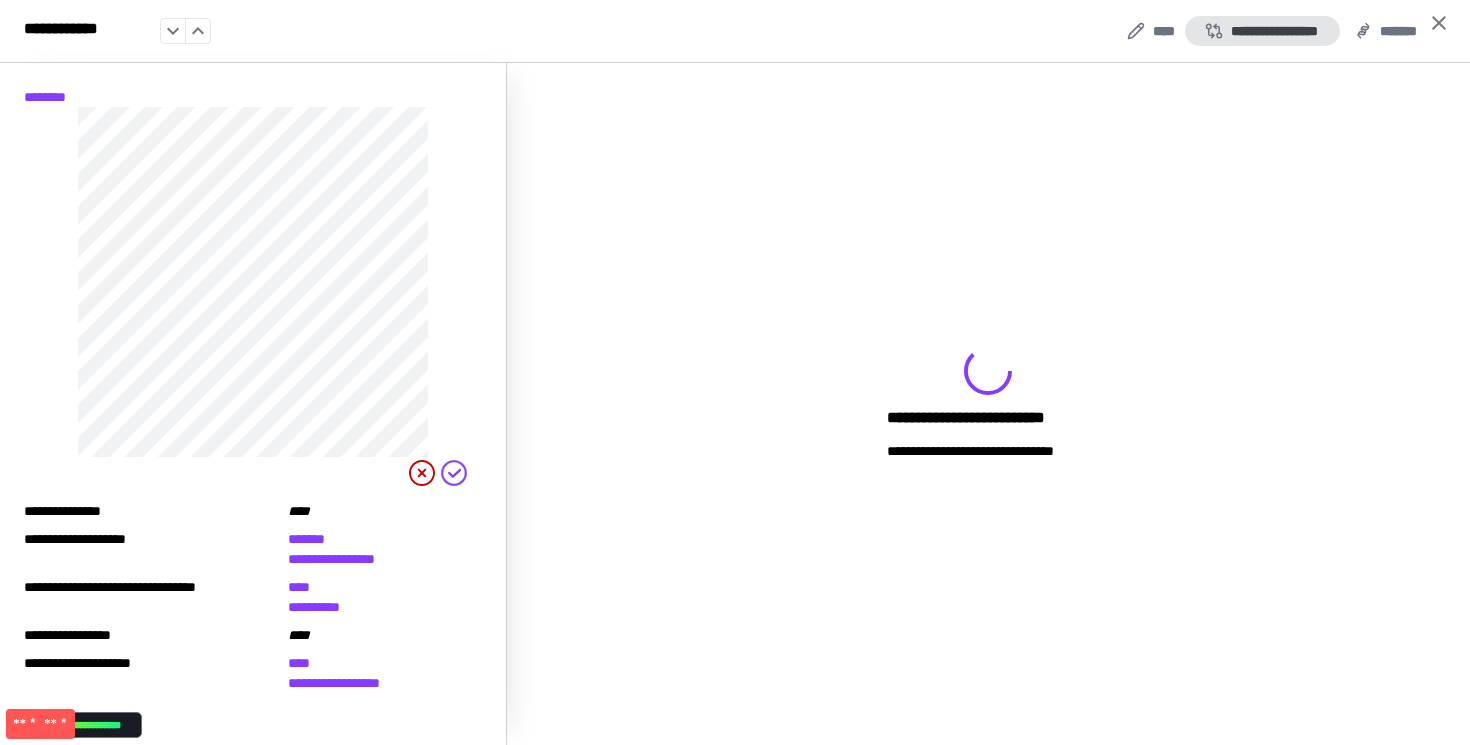 click on "**********" at bounding box center [1262, 31] 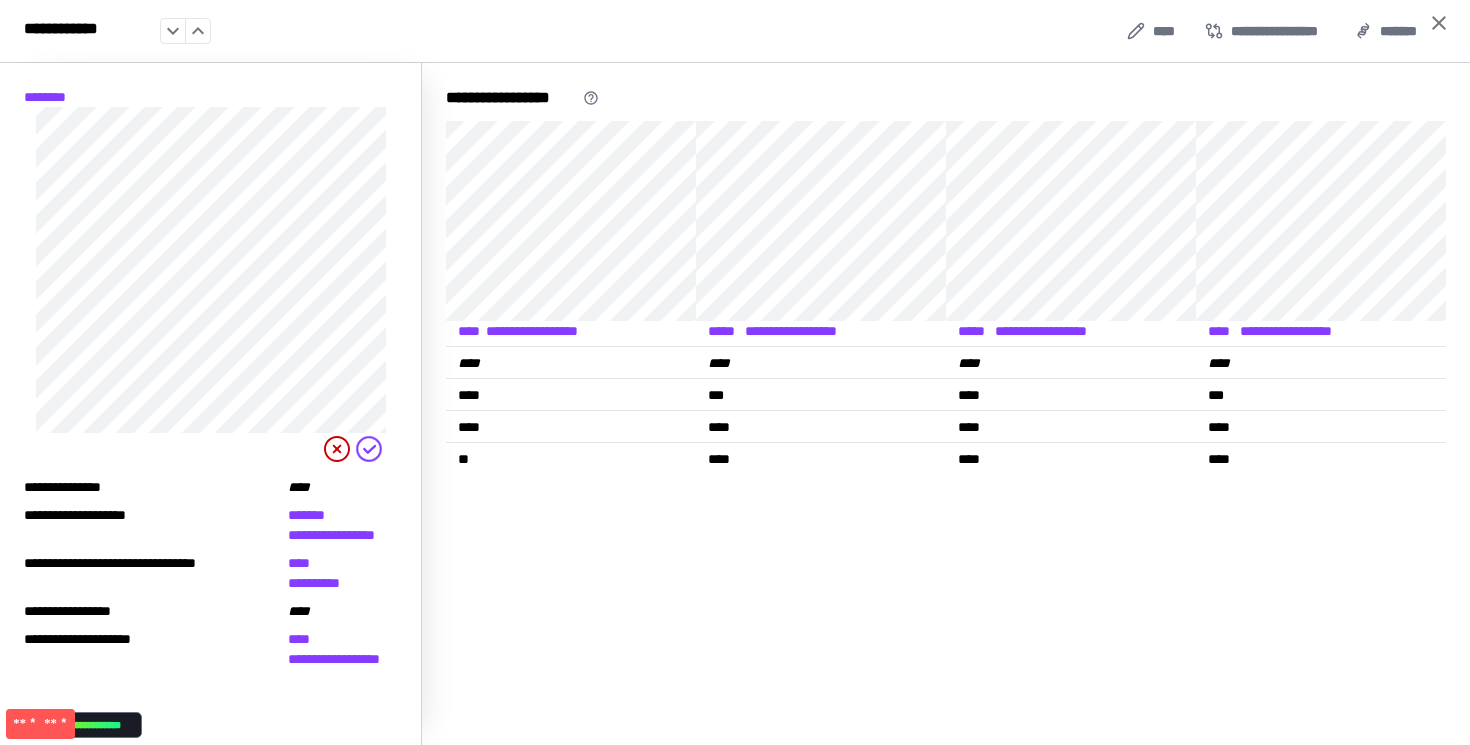 scroll, scrollTop: 0, scrollLeft: 0, axis: both 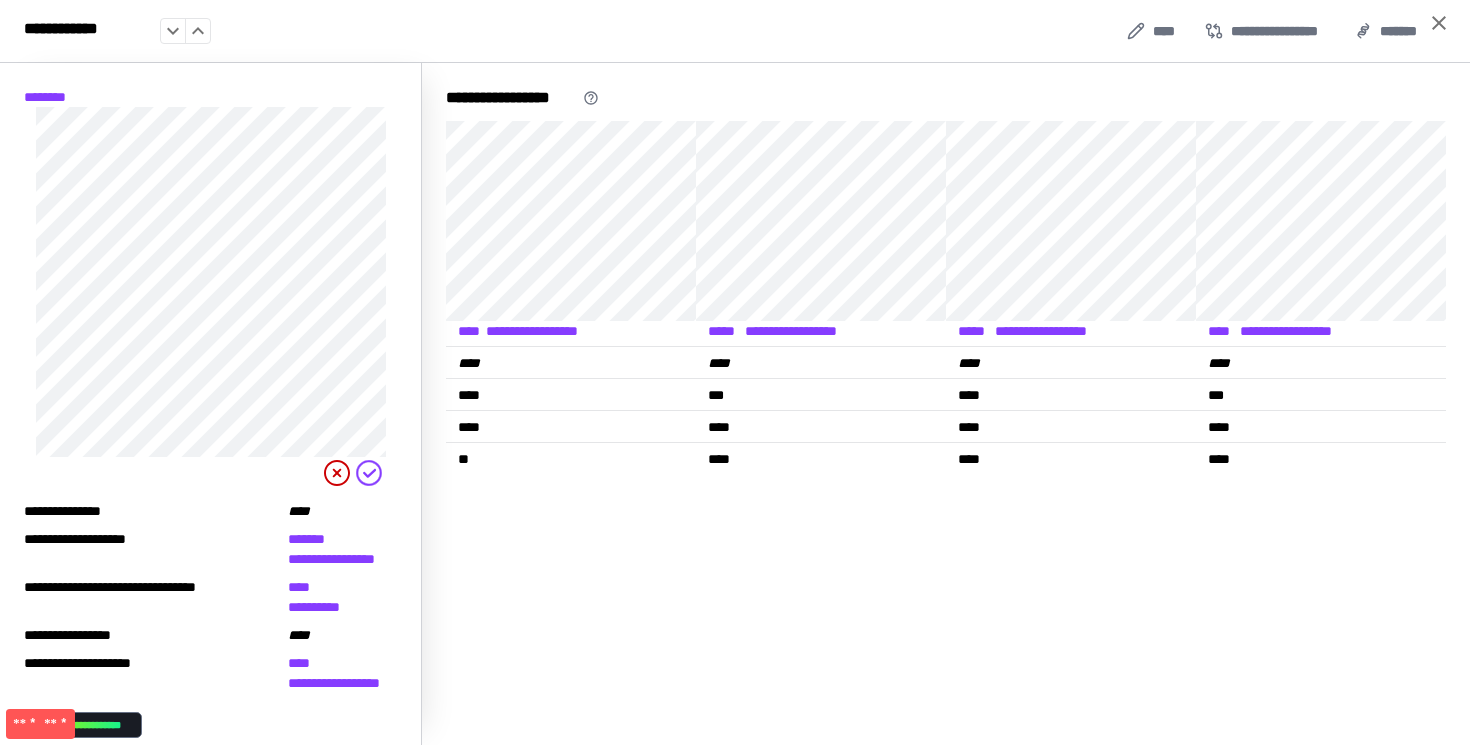 click 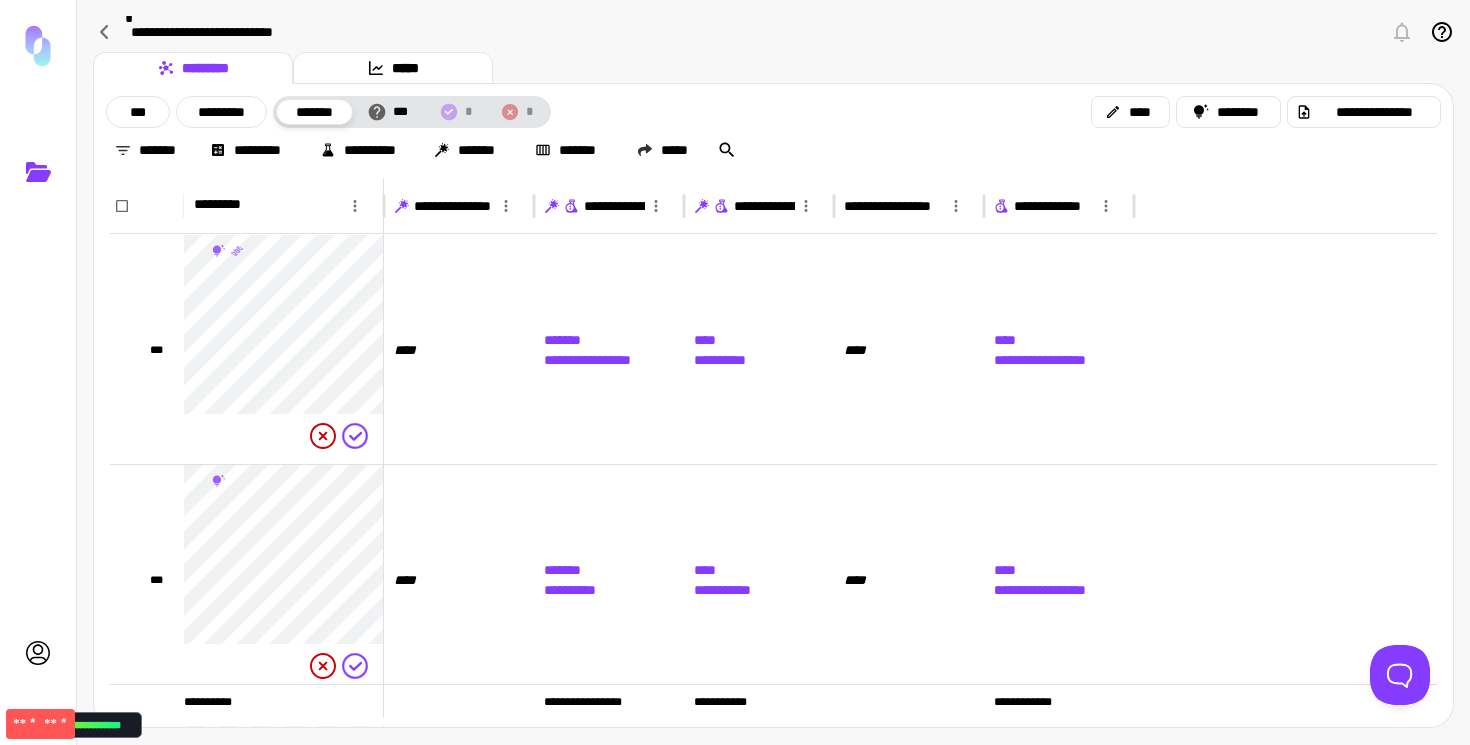 click on "**********" at bounding box center (773, 131) 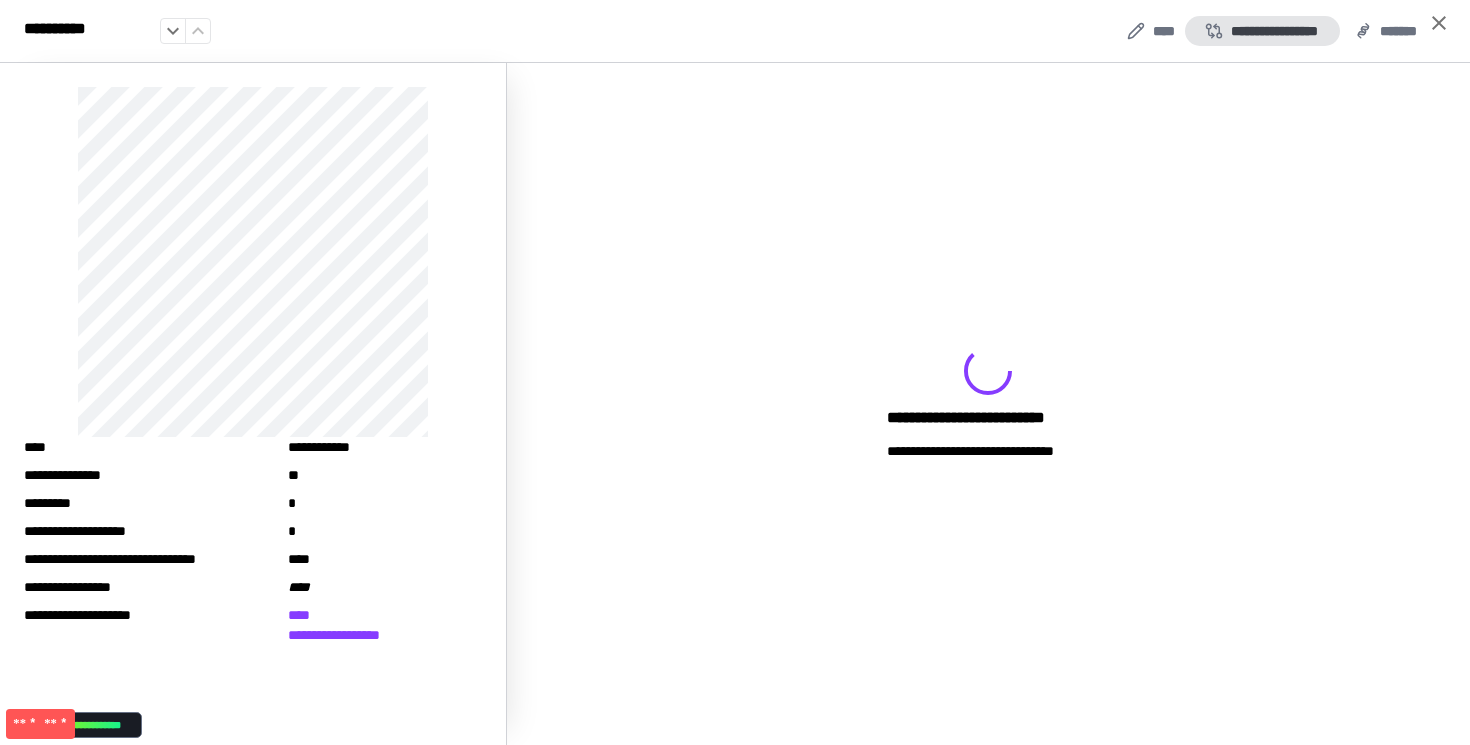 click on "**********" at bounding box center (1262, 31) 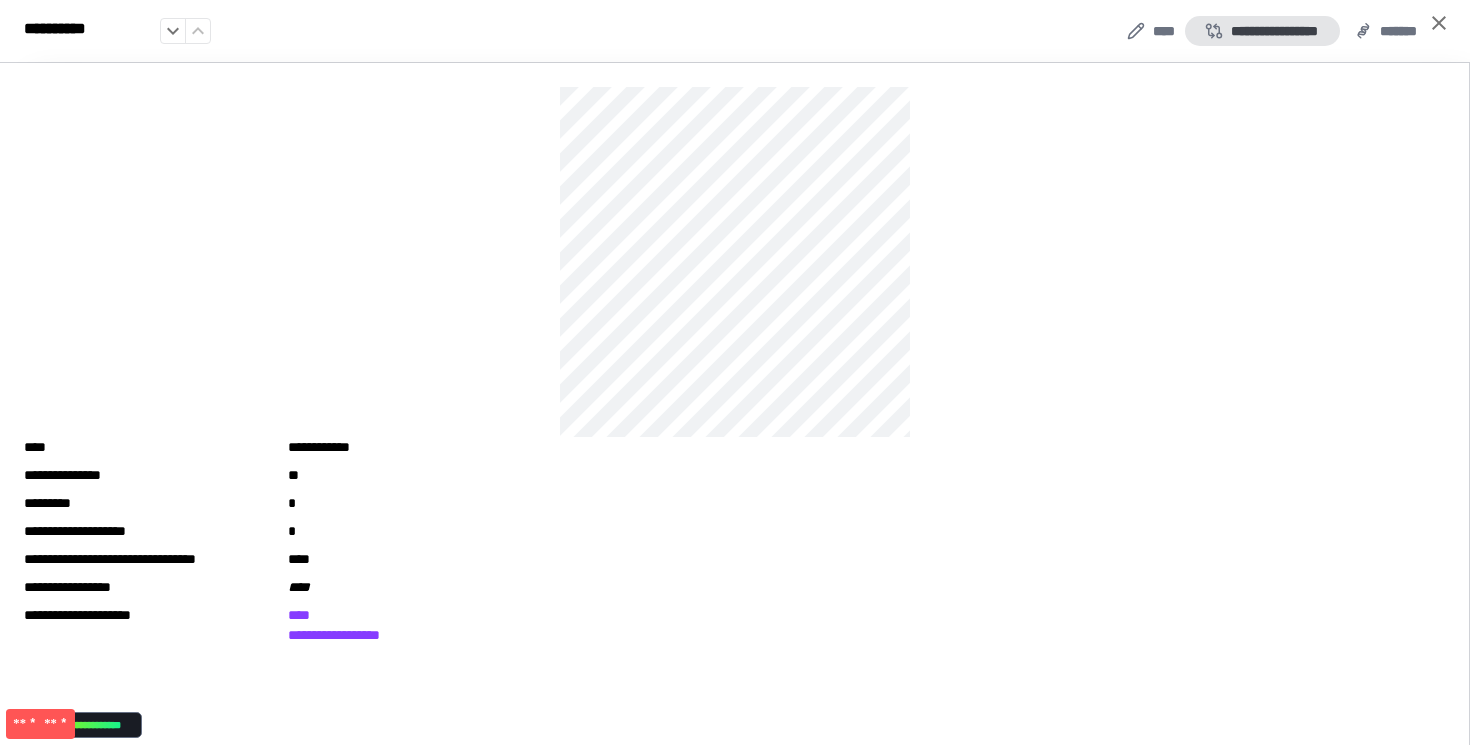click on "**********" at bounding box center (1262, 31) 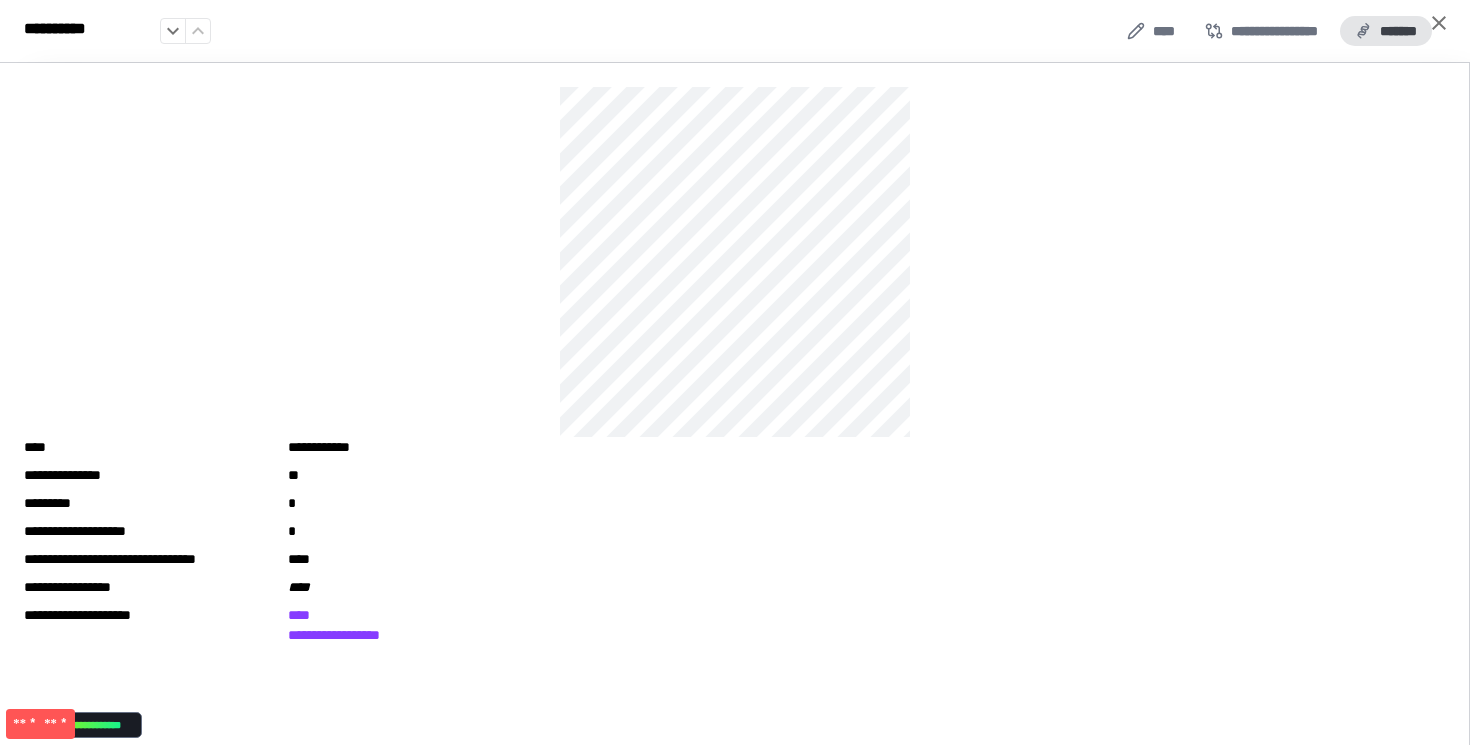 click on "*******" at bounding box center (1386, 31) 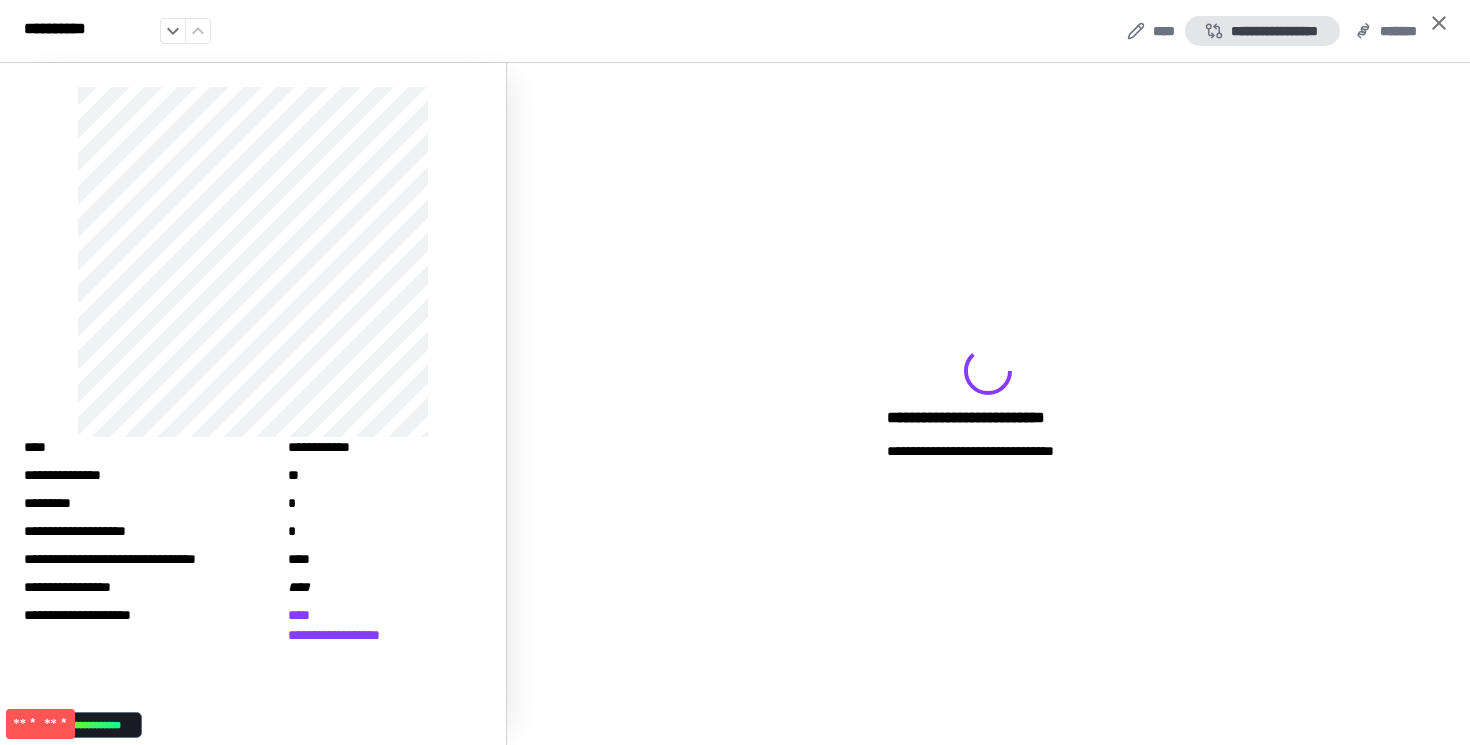 click on "**********" at bounding box center (1262, 31) 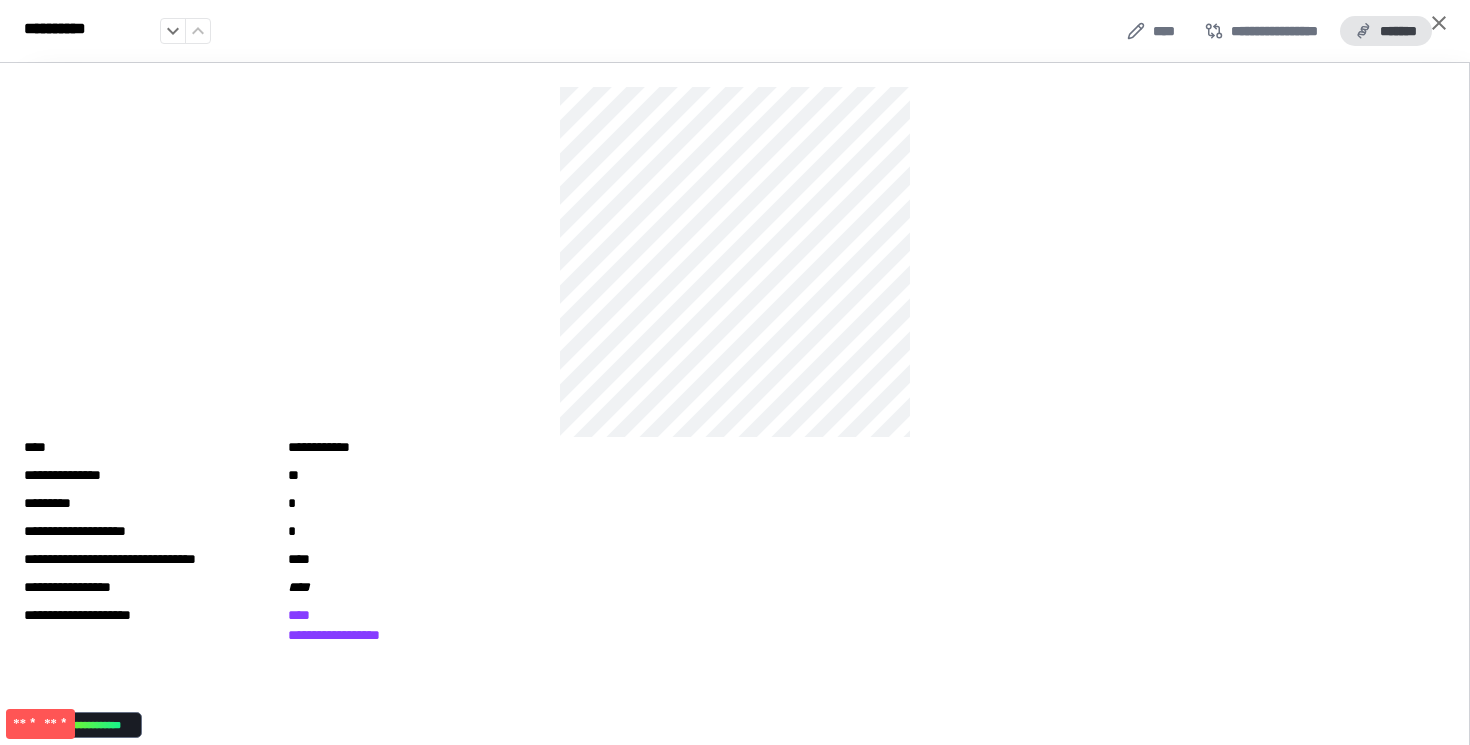 drag, startPoint x: 1381, startPoint y: 26, endPoint x: 1353, endPoint y: 26, distance: 28 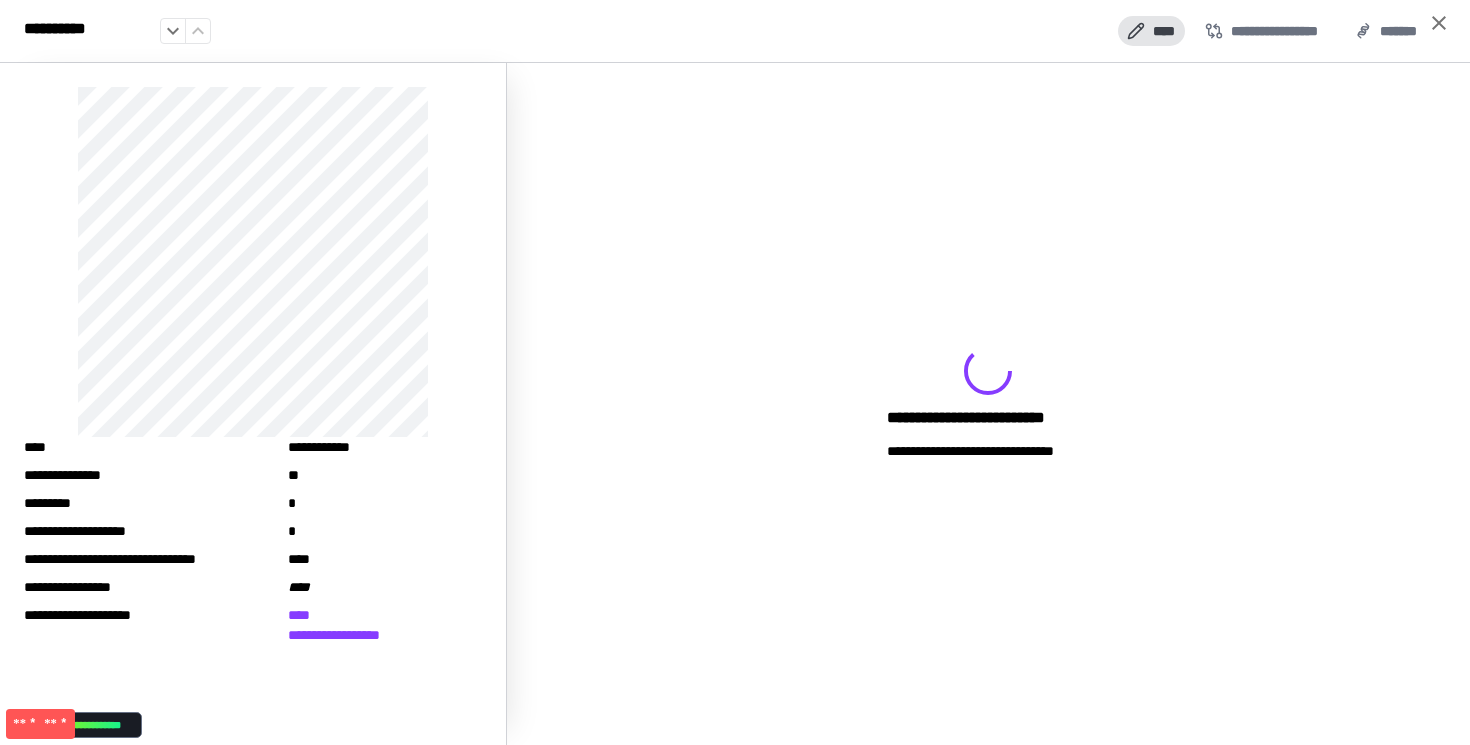 click on "****" at bounding box center [1151, 31] 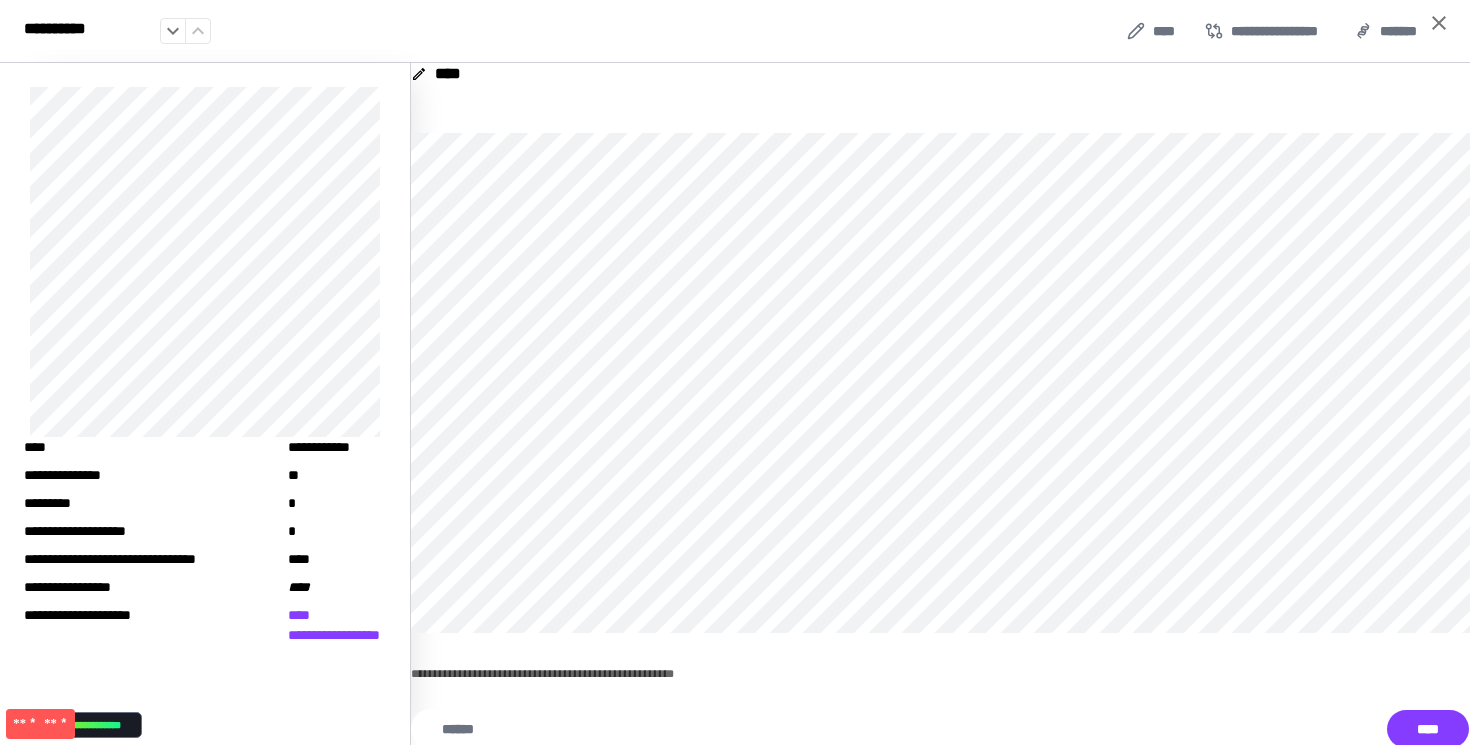 click 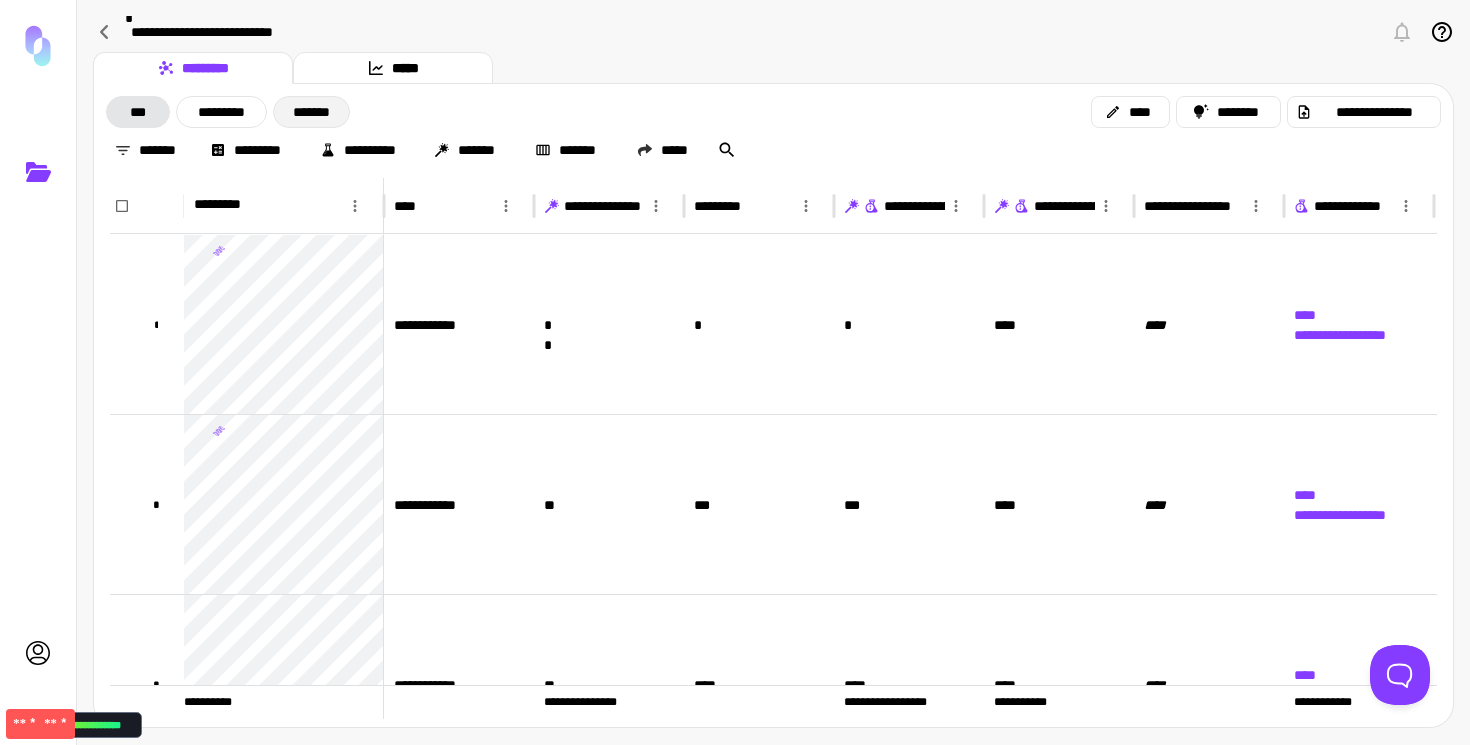 click on "*******" at bounding box center (311, 112) 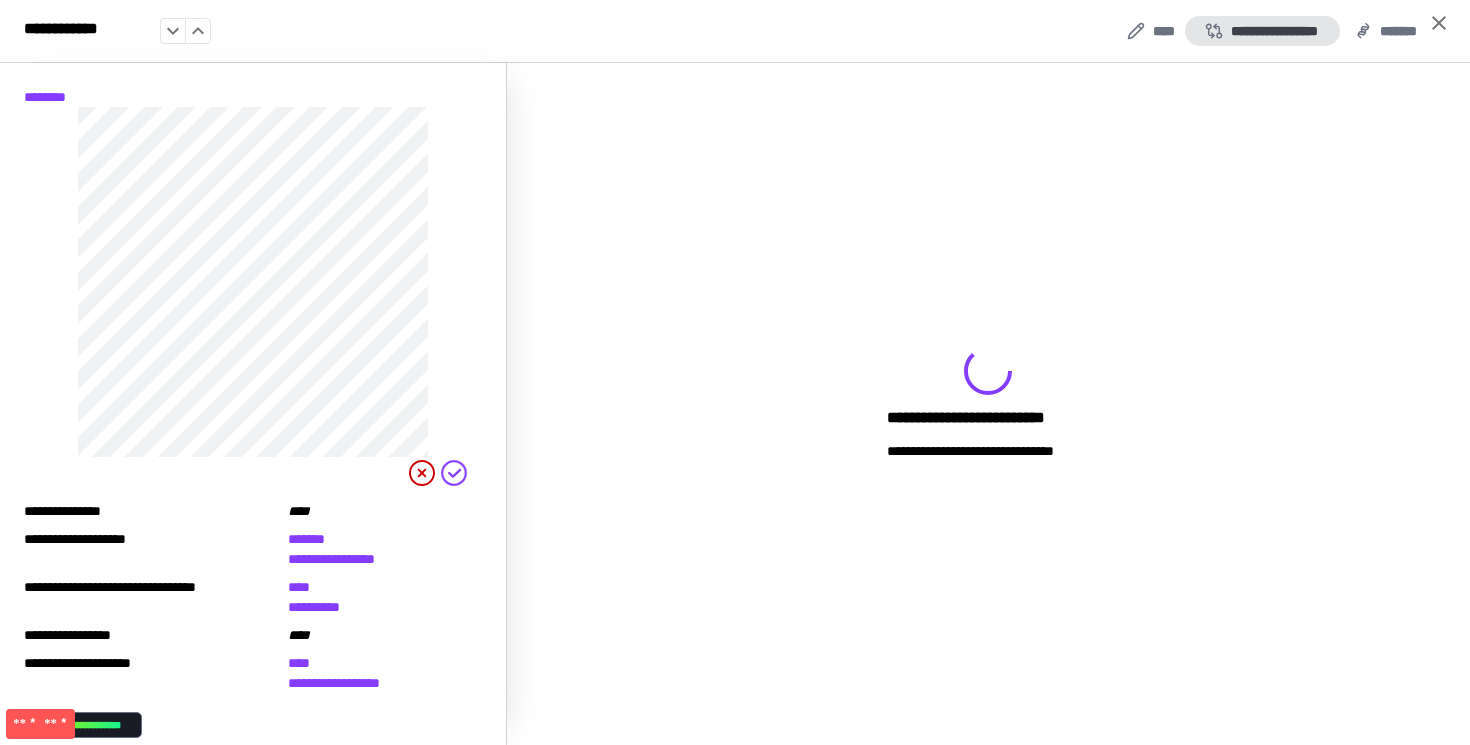 click on "**********" at bounding box center (1262, 31) 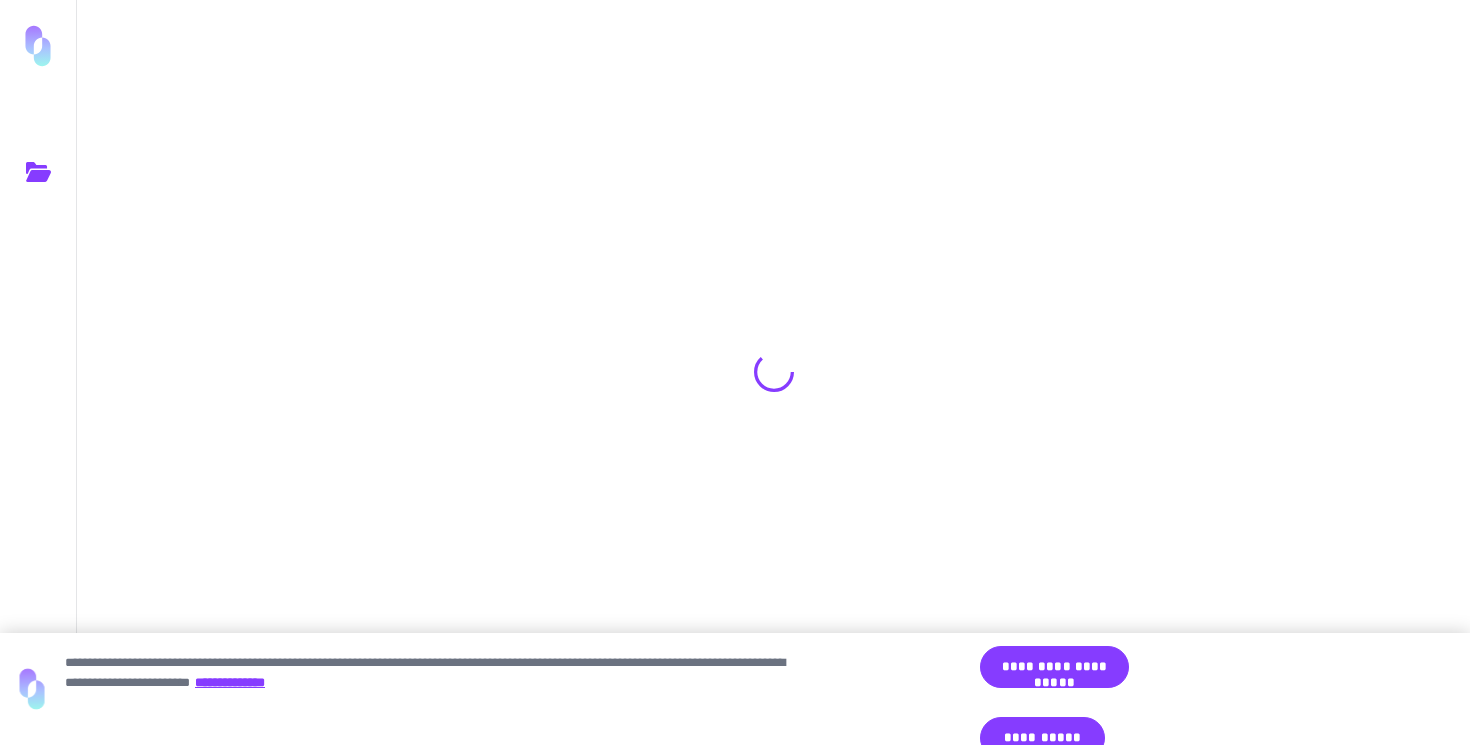 scroll, scrollTop: 0, scrollLeft: 0, axis: both 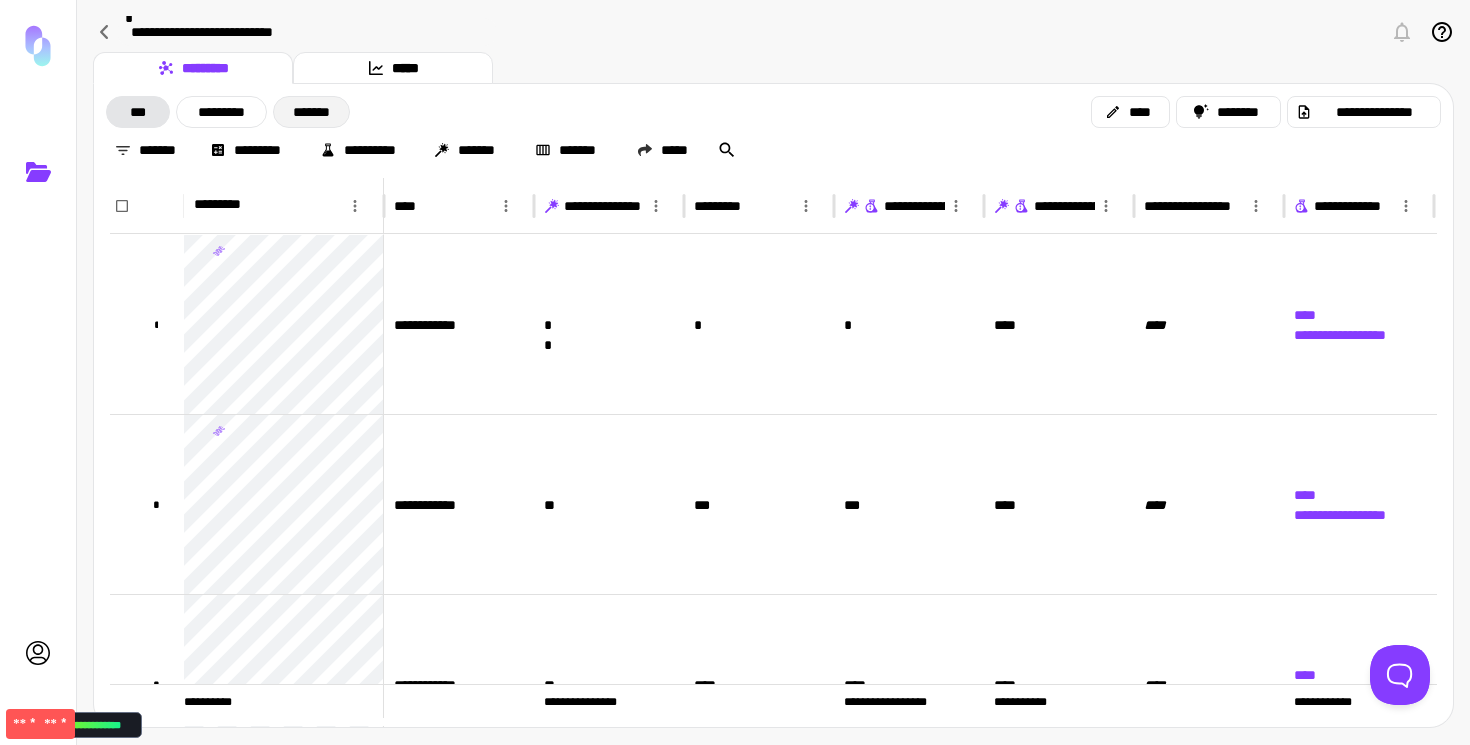 click on "*******" at bounding box center (311, 112) 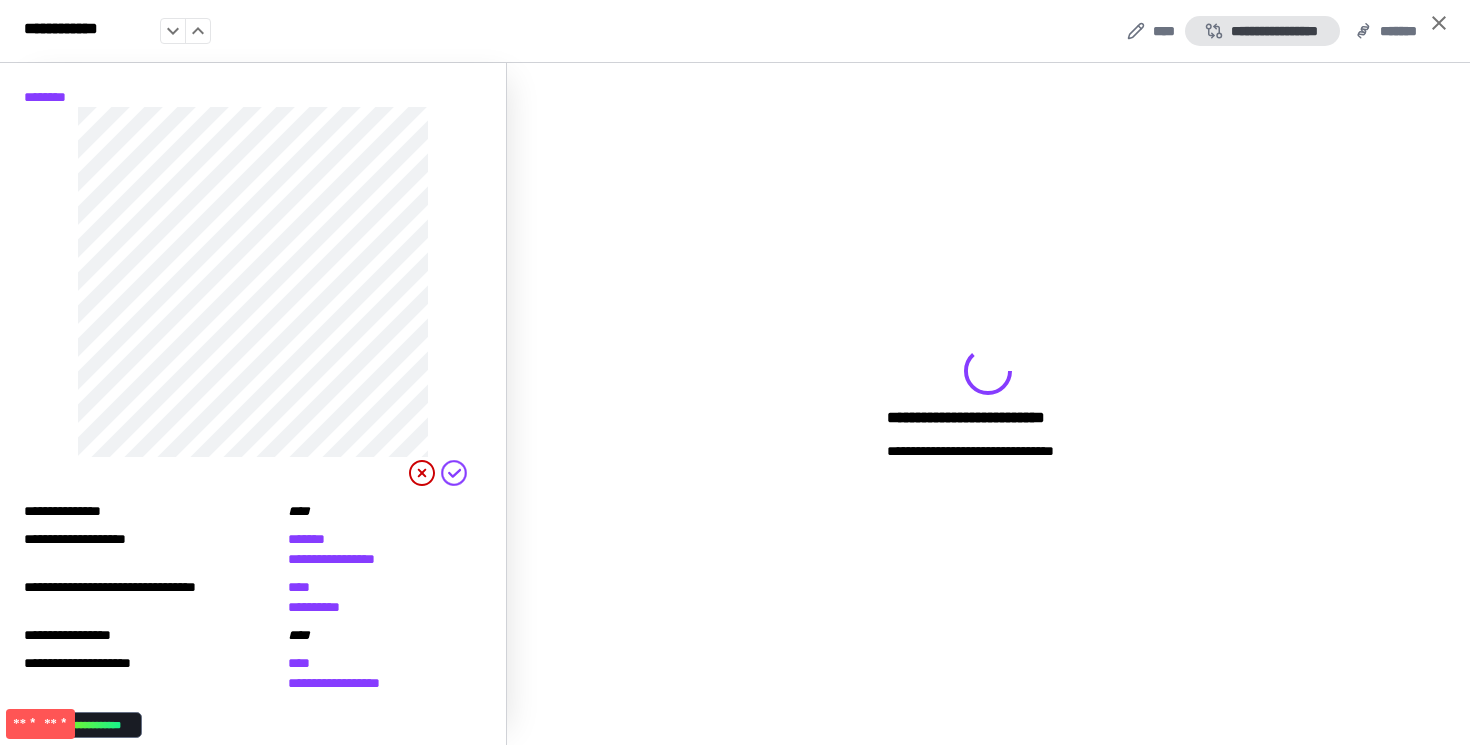 click on "**********" at bounding box center [1262, 31] 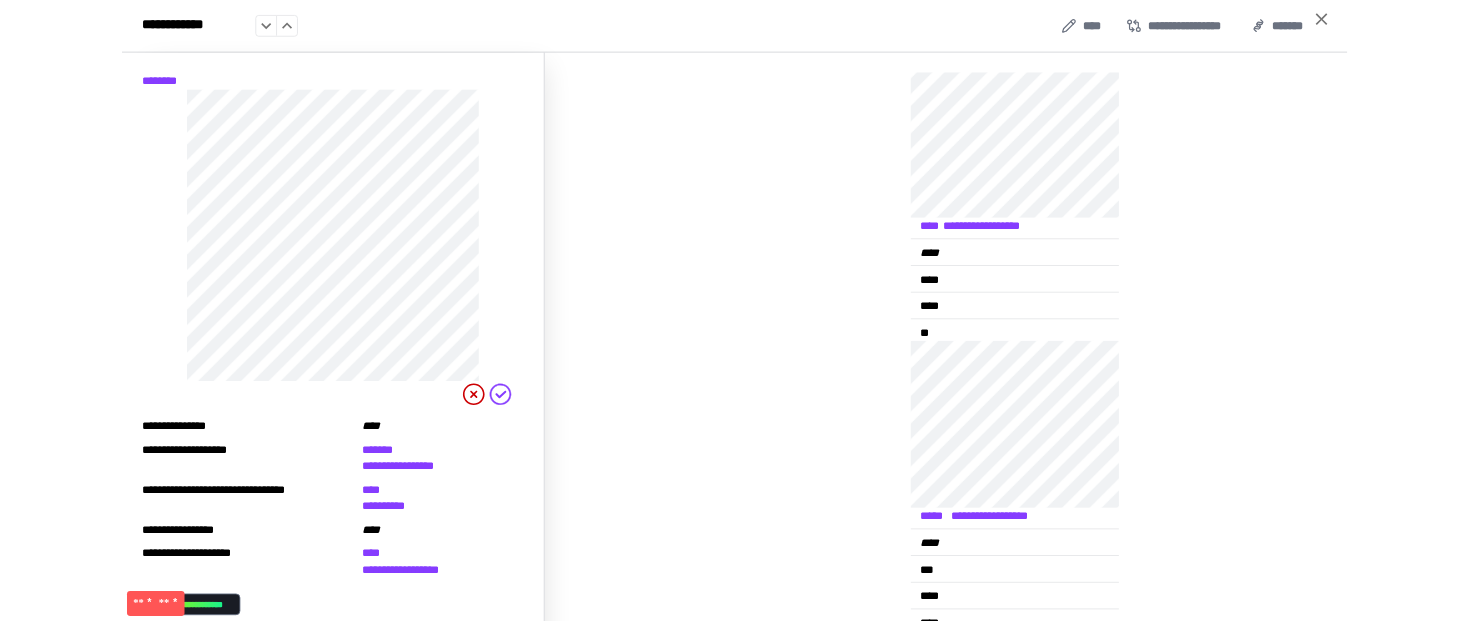 scroll, scrollTop: 0, scrollLeft: 0, axis: both 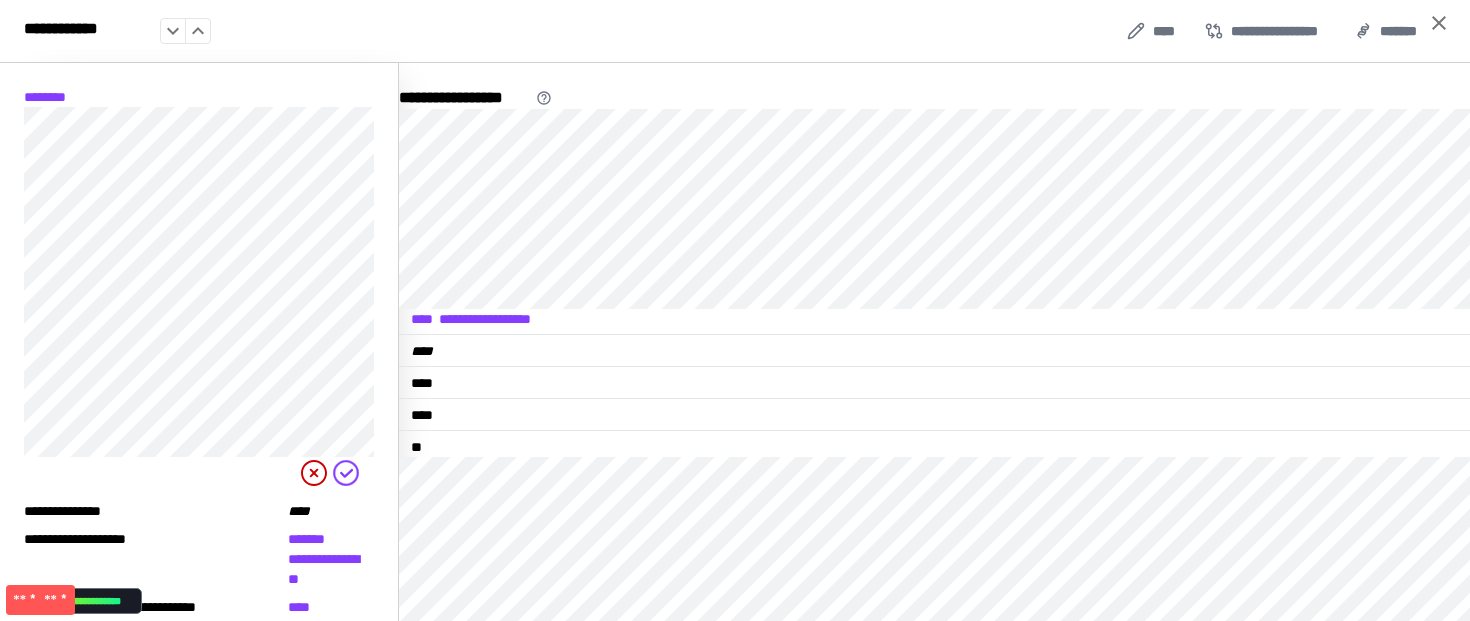 click on "**********" at bounding box center [934, 322] 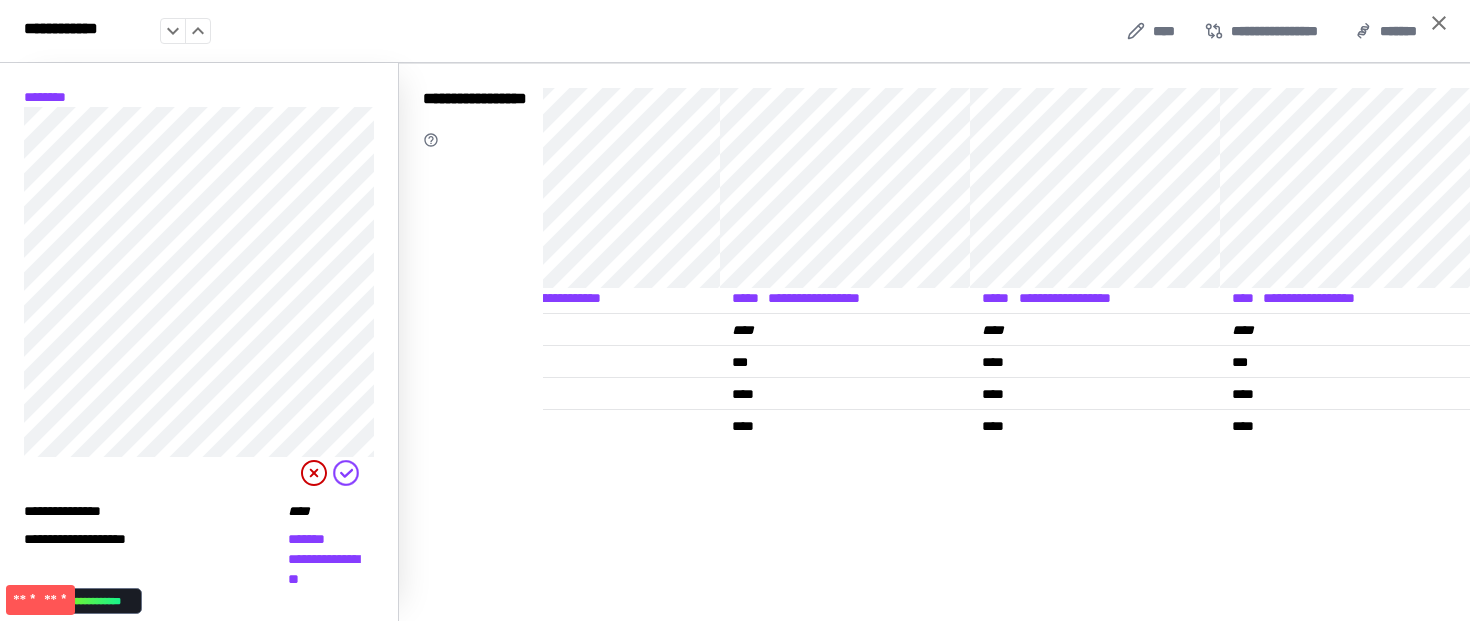 scroll, scrollTop: 0, scrollLeft: 0, axis: both 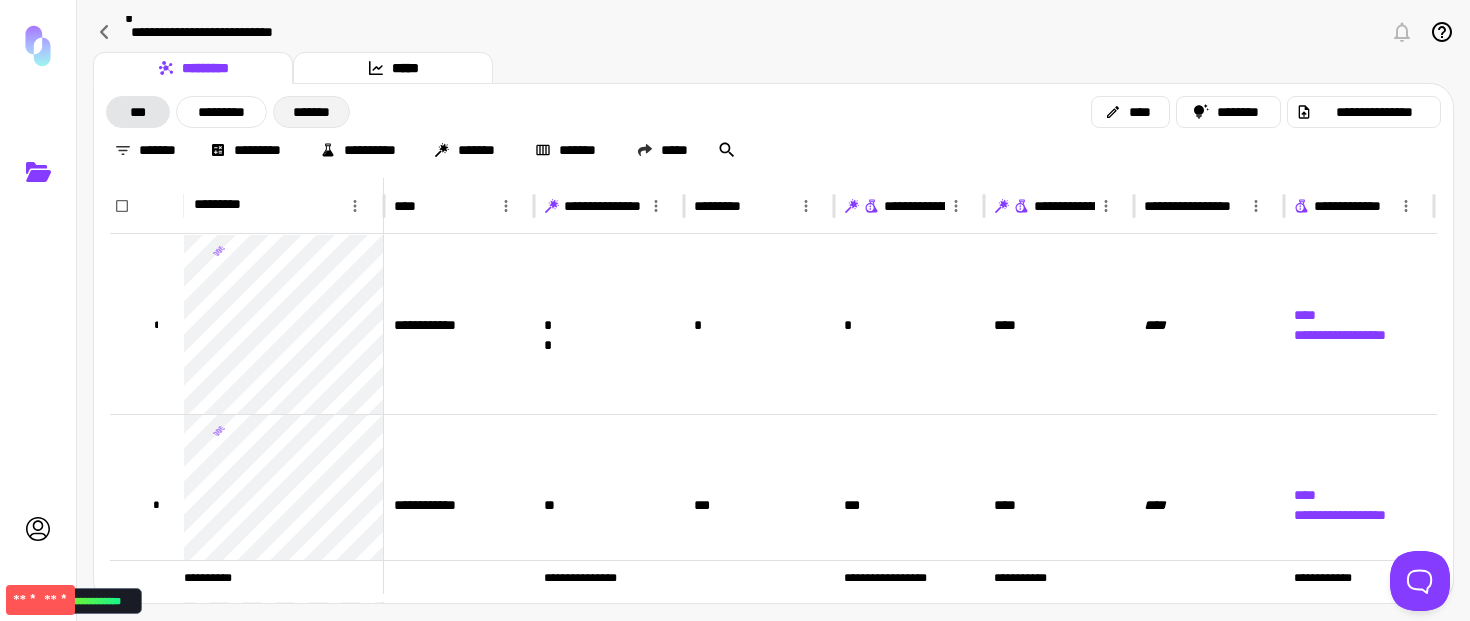 click on "*******" at bounding box center [311, 112] 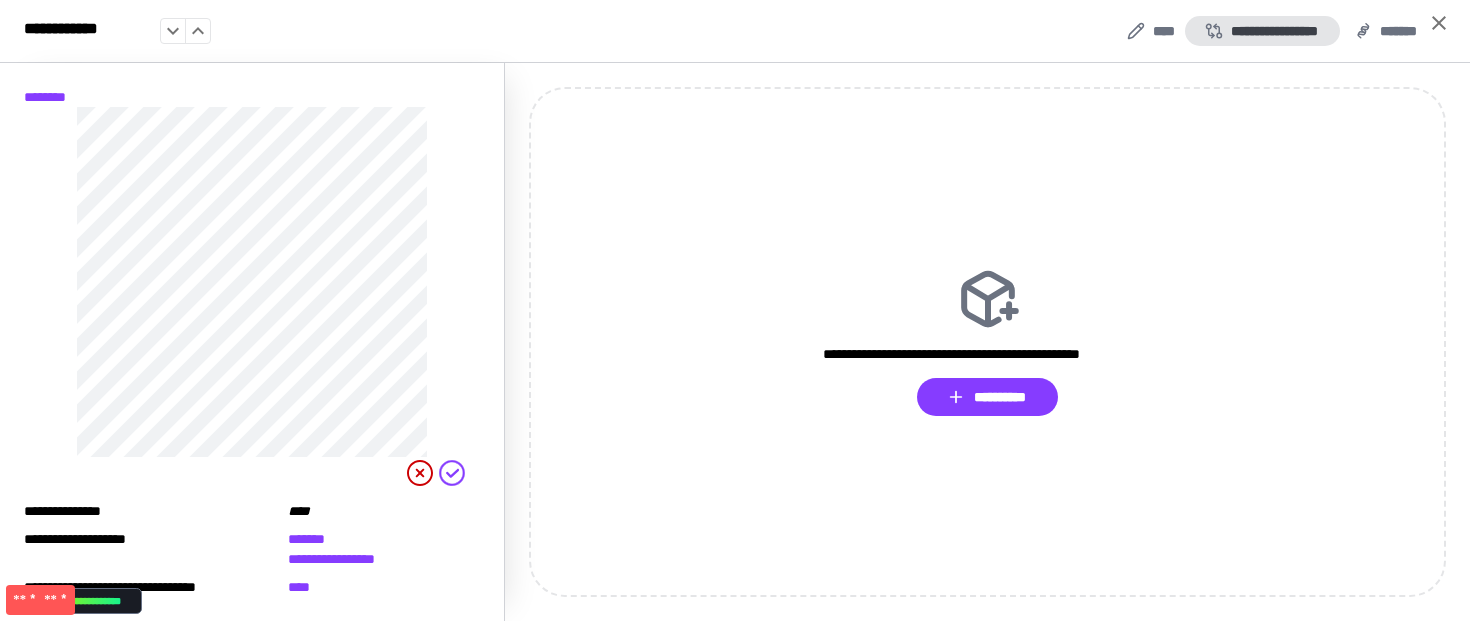 click on "**********" at bounding box center (1262, 31) 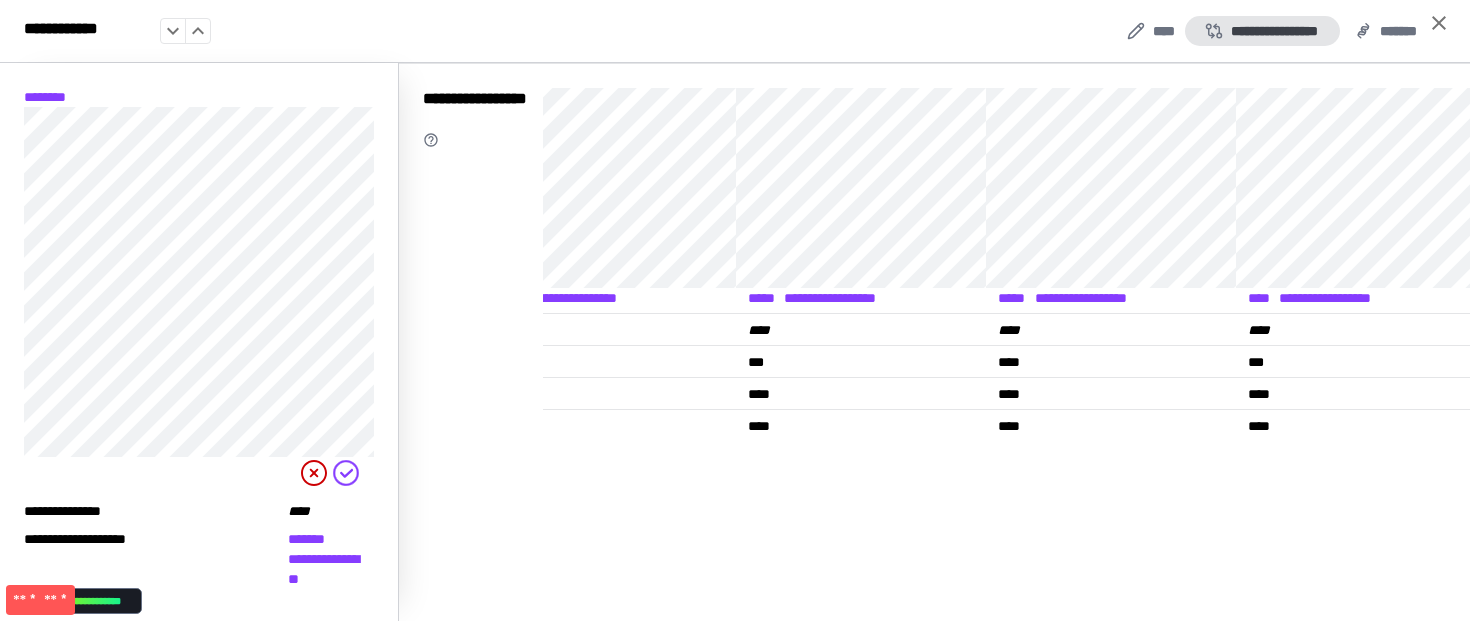 scroll, scrollTop: 0, scrollLeft: 73, axis: horizontal 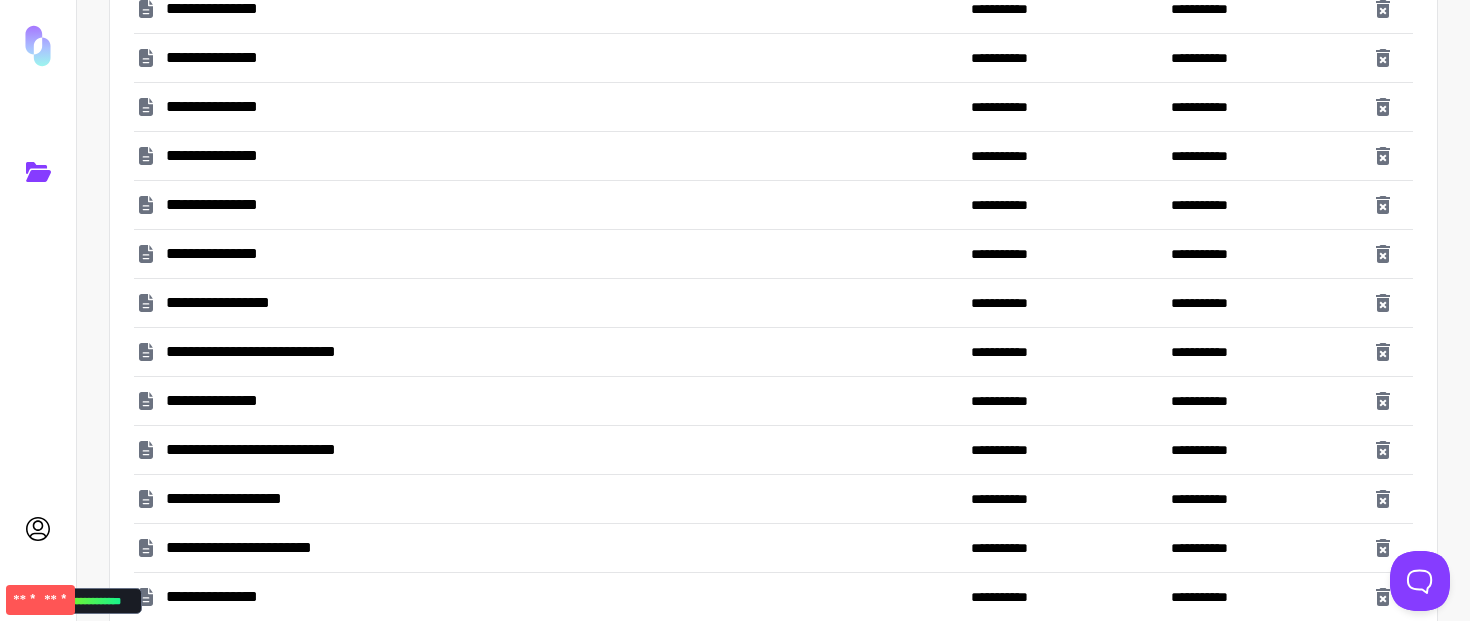 click on "**********" at bounding box center (265, 352) 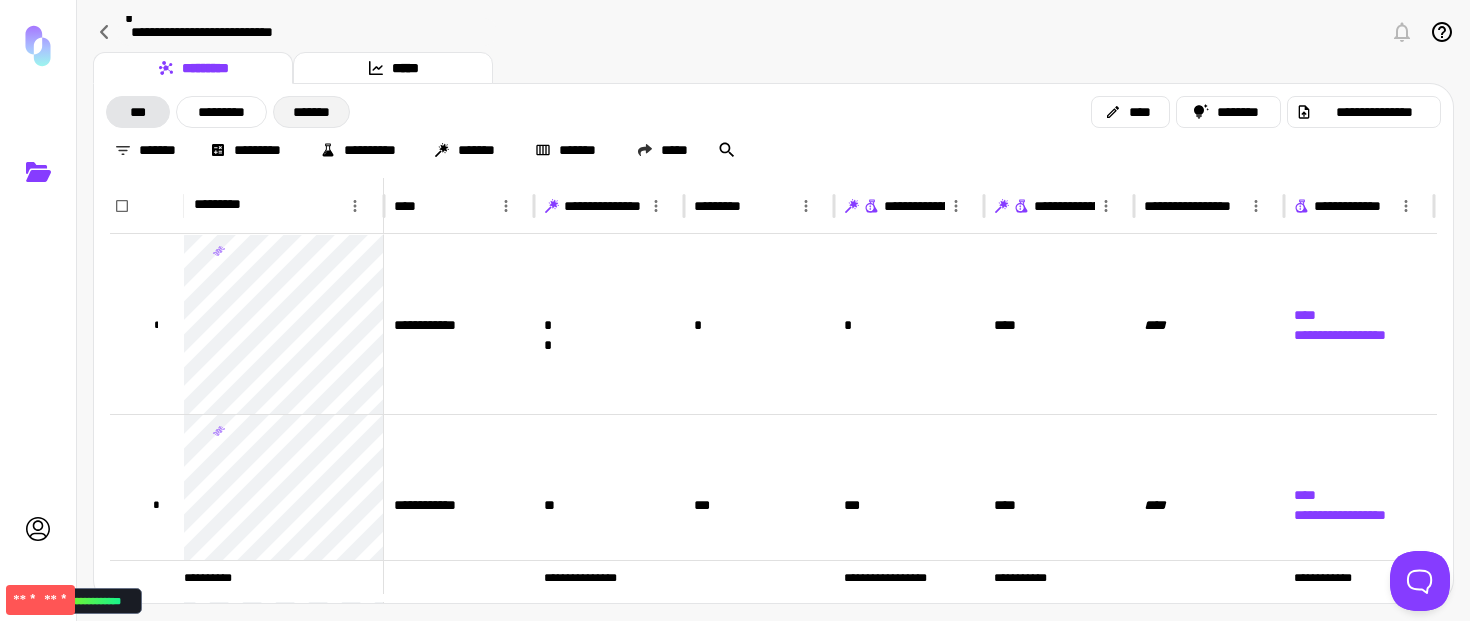 click on "*******" at bounding box center (311, 112) 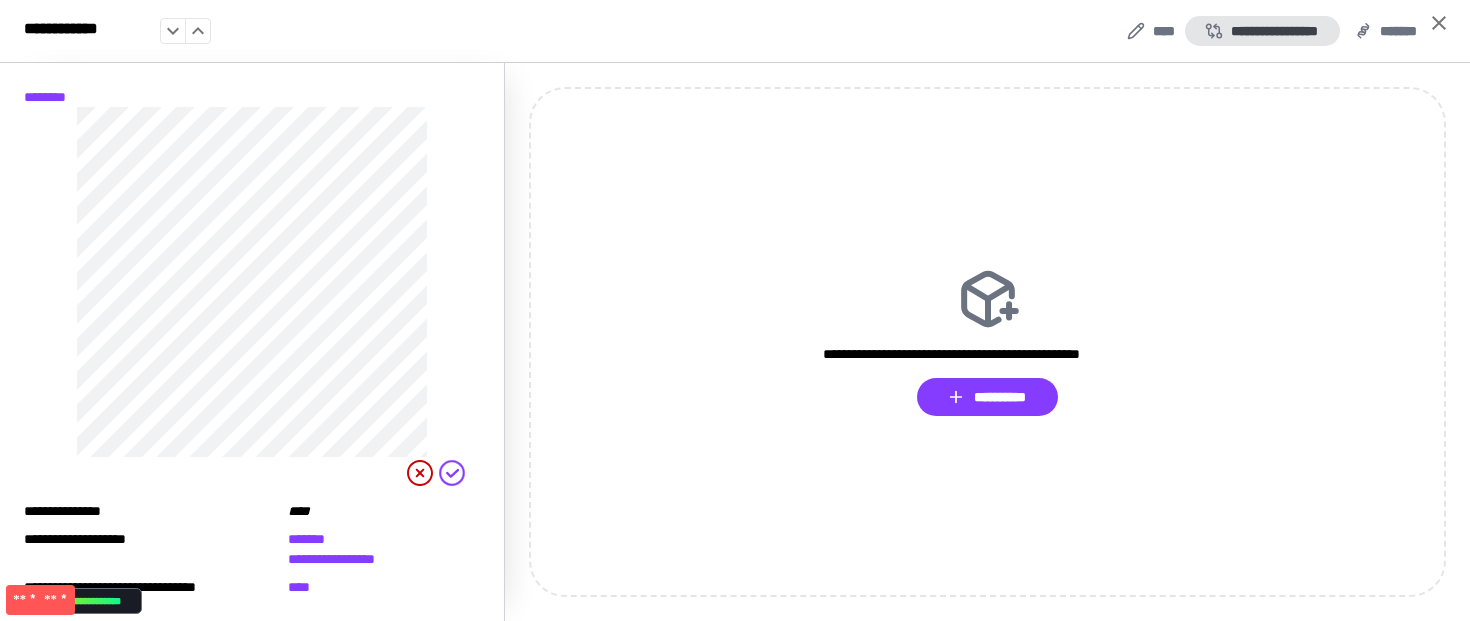 click on "**********" at bounding box center (1262, 31) 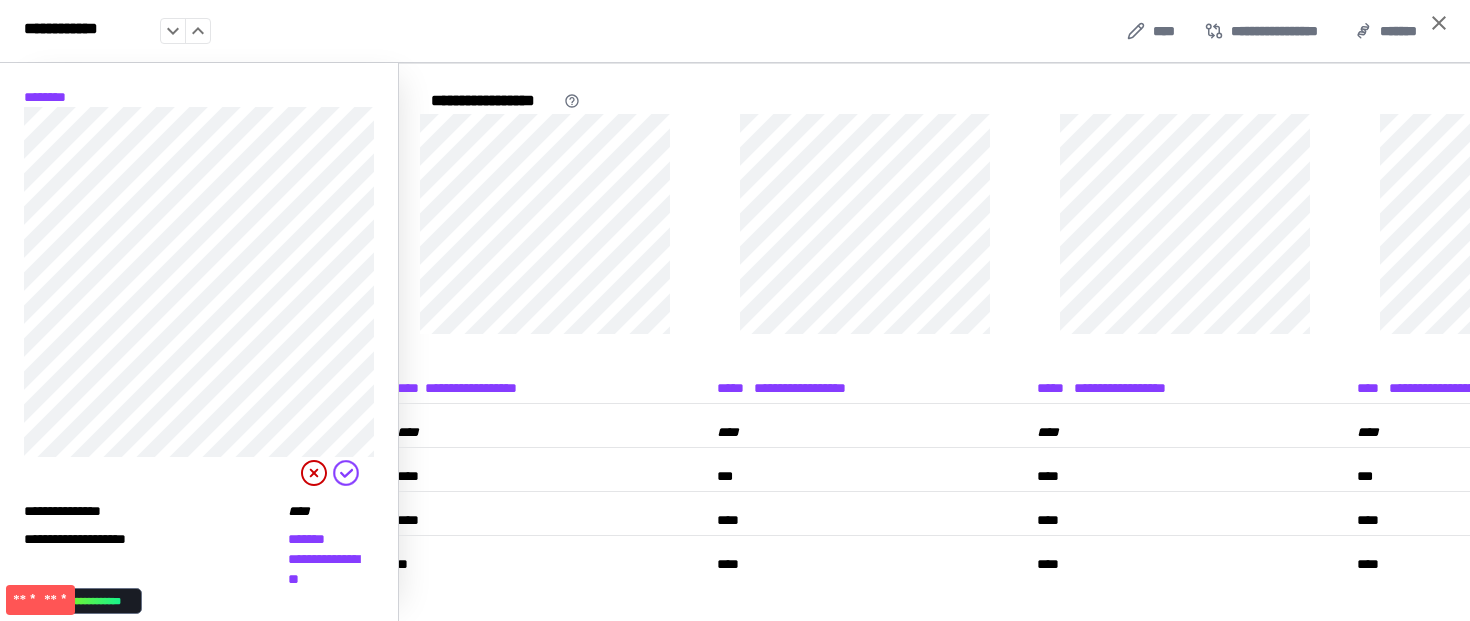 scroll, scrollTop: 0, scrollLeft: 0, axis: both 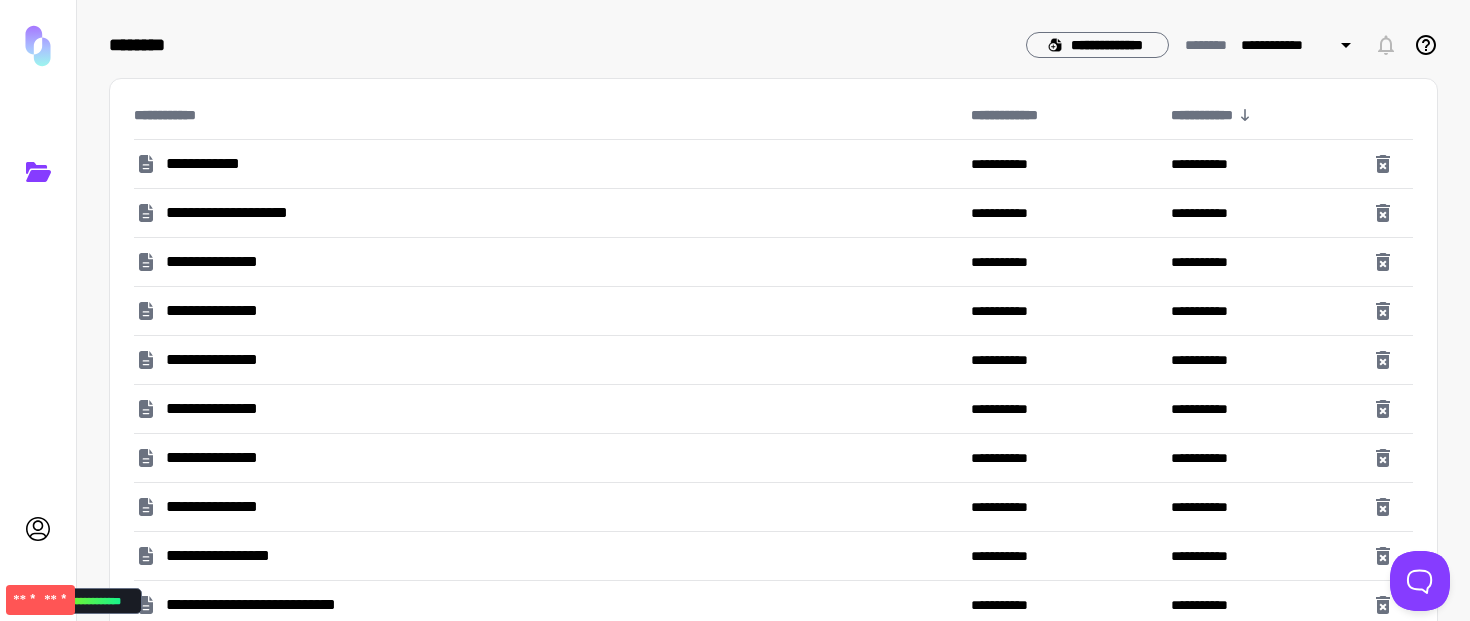 click on "**********" at bounding box center (548, 605) 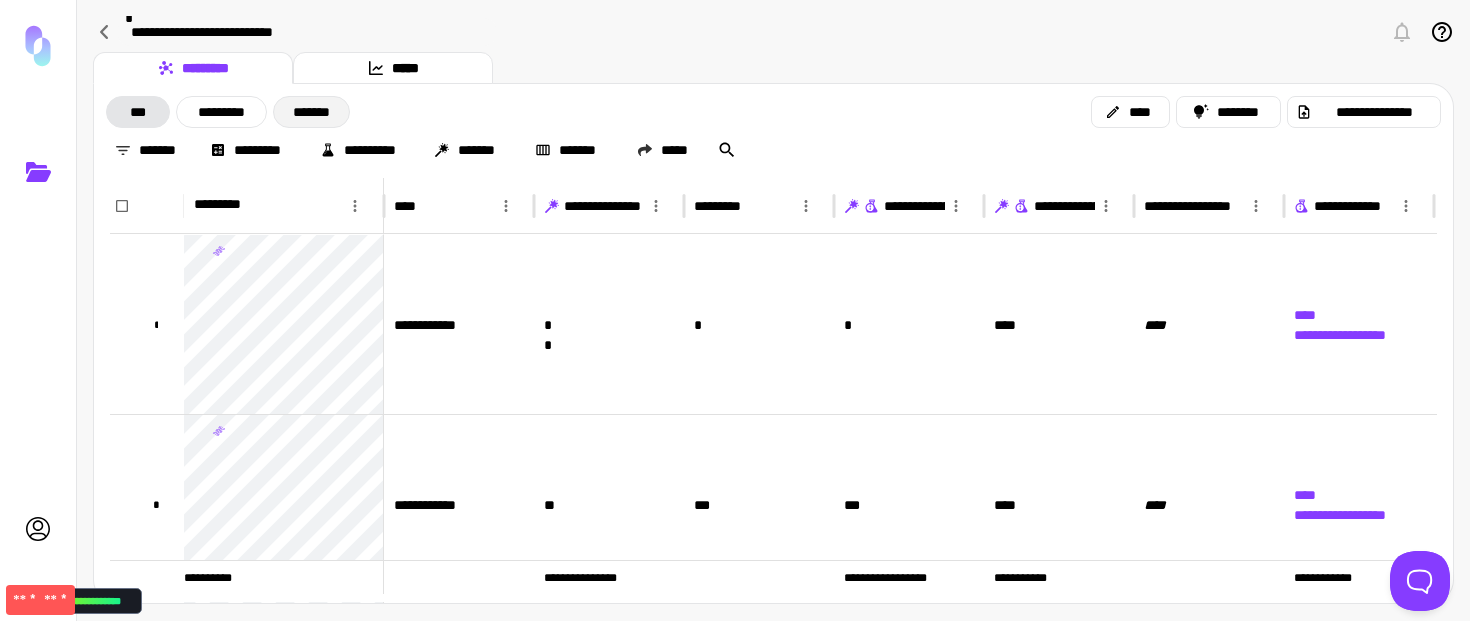 click on "*******" at bounding box center [311, 112] 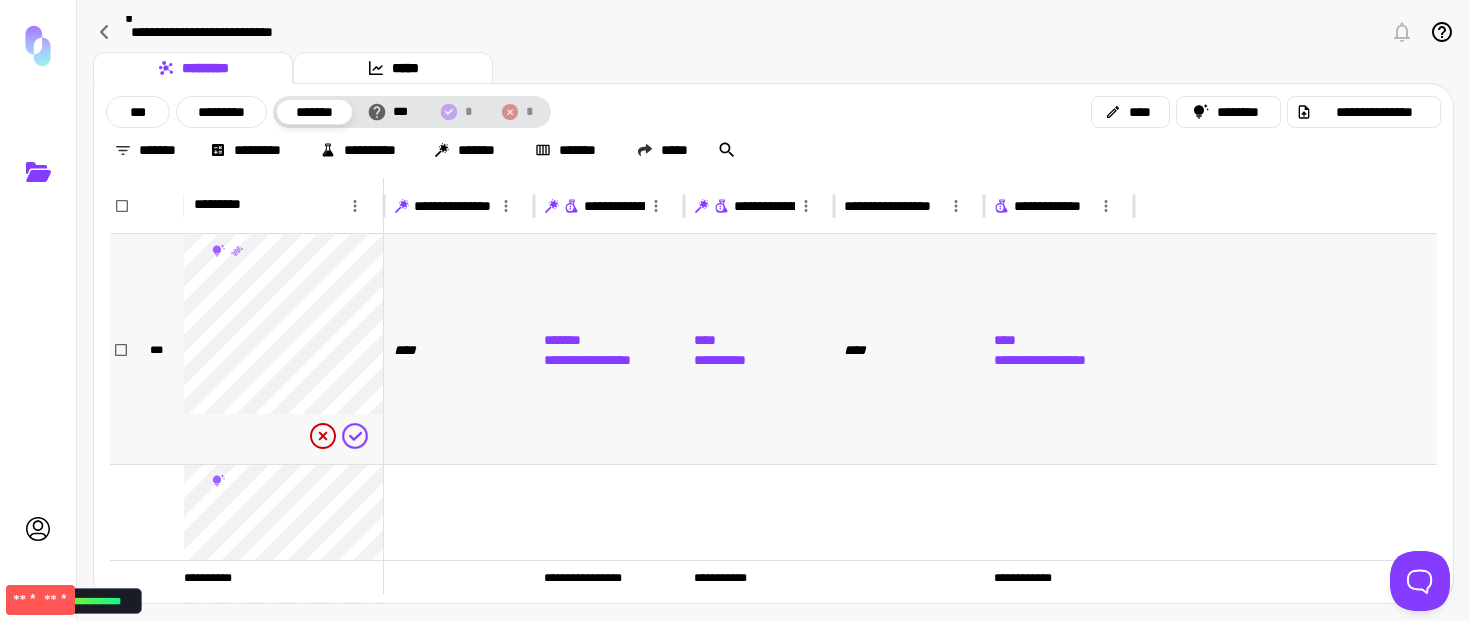 click on "****" at bounding box center (459, 349) 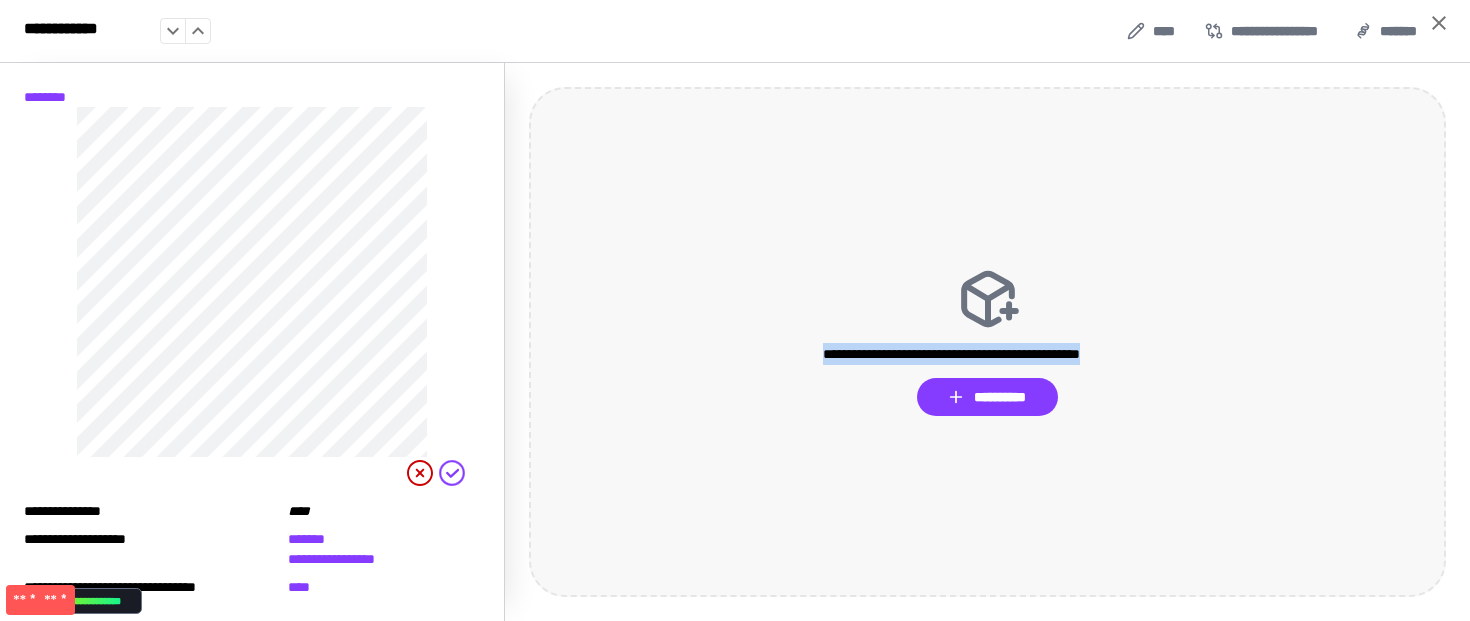 drag, startPoint x: 1154, startPoint y: 345, endPoint x: 827, endPoint y: 357, distance: 327.22012 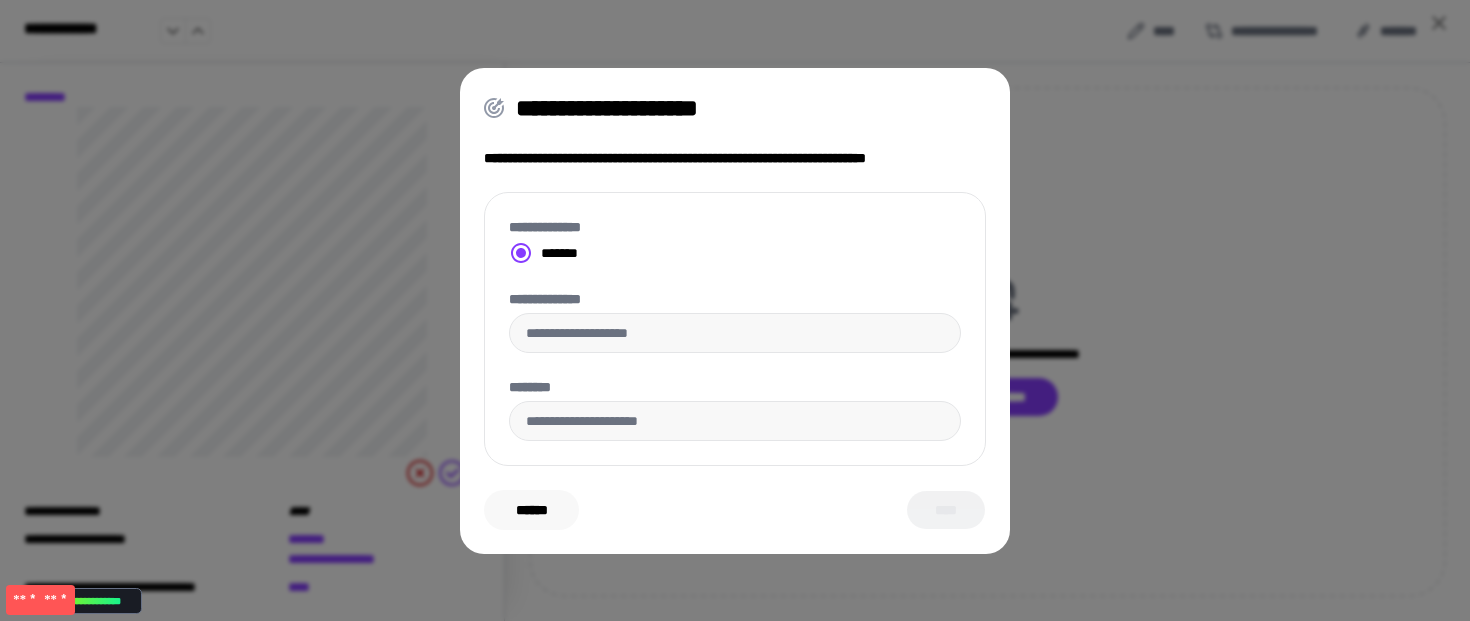 click on "******" at bounding box center (531, 510) 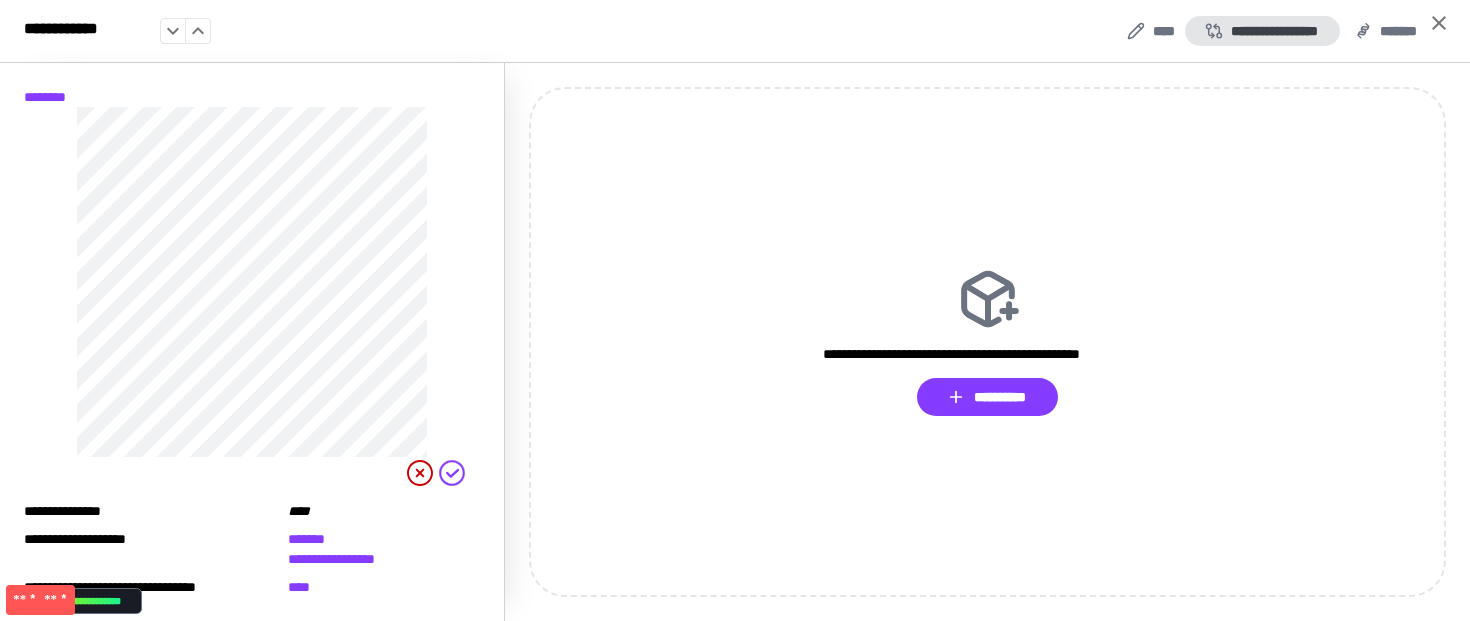 click on "**********" at bounding box center [1262, 31] 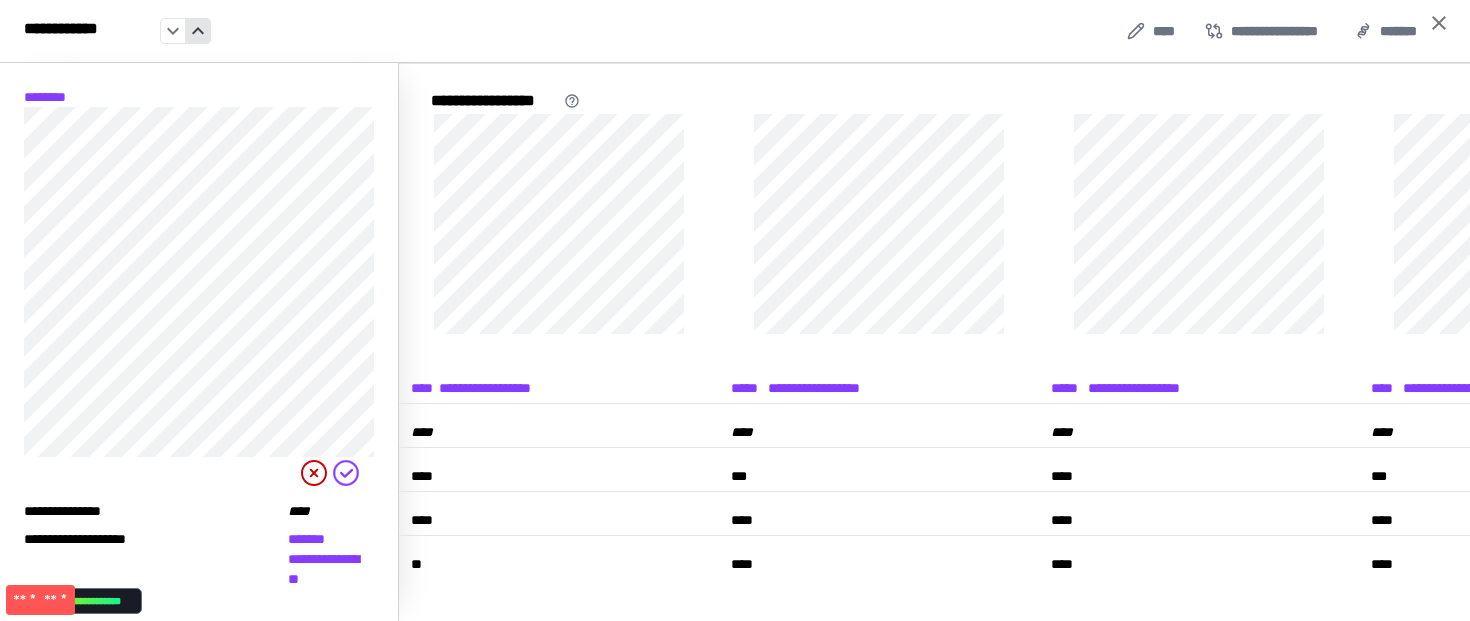 click 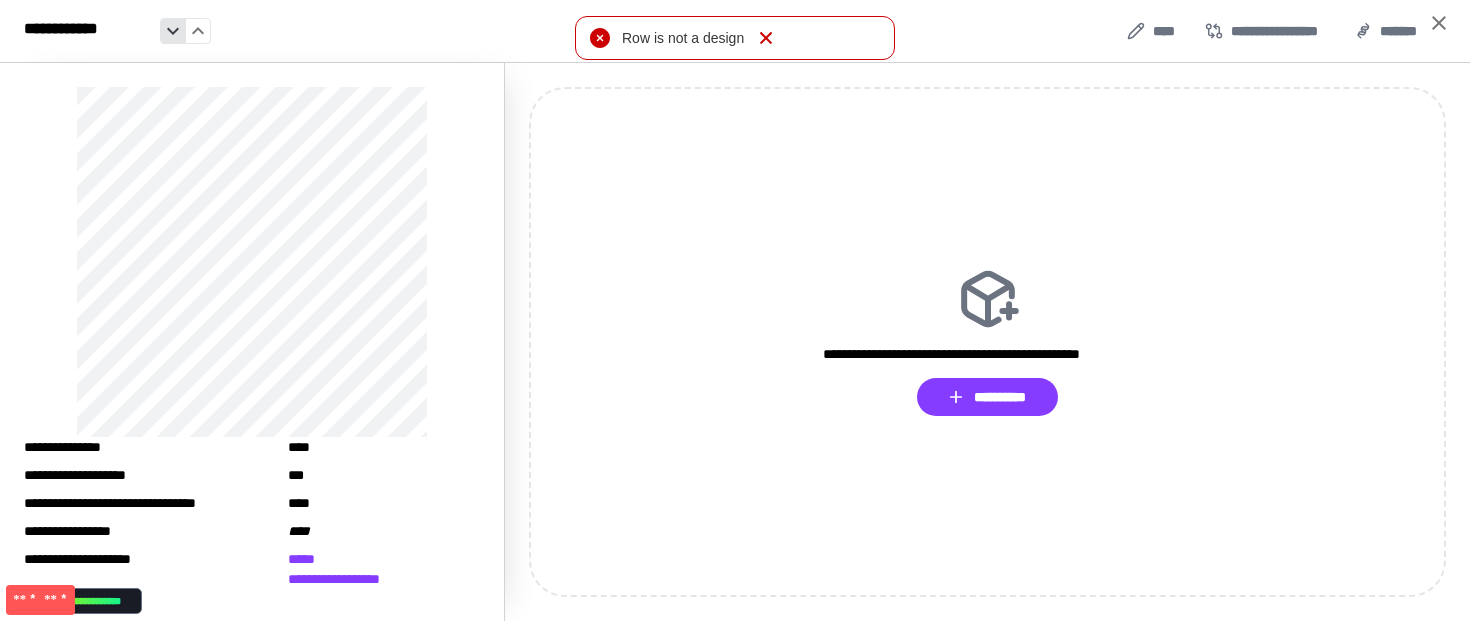 click 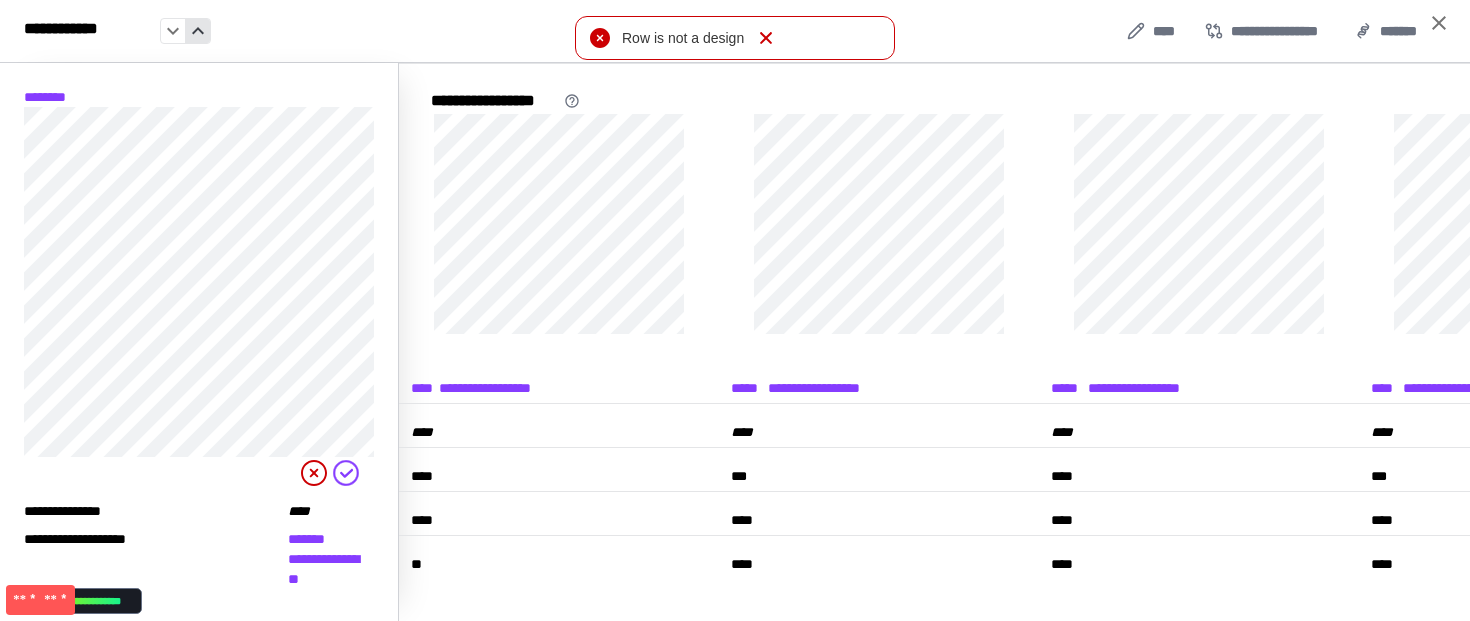 click 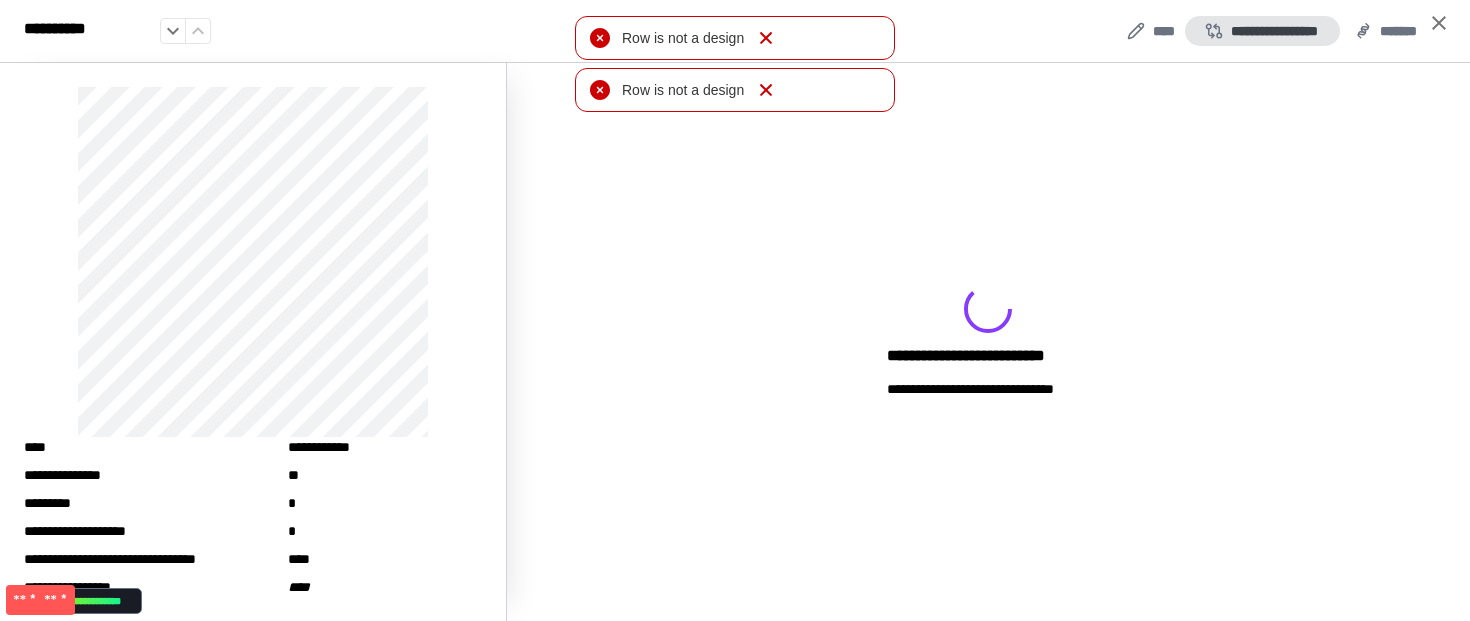 click on "**********" at bounding box center (1262, 31) 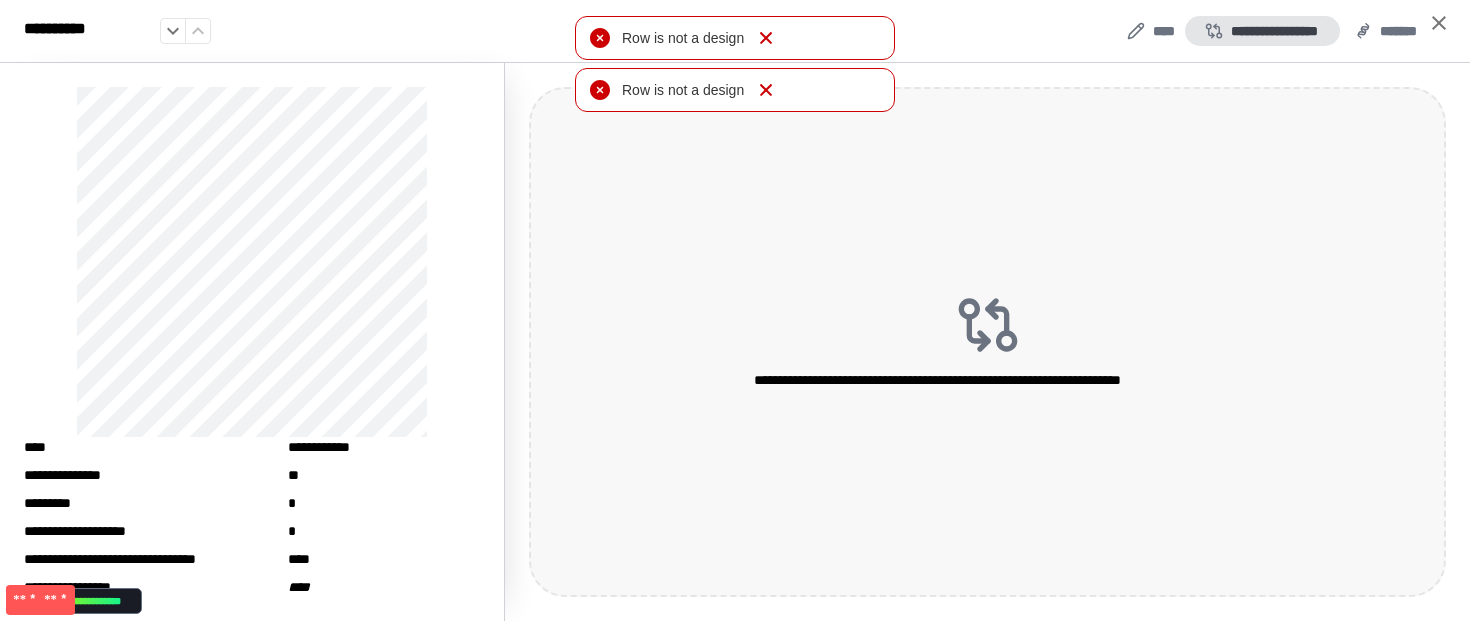 type 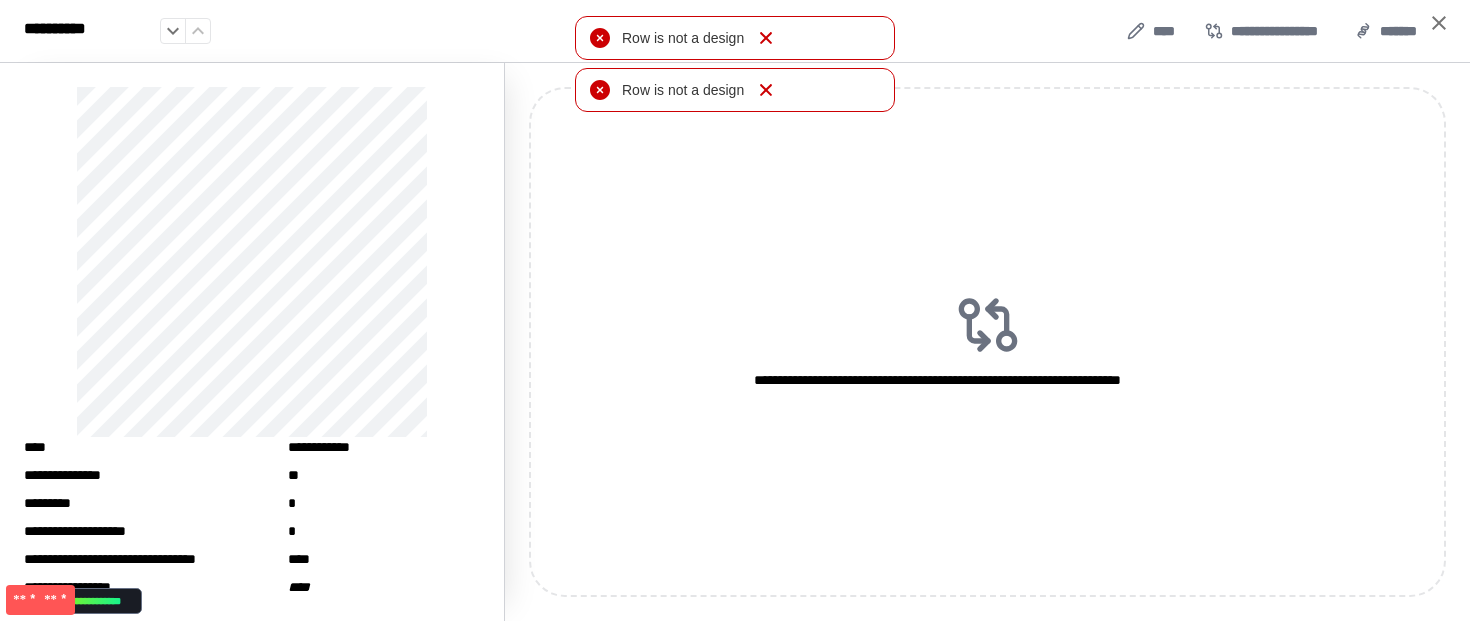 drag, startPoint x: 766, startPoint y: 84, endPoint x: 767, endPoint y: 42, distance: 42.0119 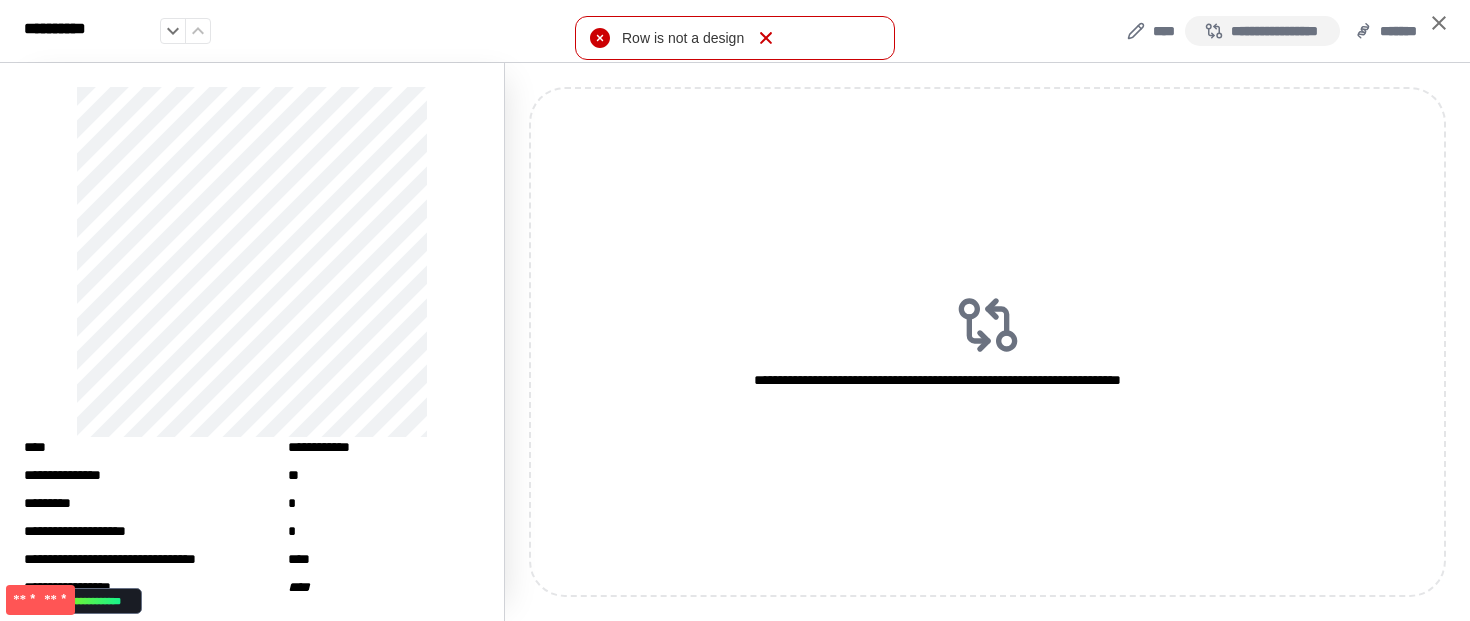 drag, startPoint x: 767, startPoint y: 31, endPoint x: 1269, endPoint y: 30, distance: 502.001 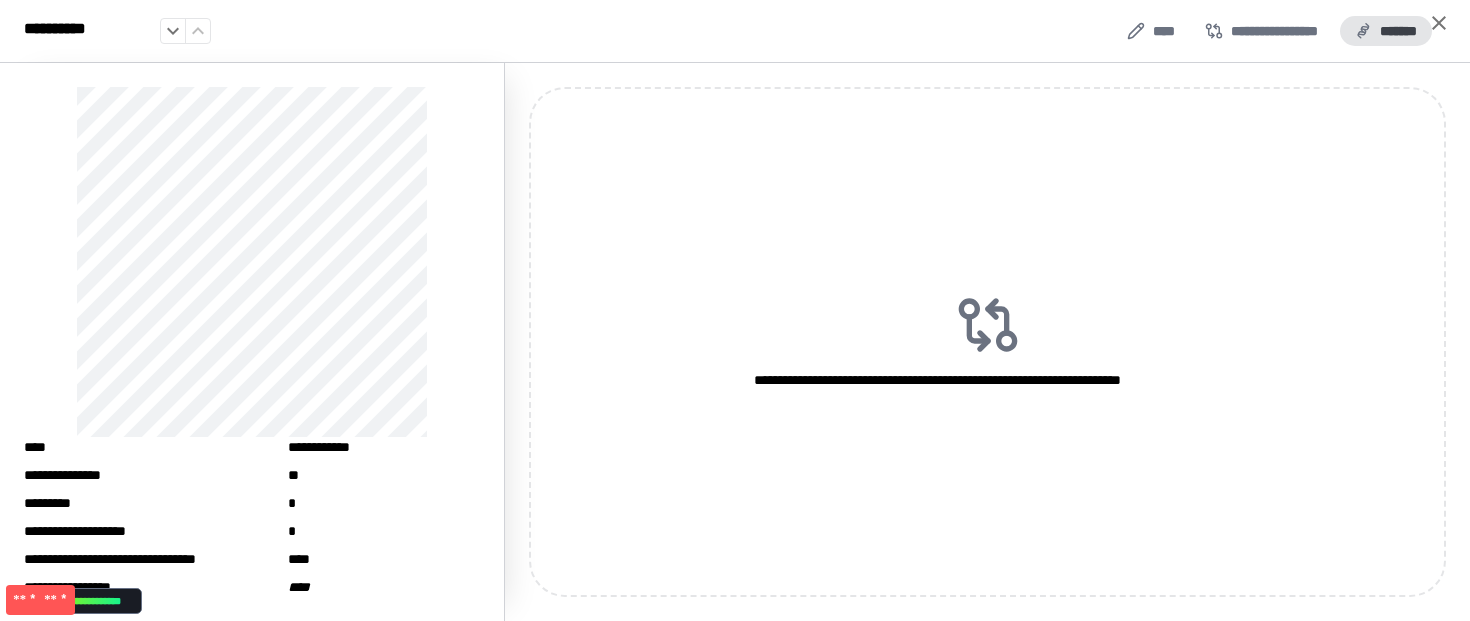 click on "*******" at bounding box center [1386, 31] 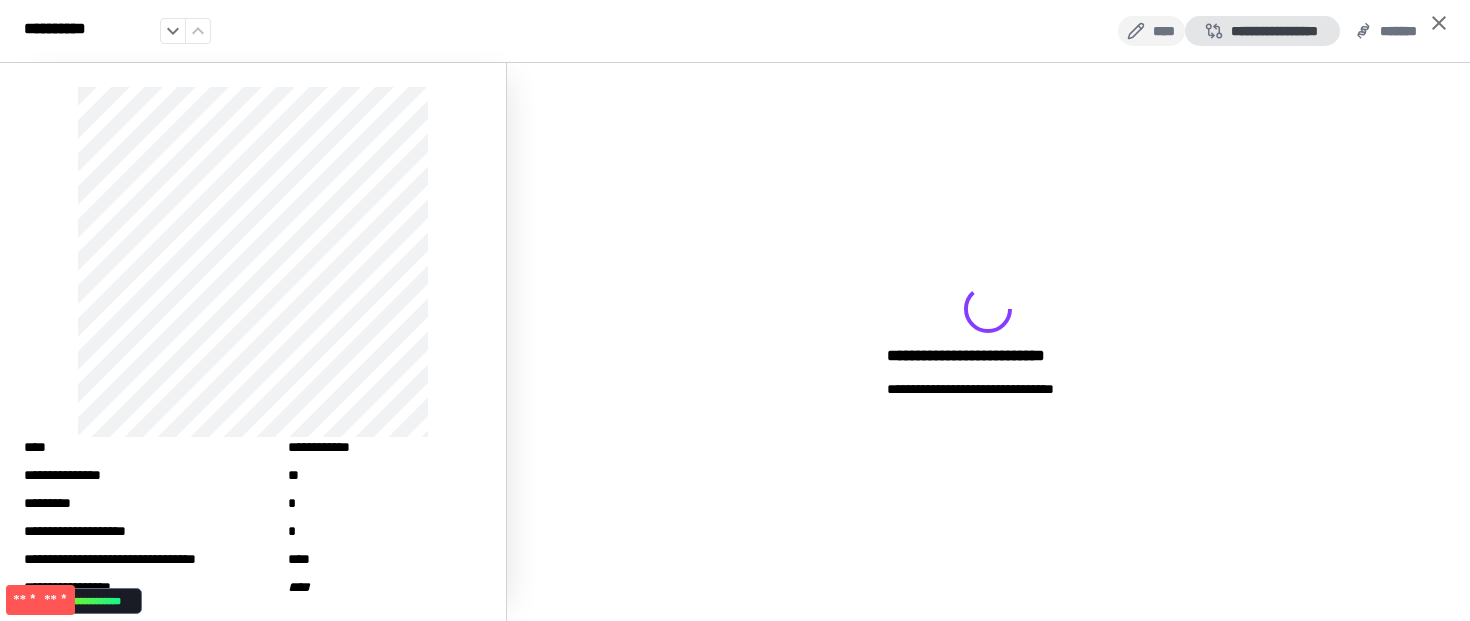 drag, startPoint x: 1272, startPoint y: 29, endPoint x: 1144, endPoint y: 28, distance: 128.0039 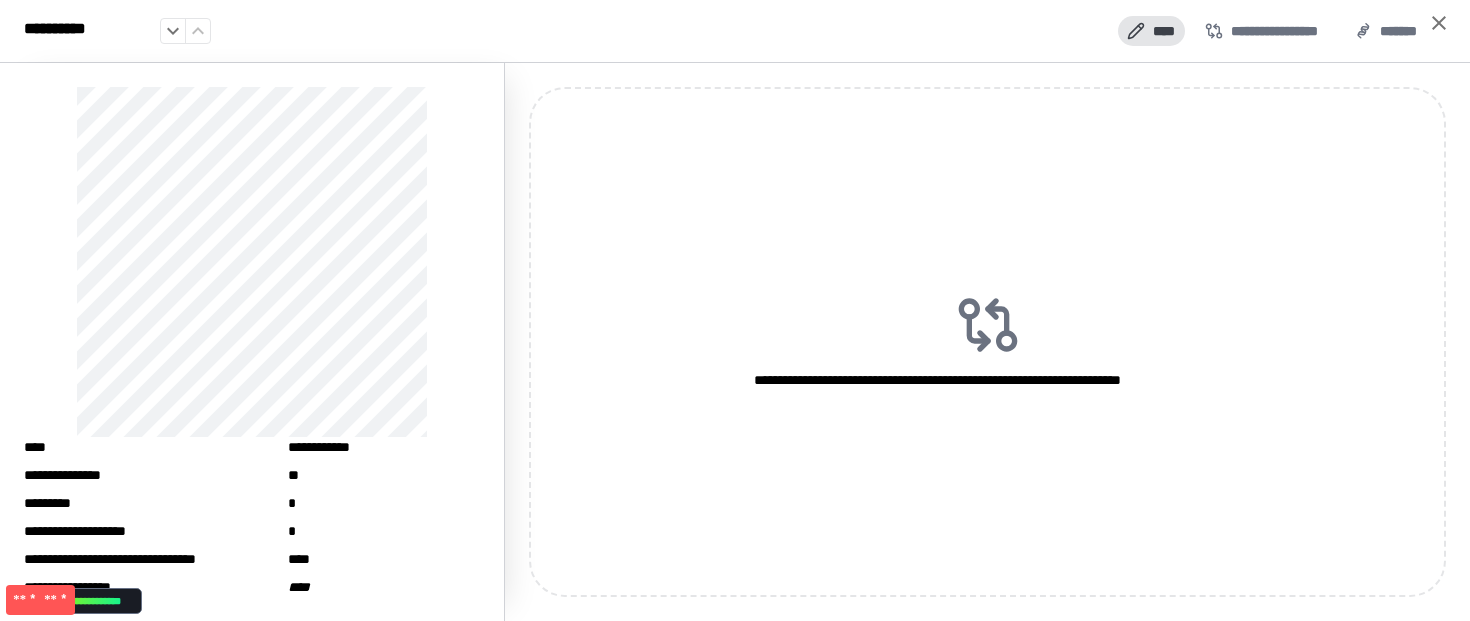 click 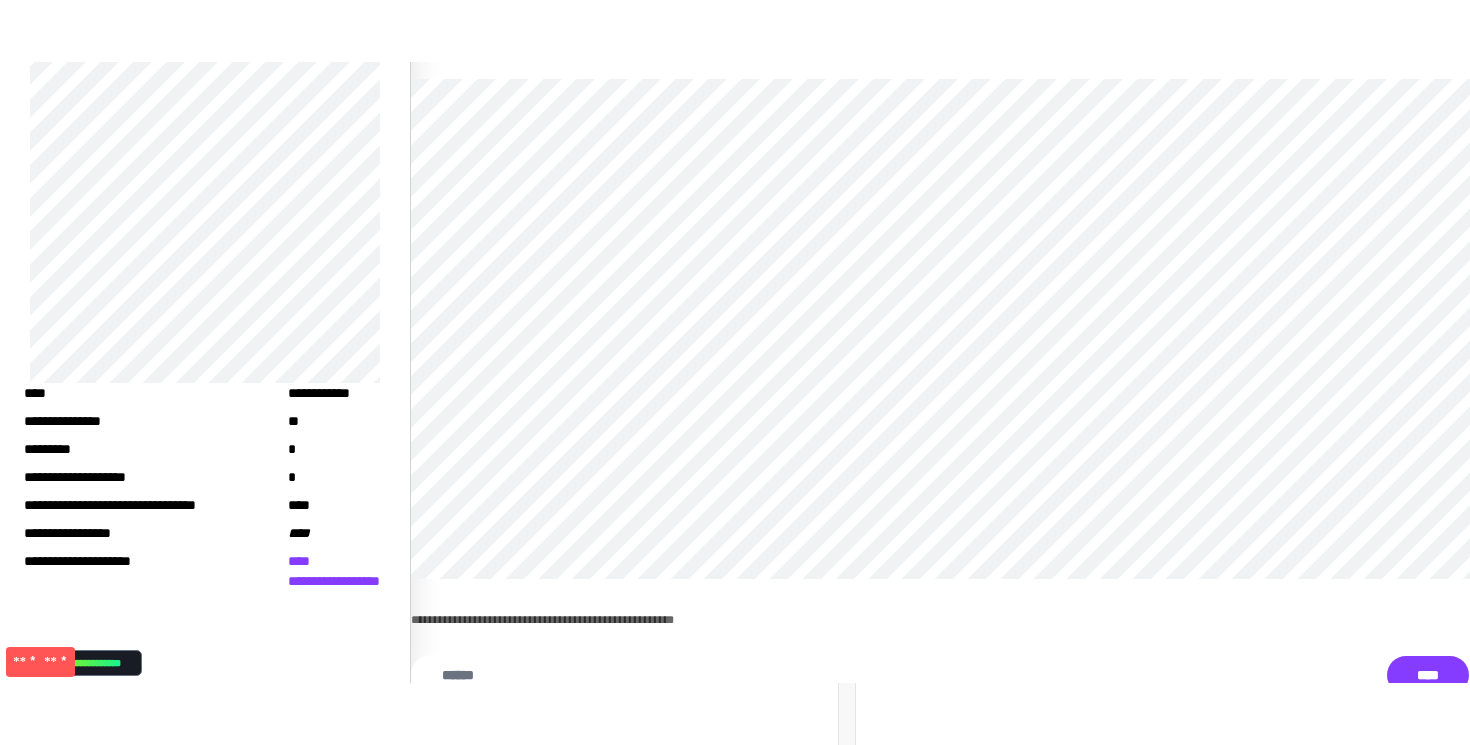 scroll, scrollTop: 5, scrollLeft: 0, axis: vertical 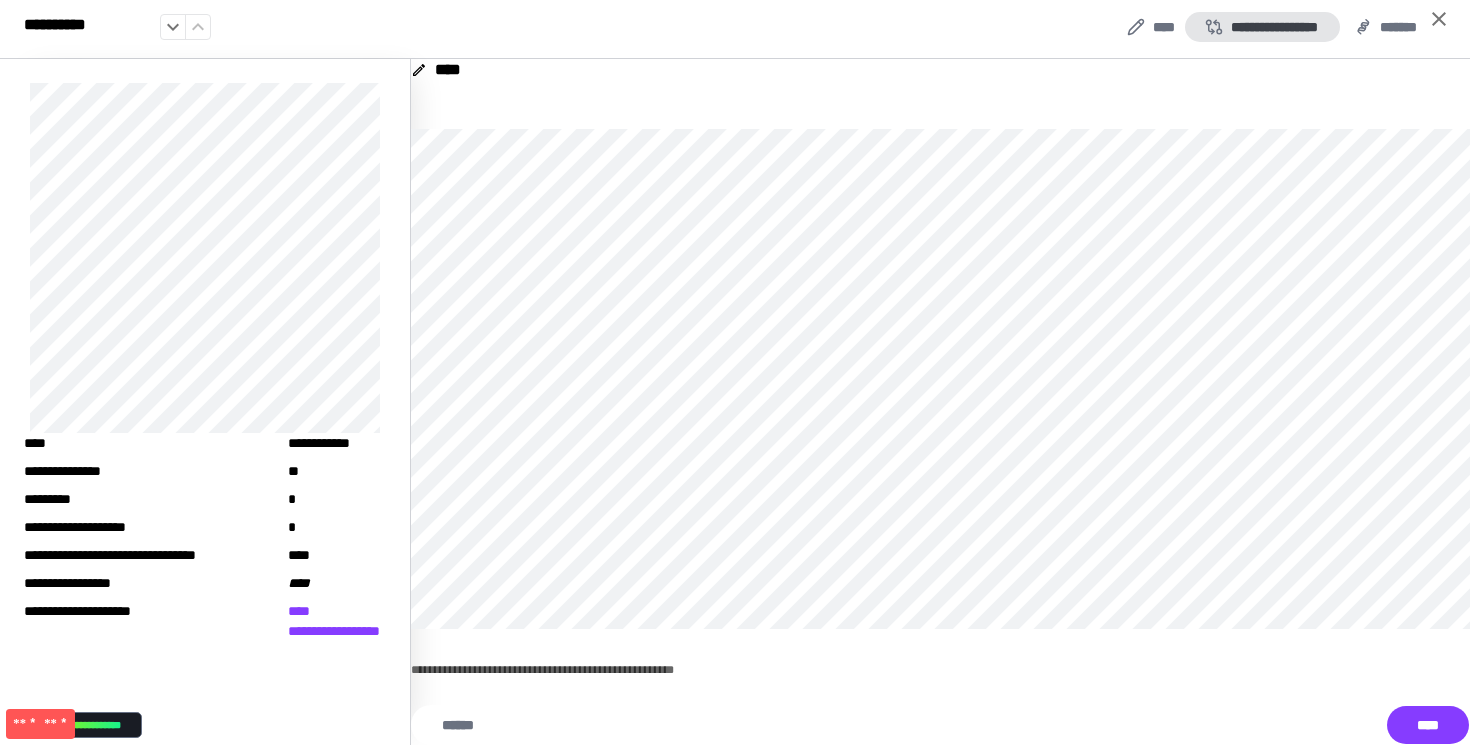 click on "**********" at bounding box center [1262, 27] 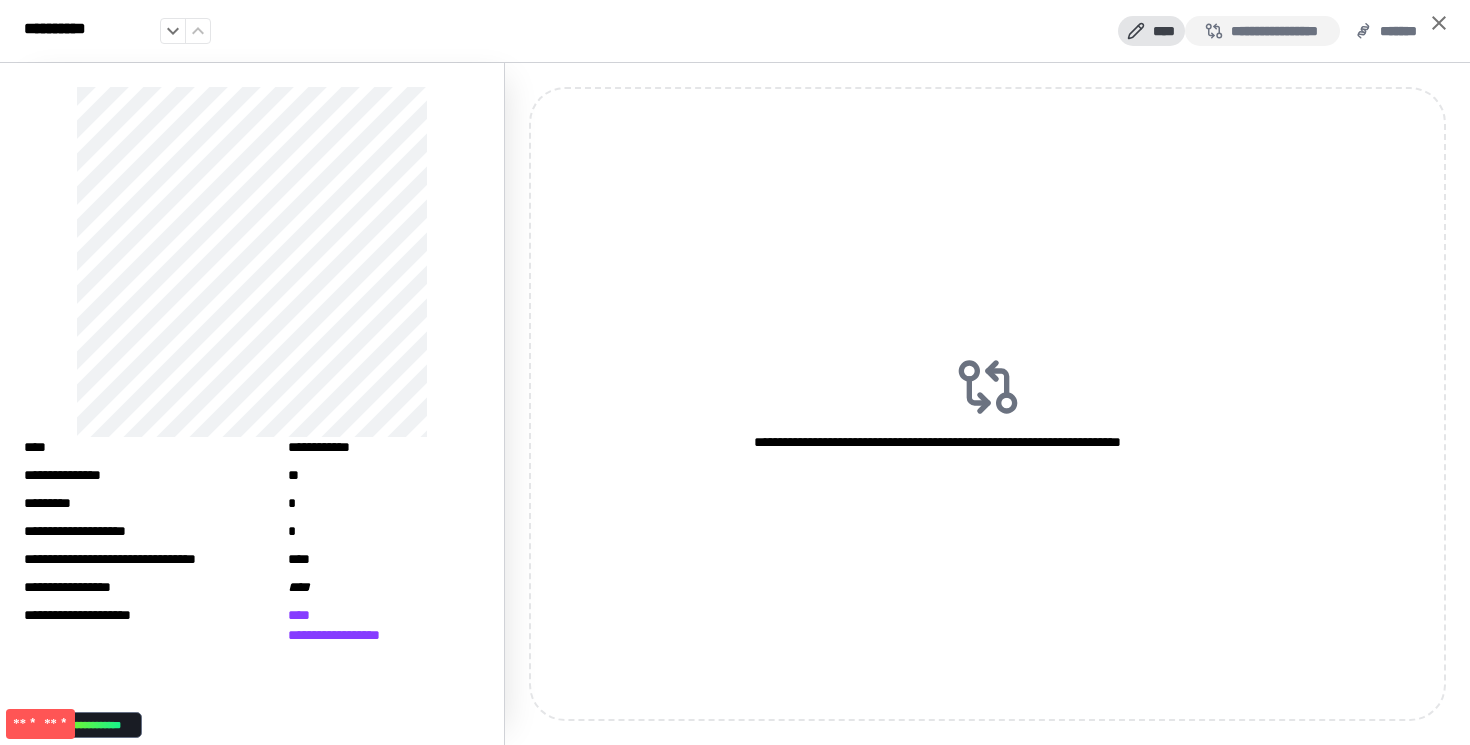 drag, startPoint x: 1141, startPoint y: 24, endPoint x: 1262, endPoint y: 32, distance: 121.264175 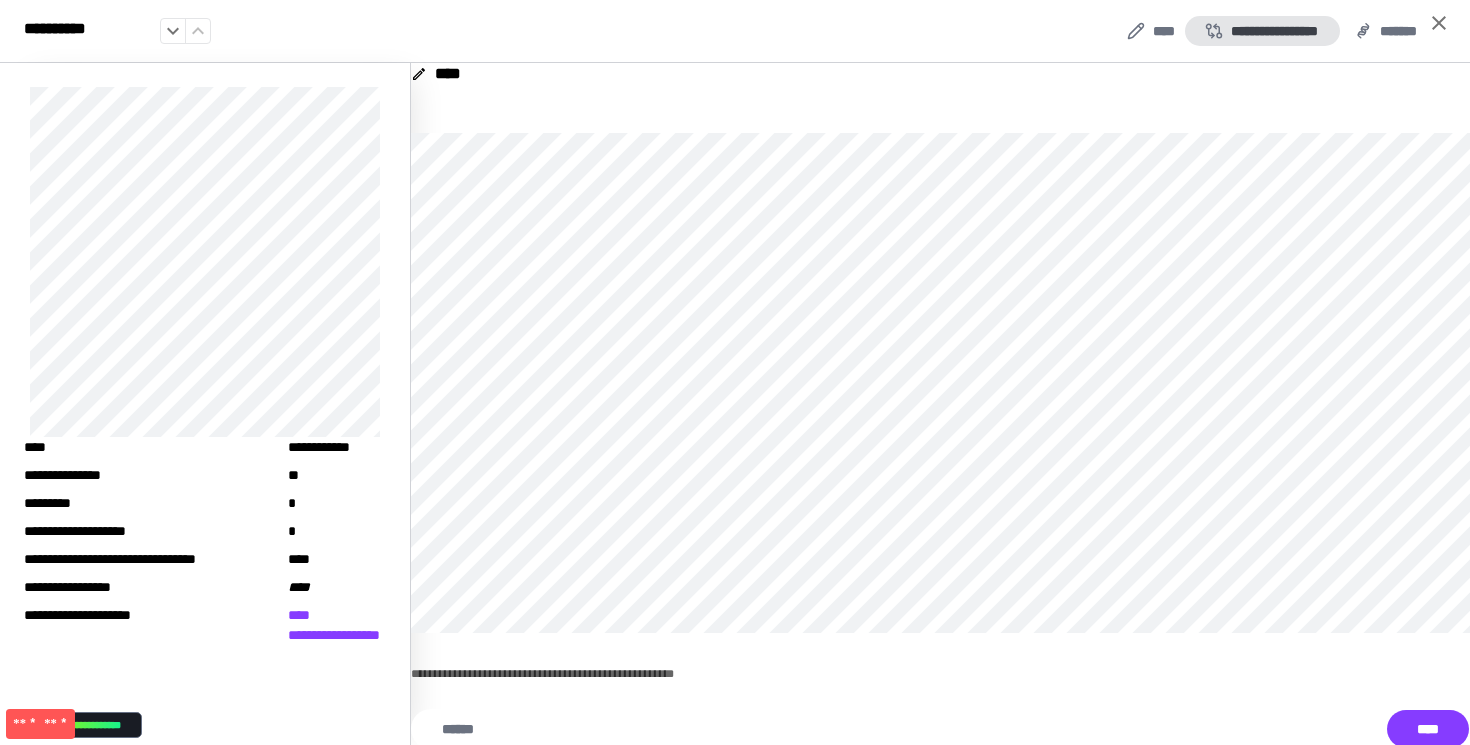click on "**********" at bounding box center [1262, 31] 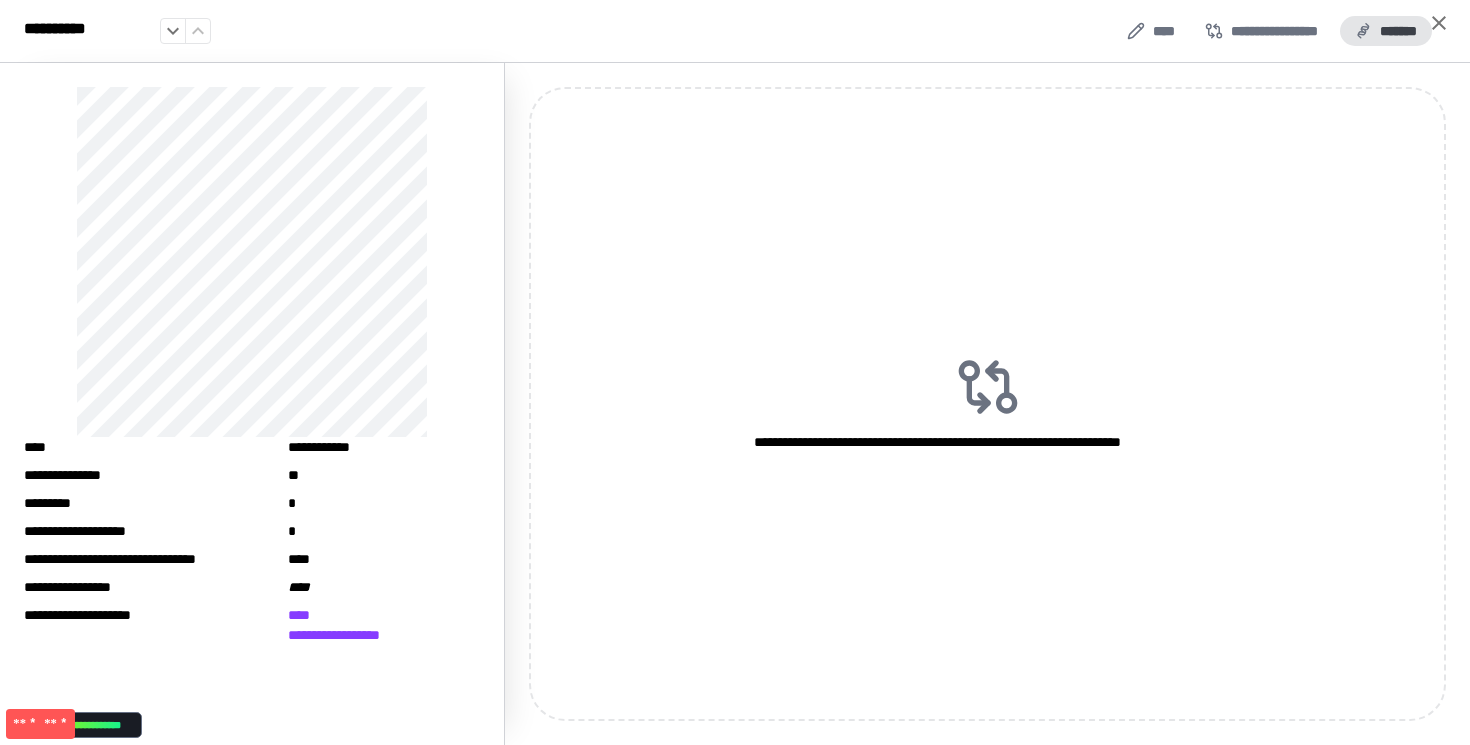 click on "*******" at bounding box center (1386, 31) 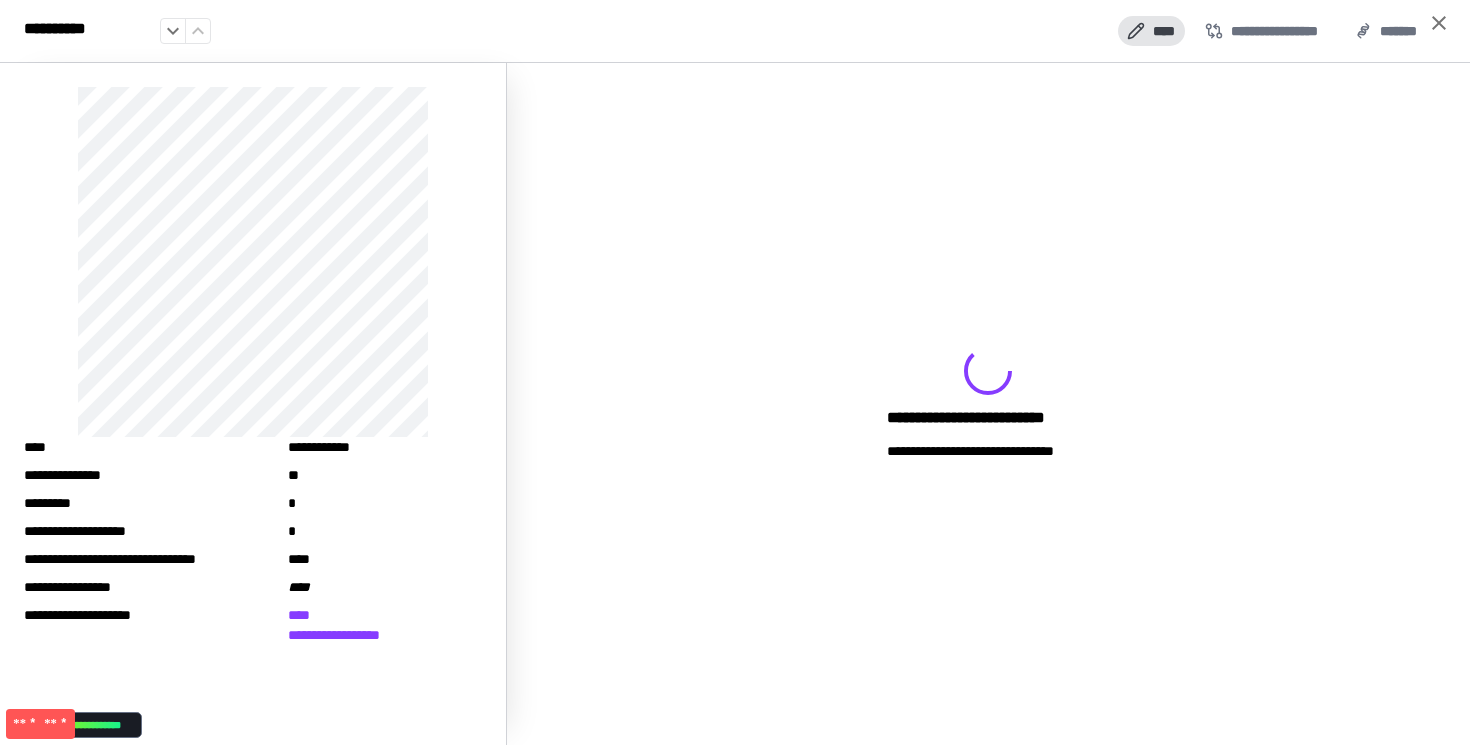 click on "****" at bounding box center (1151, 31) 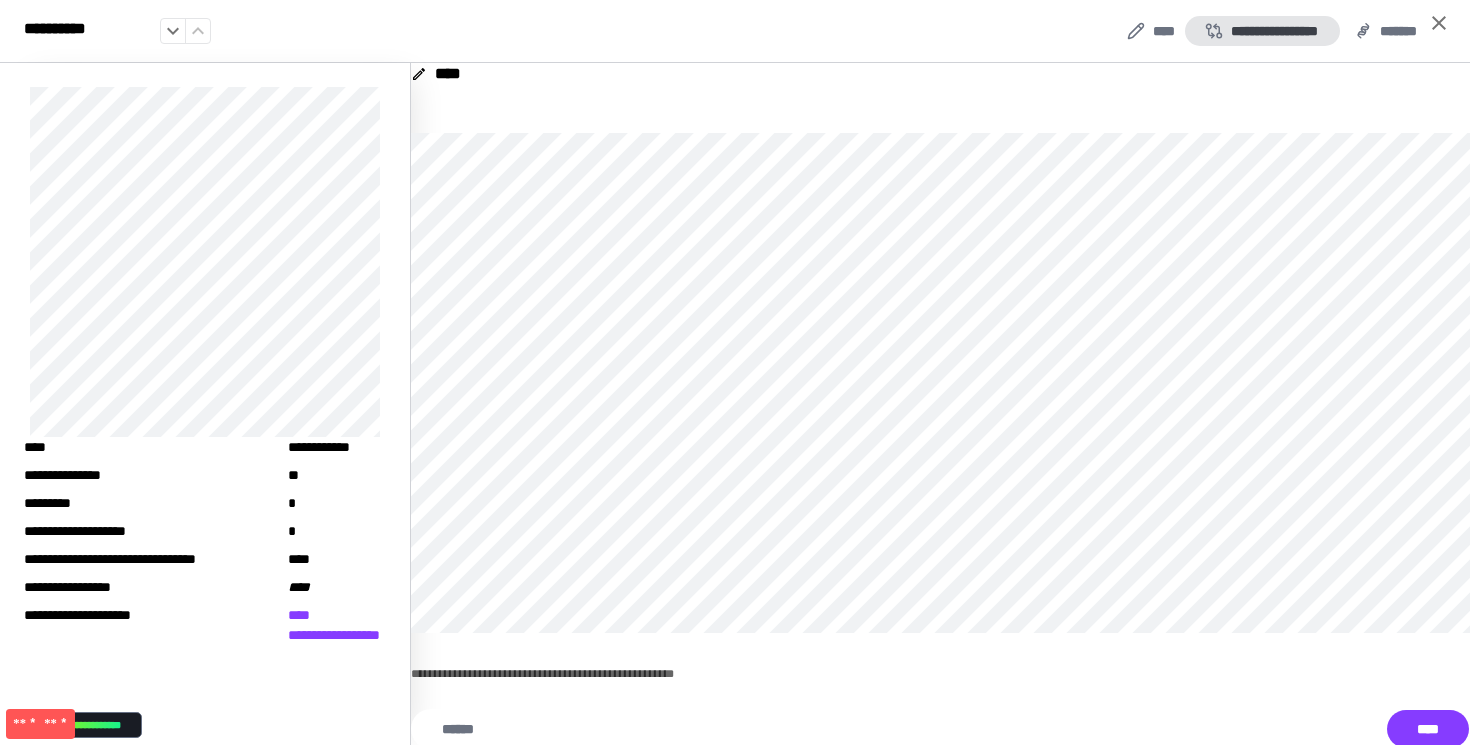 click on "**********" at bounding box center [1262, 31] 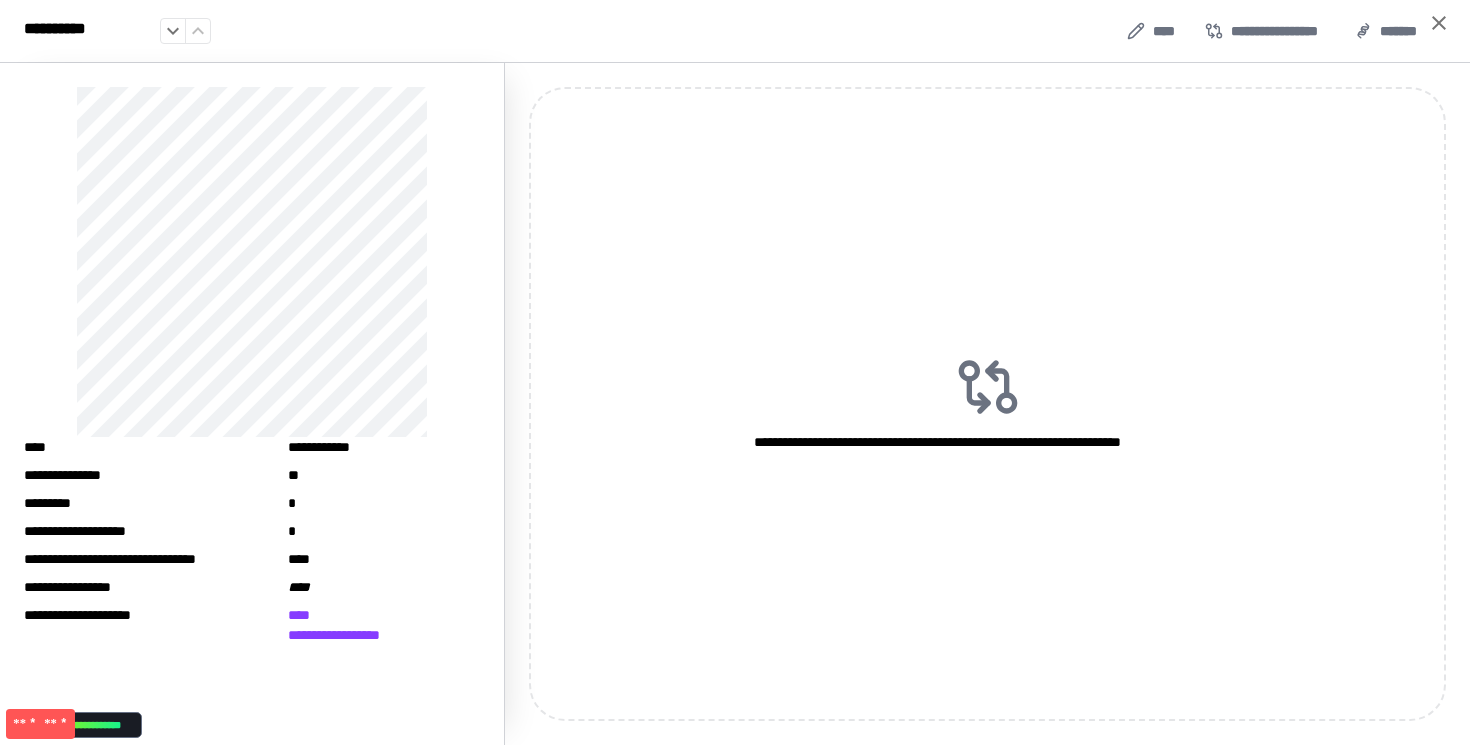 click 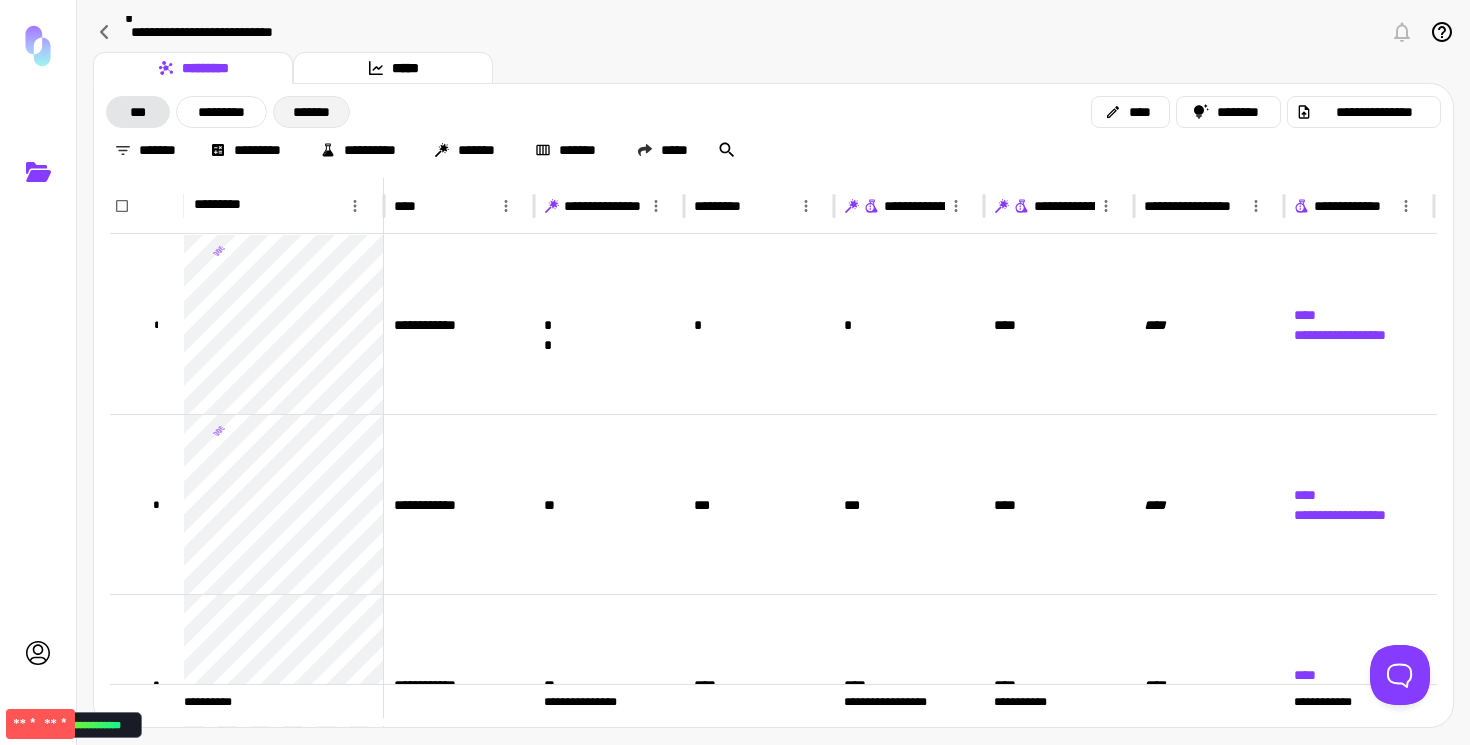 click on "*******" at bounding box center (311, 112) 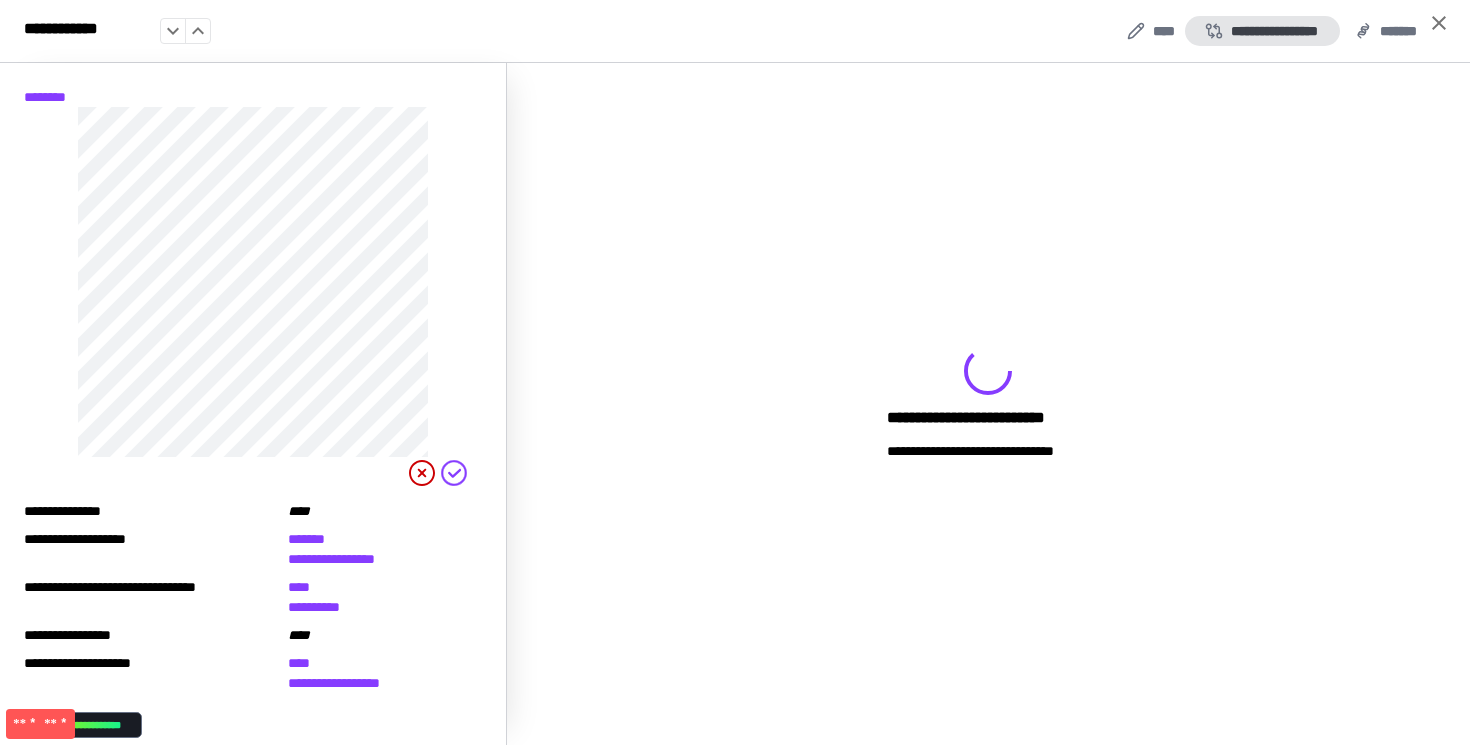 click on "**********" at bounding box center (1262, 31) 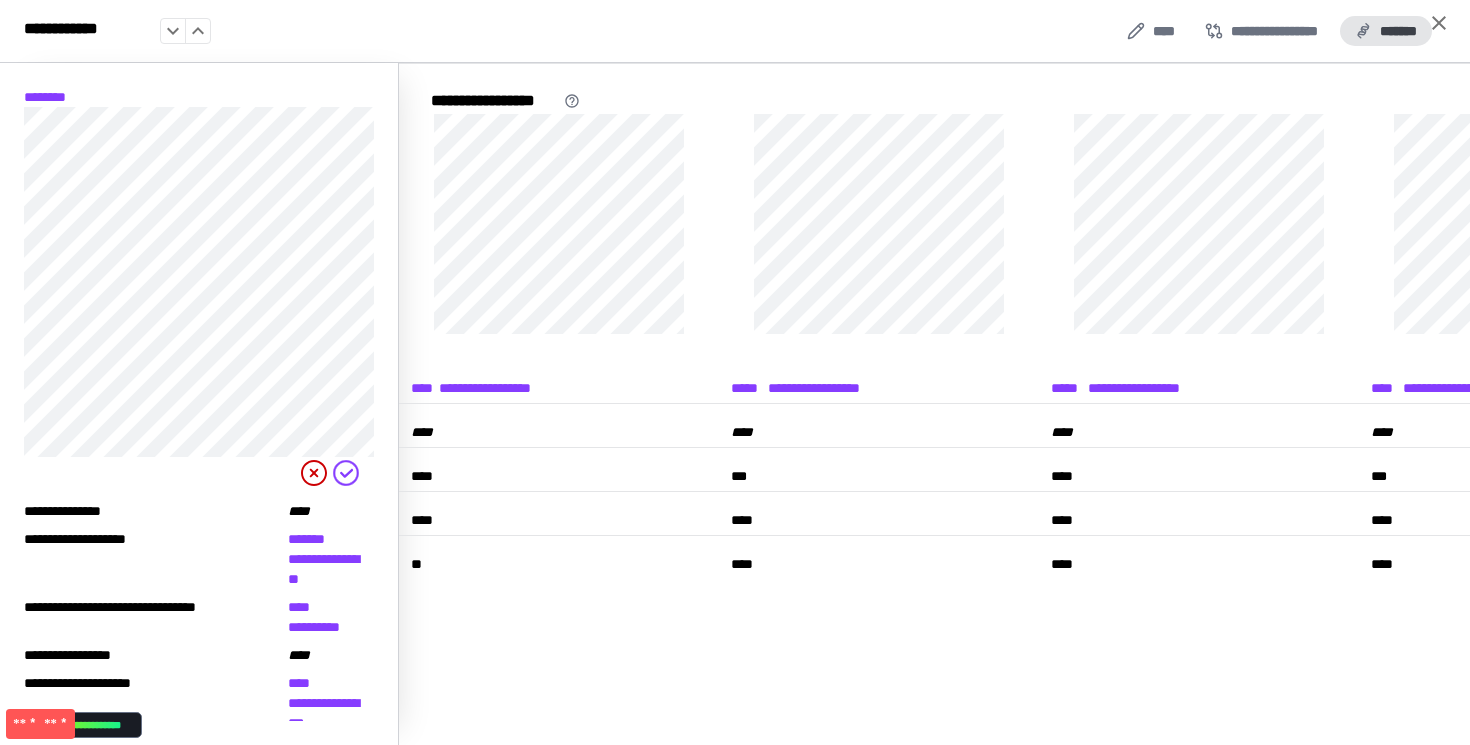 click on "*******" at bounding box center [1386, 31] 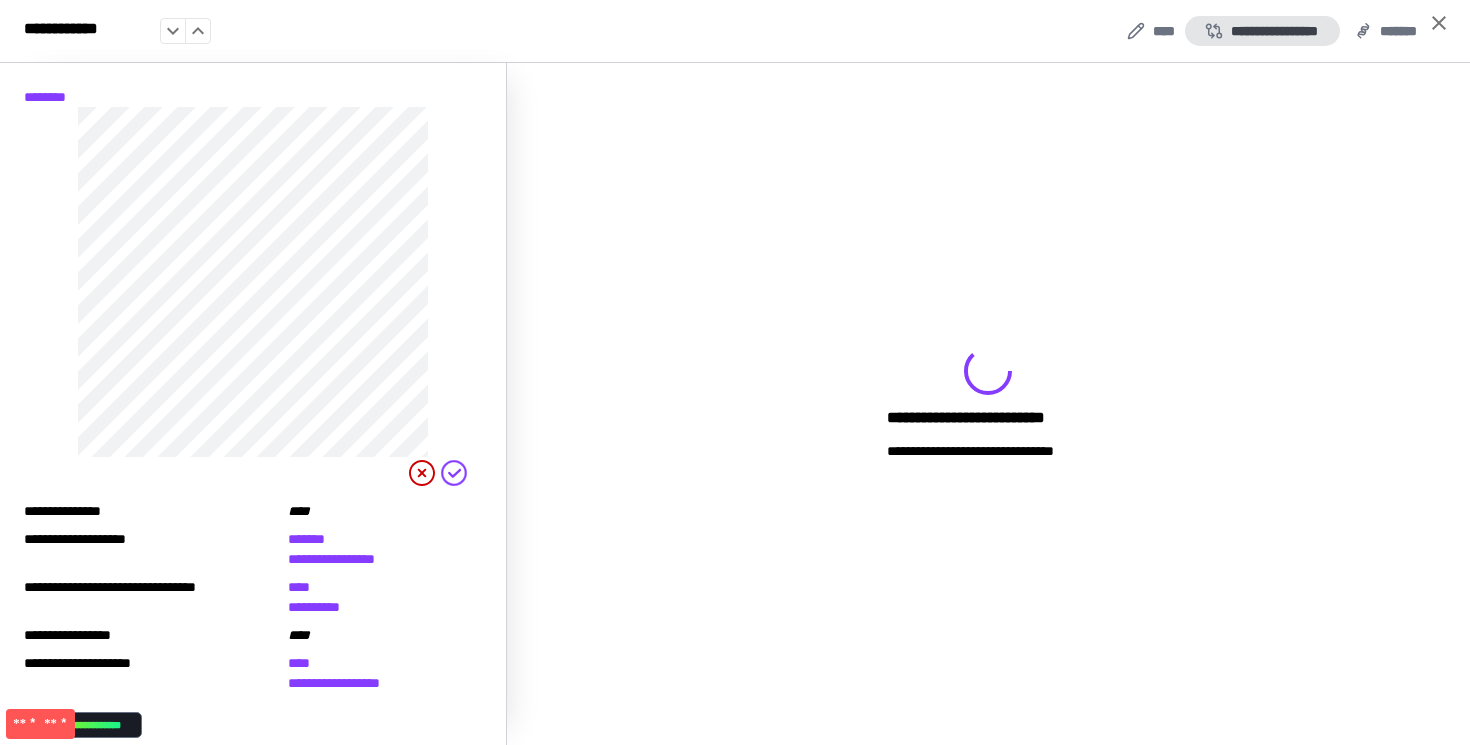 click on "**********" at bounding box center [1262, 31] 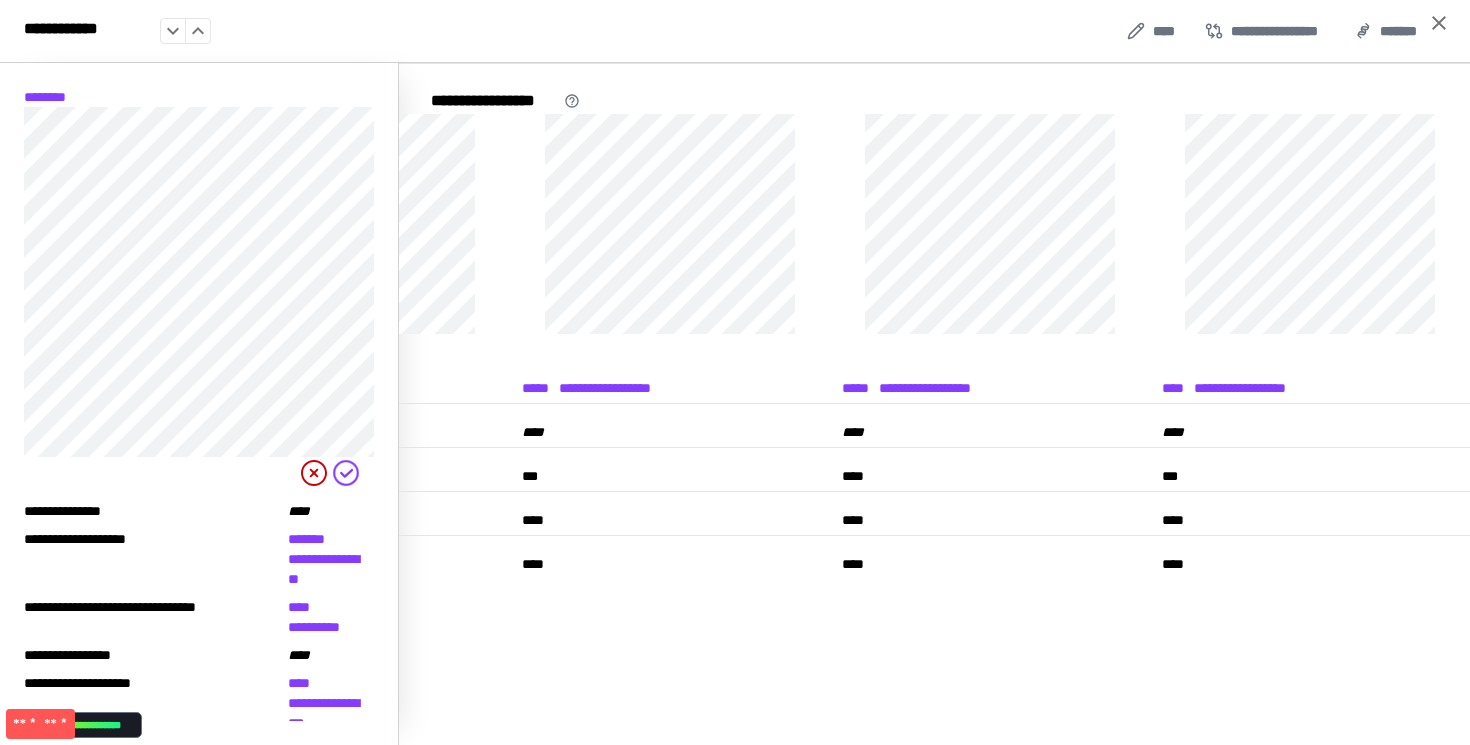 scroll, scrollTop: 0, scrollLeft: 0, axis: both 